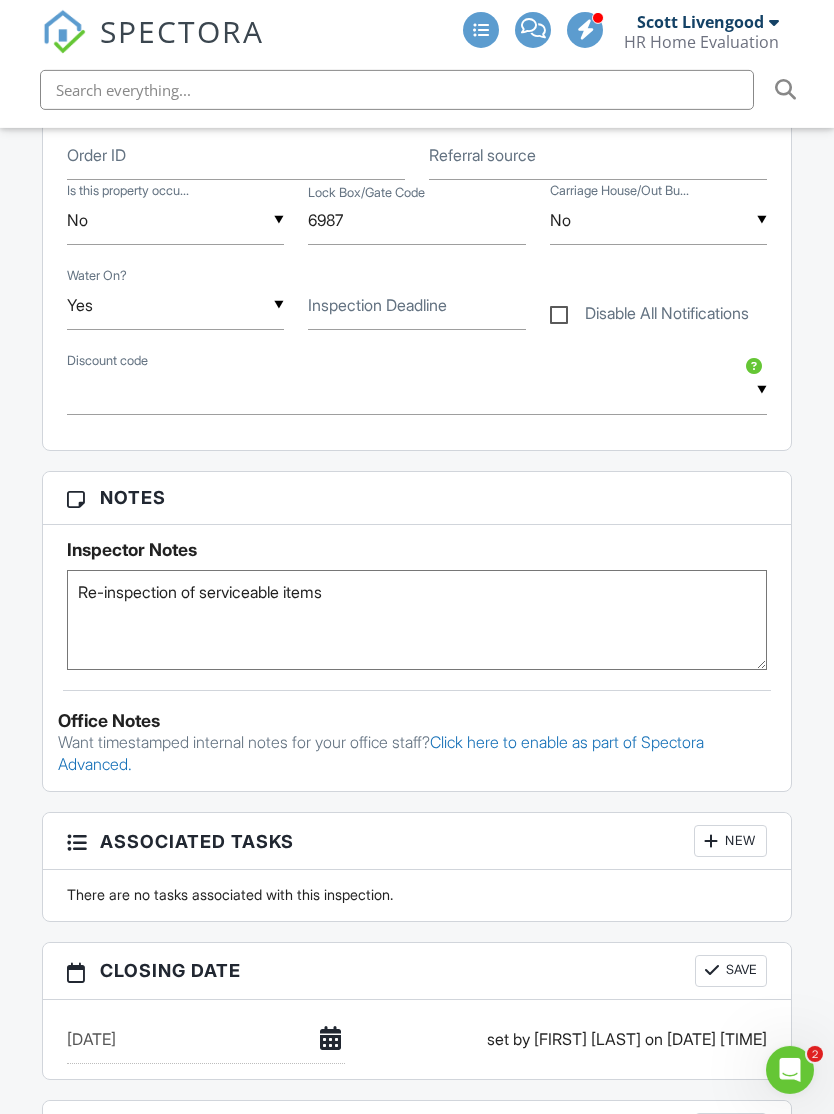 scroll, scrollTop: 0, scrollLeft: 0, axis: both 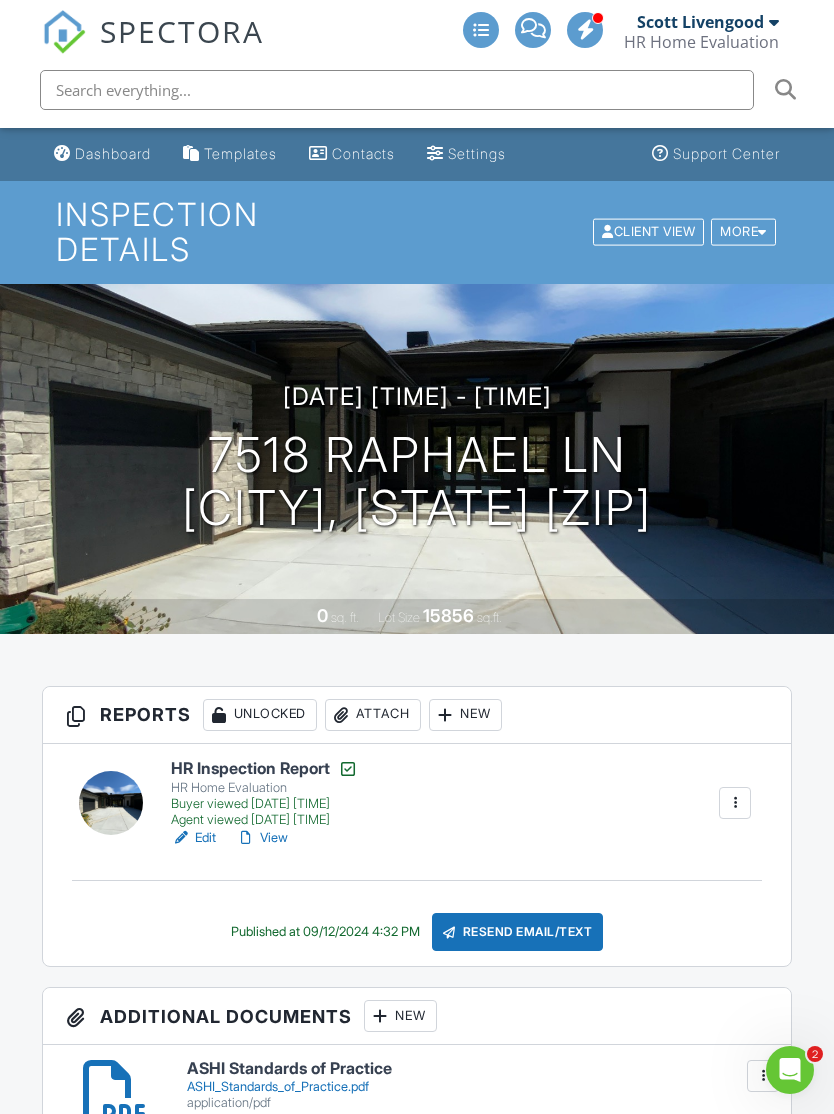 click on "Dashboard" at bounding box center [113, 153] 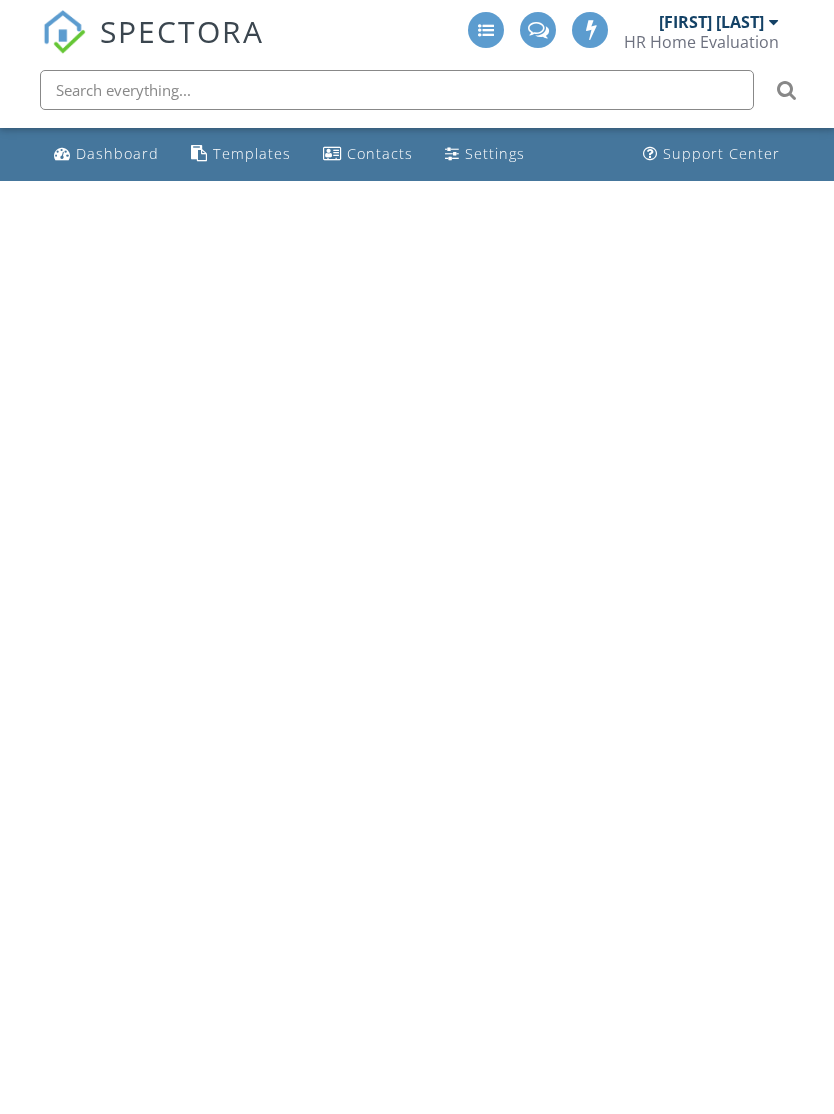 scroll, scrollTop: 0, scrollLeft: 0, axis: both 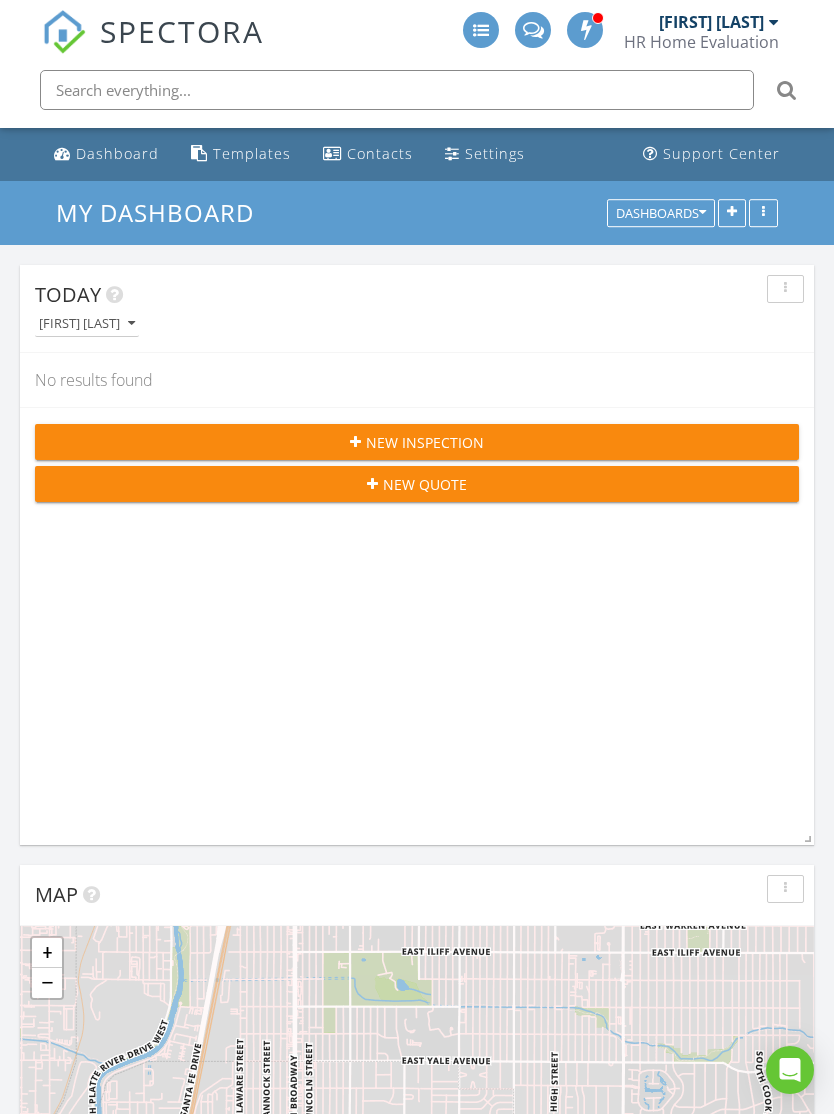 click on "[FIRST] [LAST]" at bounding box center [711, 22] 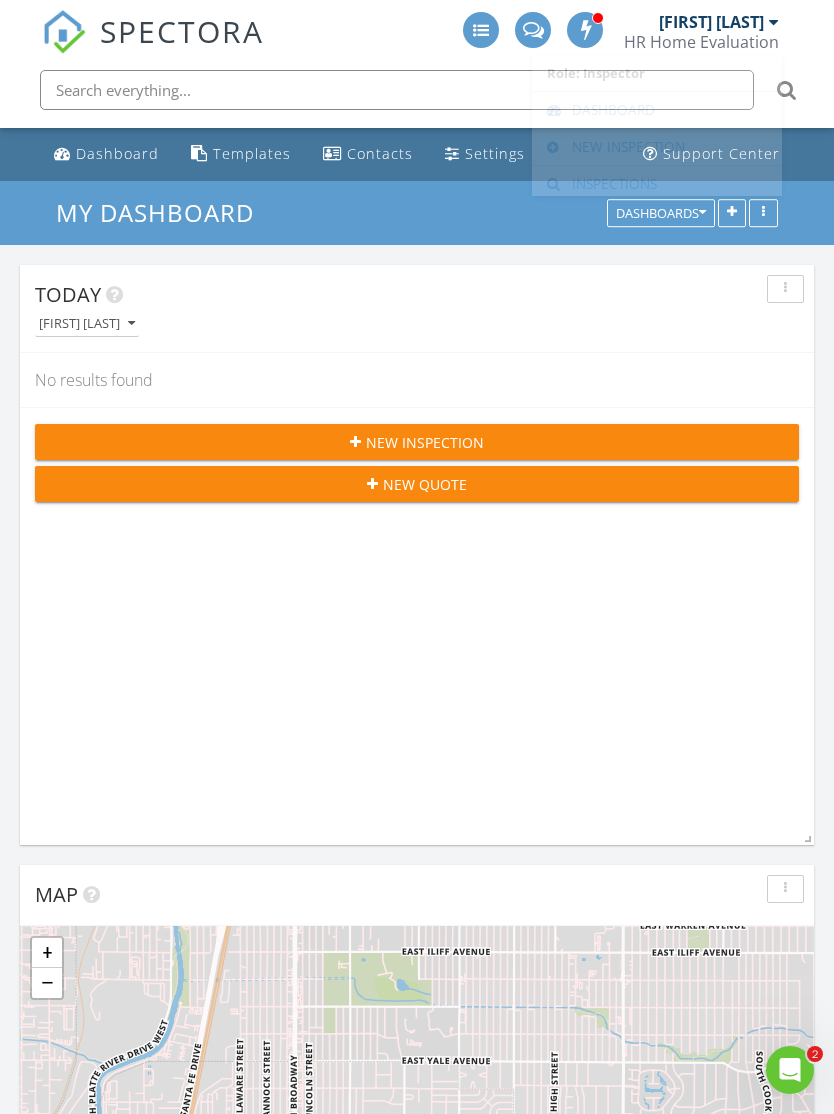 scroll, scrollTop: 0, scrollLeft: 0, axis: both 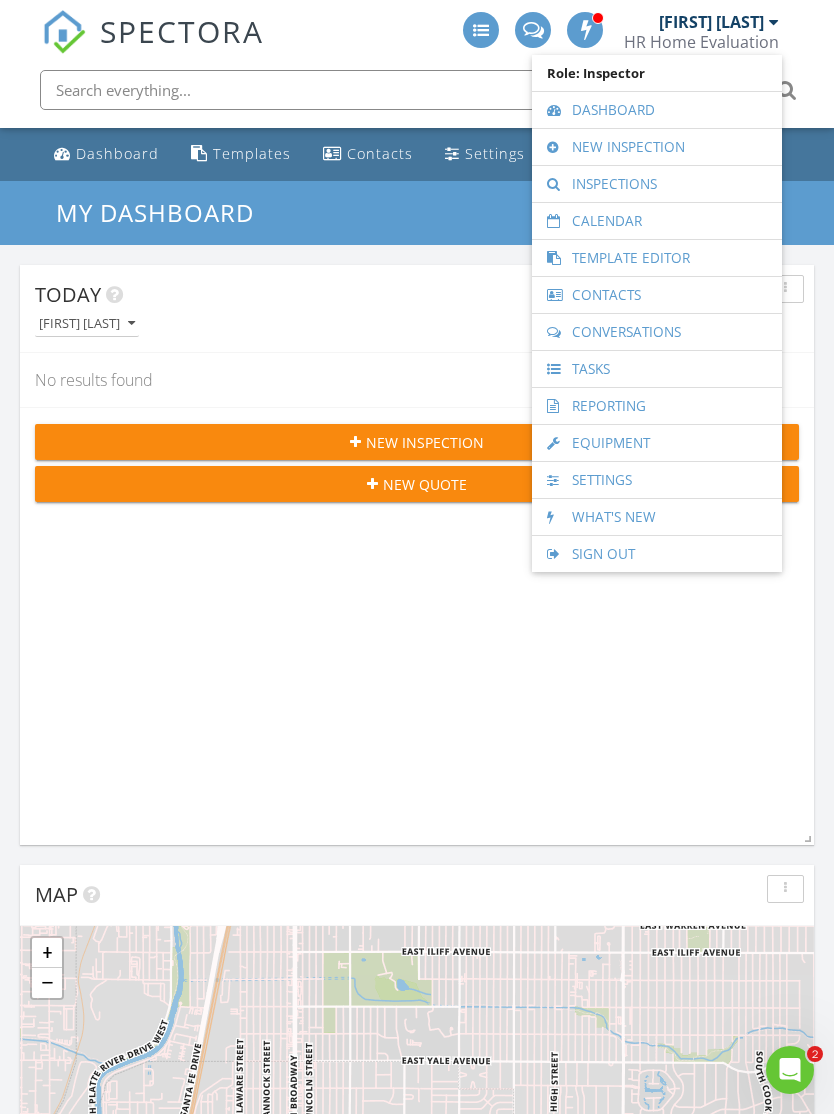 click on "Inspections" at bounding box center (657, 184) 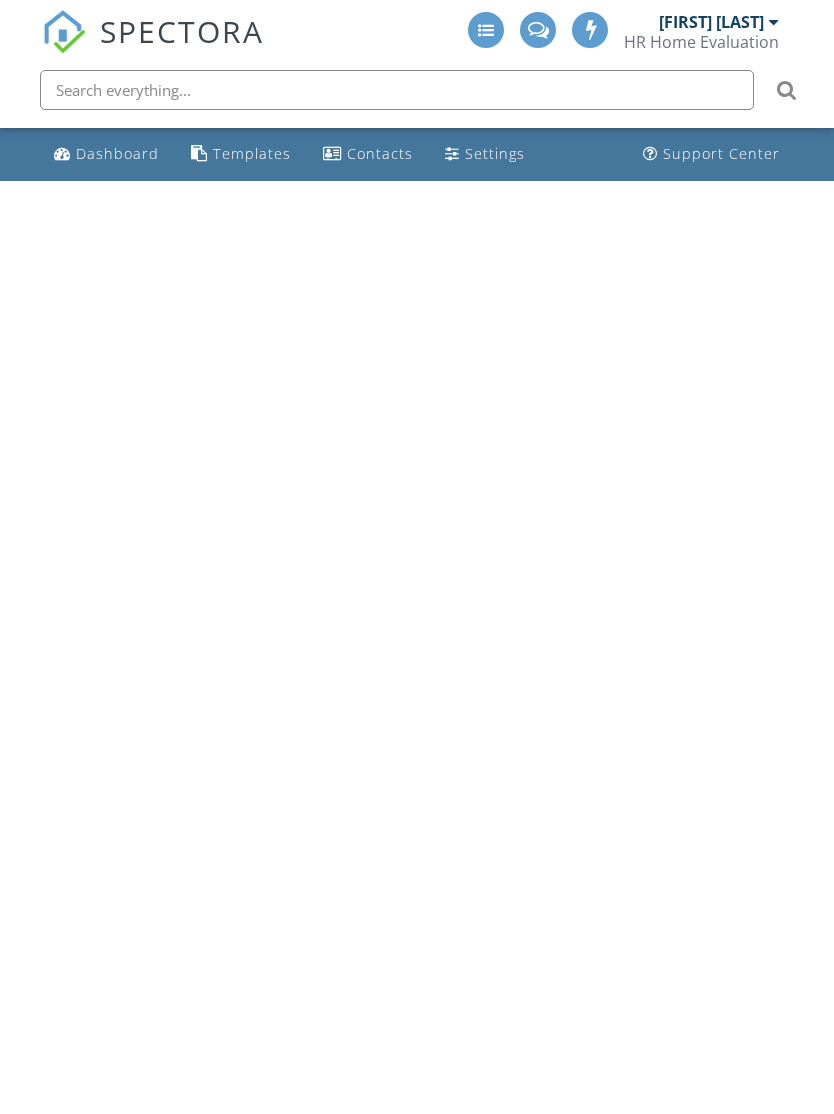scroll, scrollTop: 0, scrollLeft: 0, axis: both 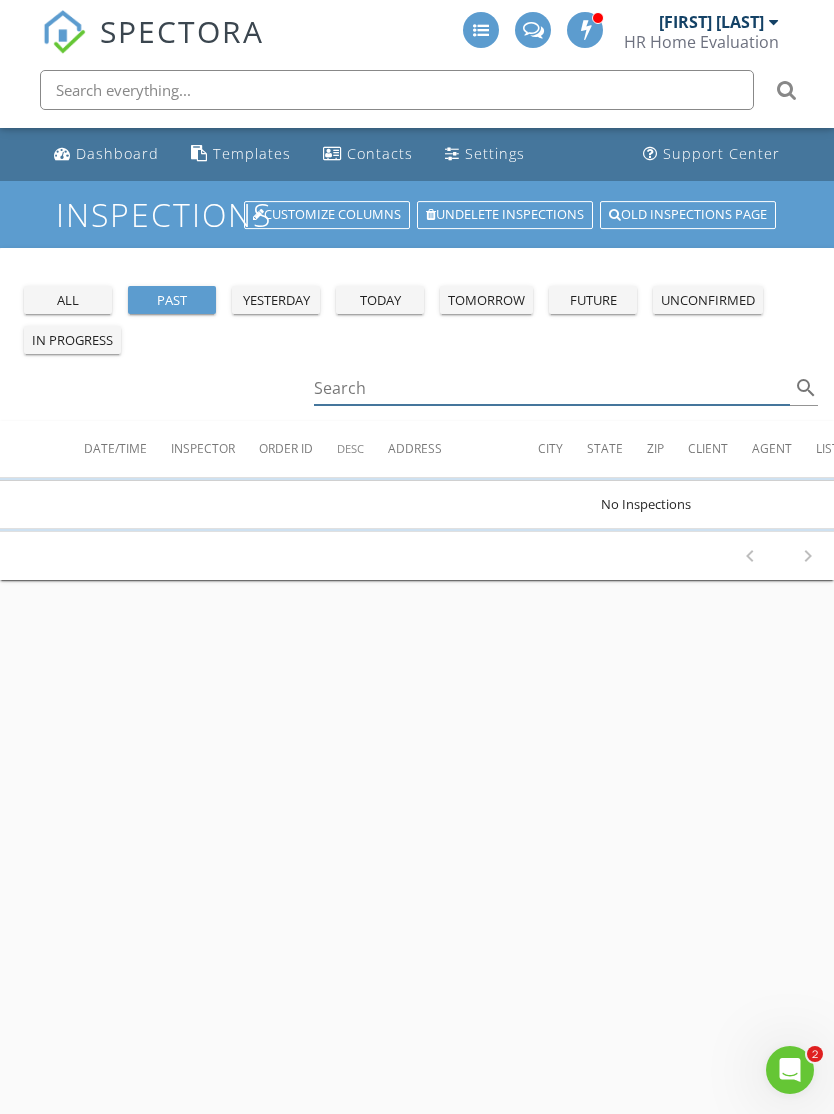 click at bounding box center [552, 388] 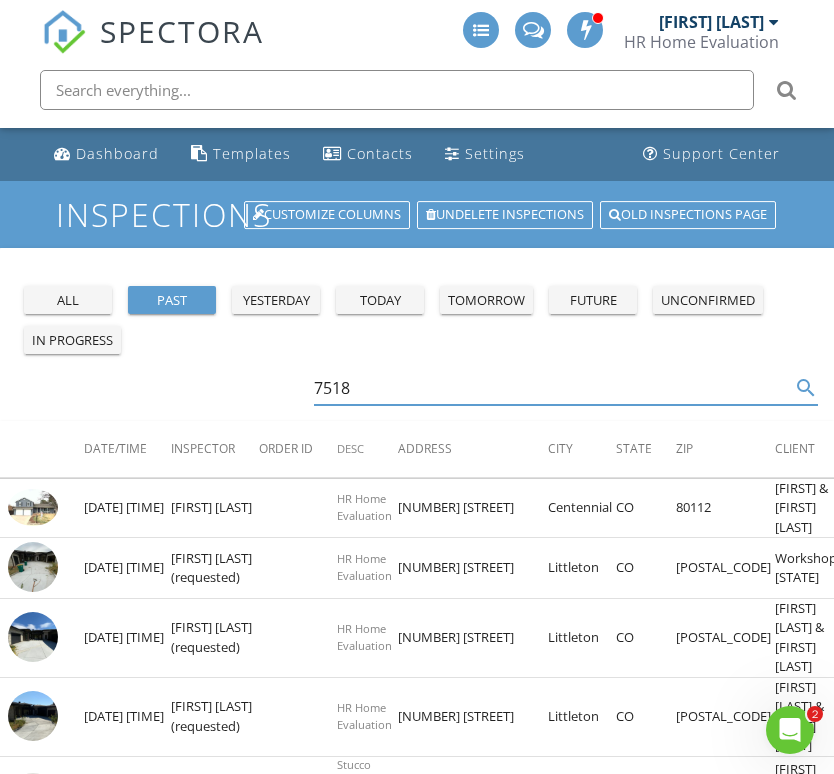 type on "7518" 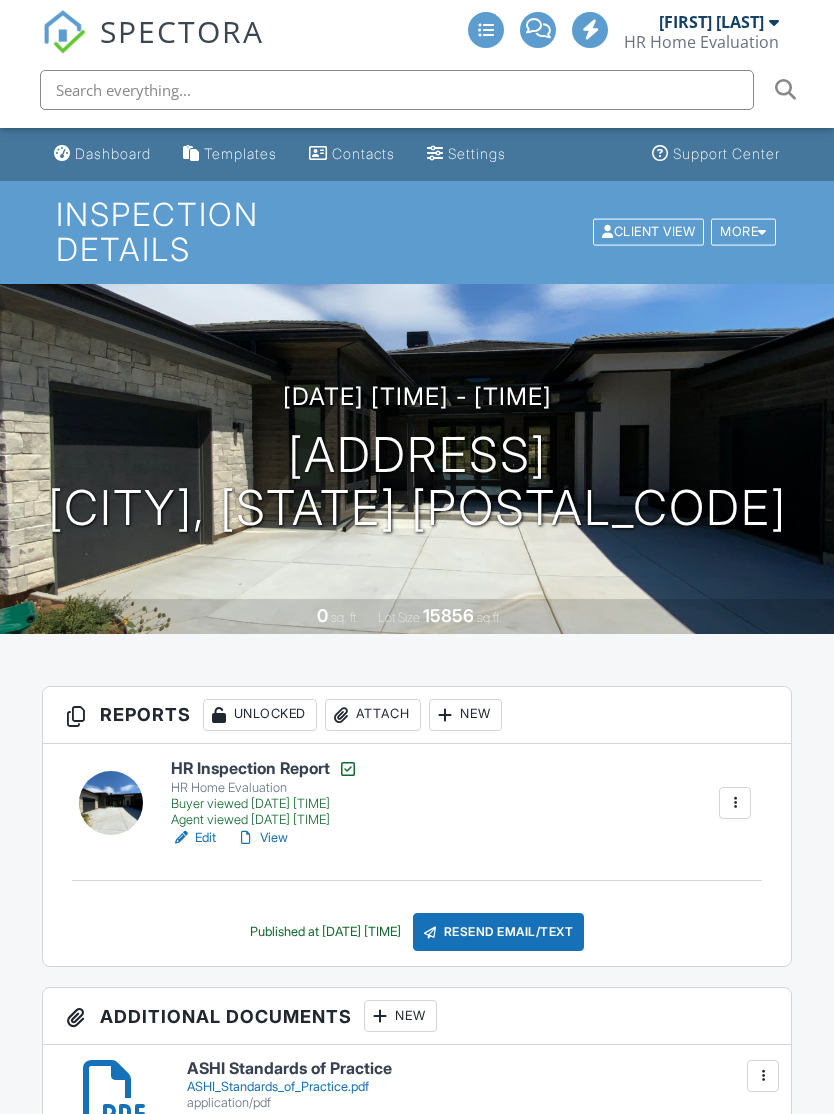 scroll, scrollTop: 0, scrollLeft: 0, axis: both 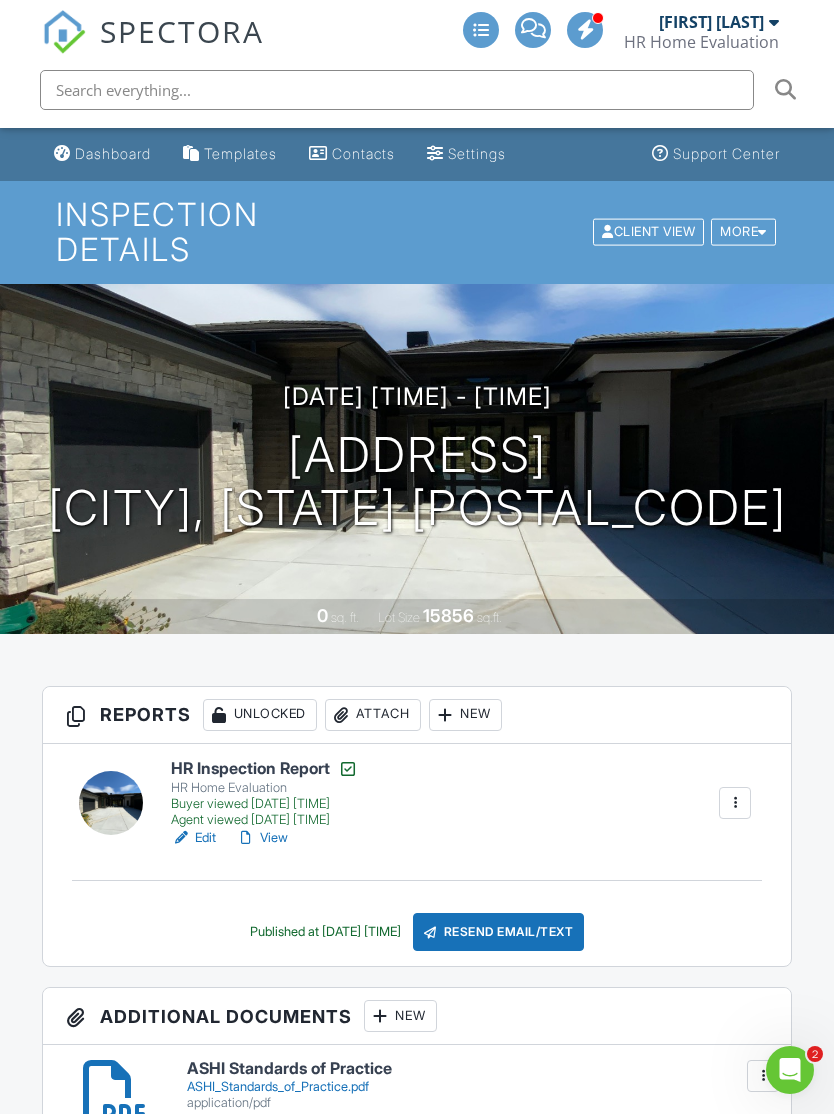 click on "Scott Livengood" at bounding box center (711, 22) 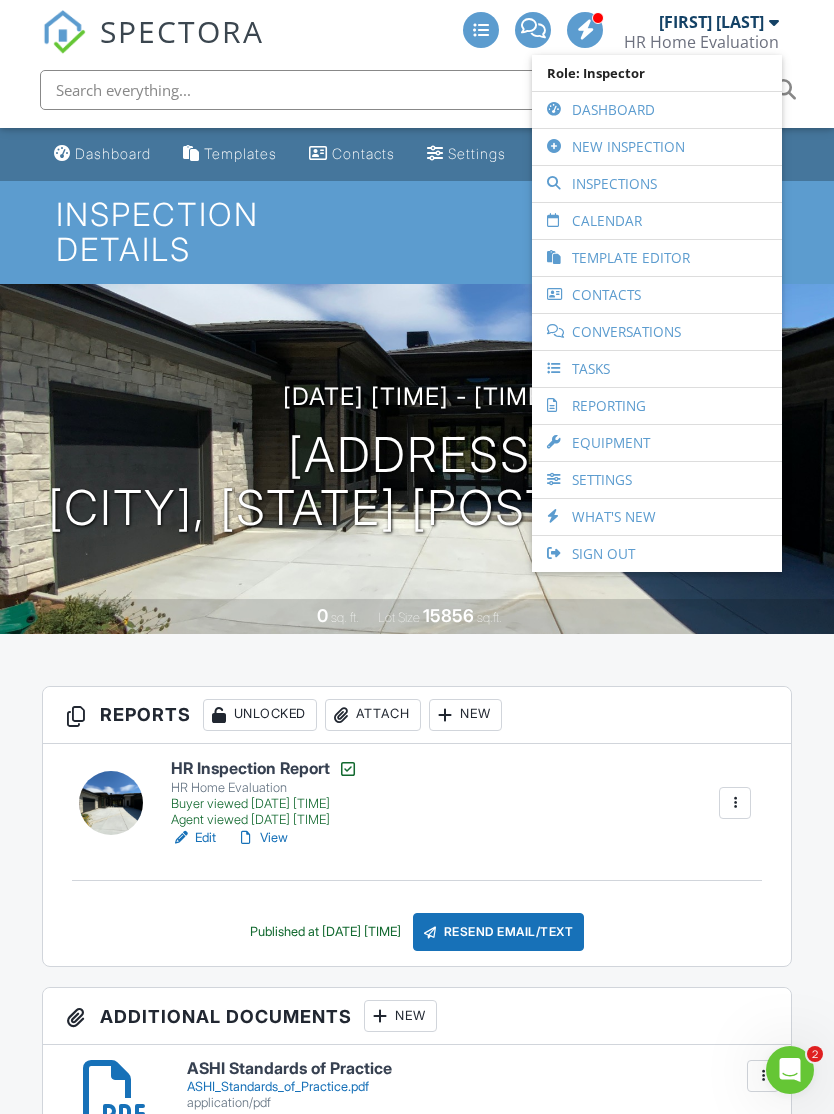 click on "Inspections" at bounding box center (657, 184) 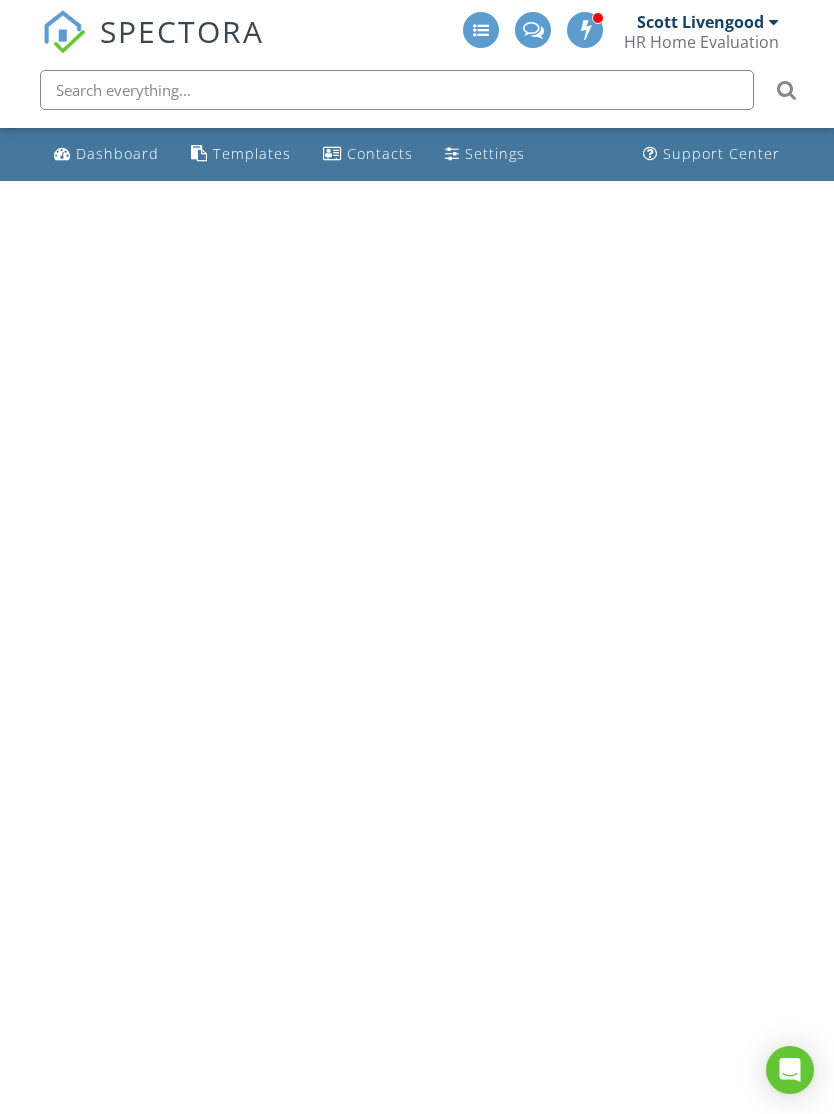 scroll, scrollTop: 0, scrollLeft: 0, axis: both 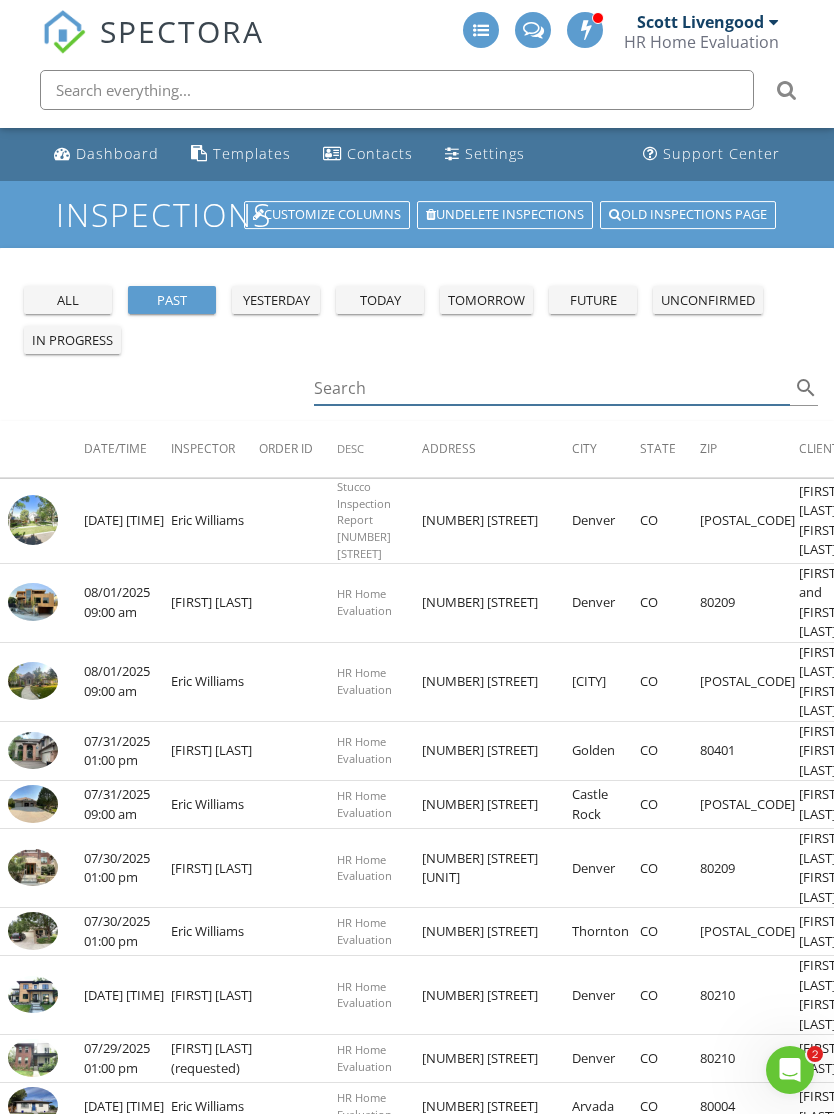 click at bounding box center [552, 388] 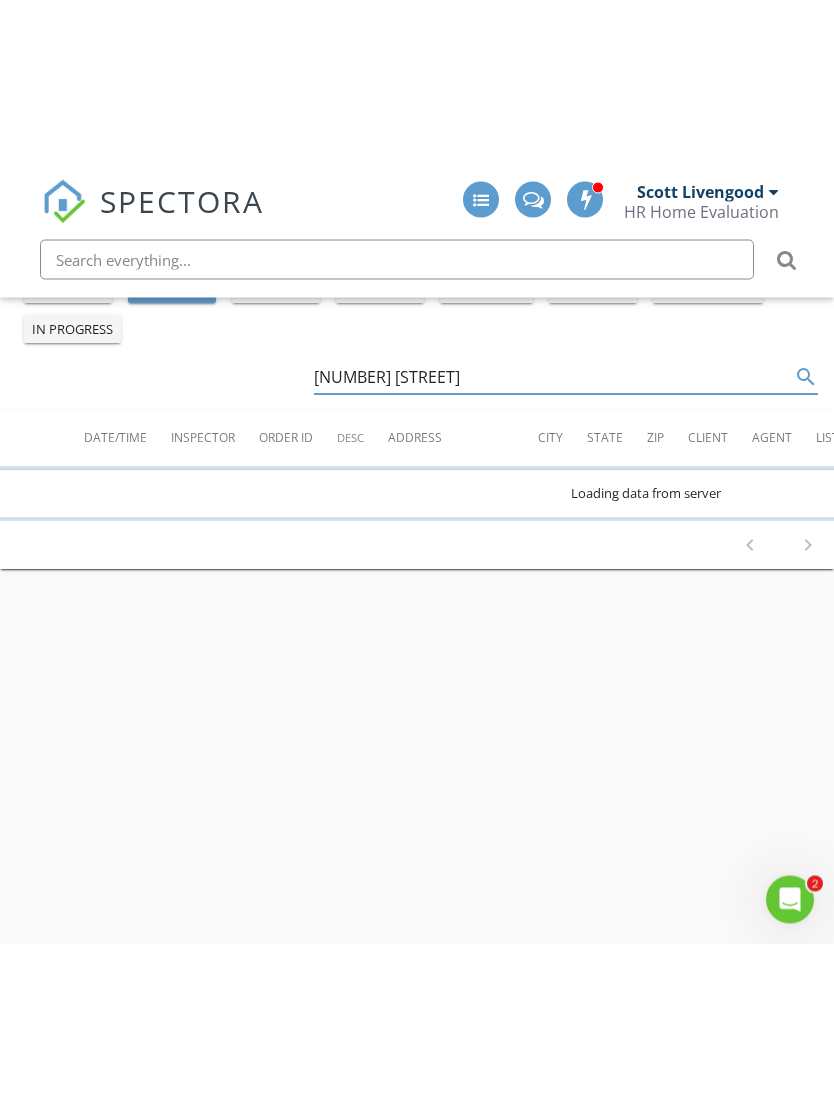 scroll, scrollTop: 0, scrollLeft: 0, axis: both 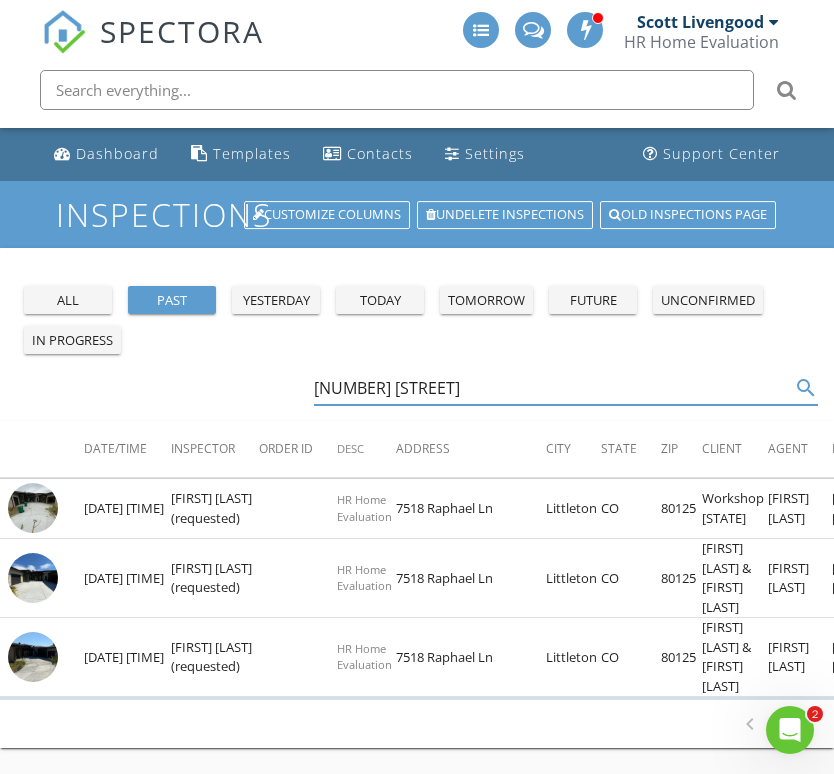 type on "7518 rap" 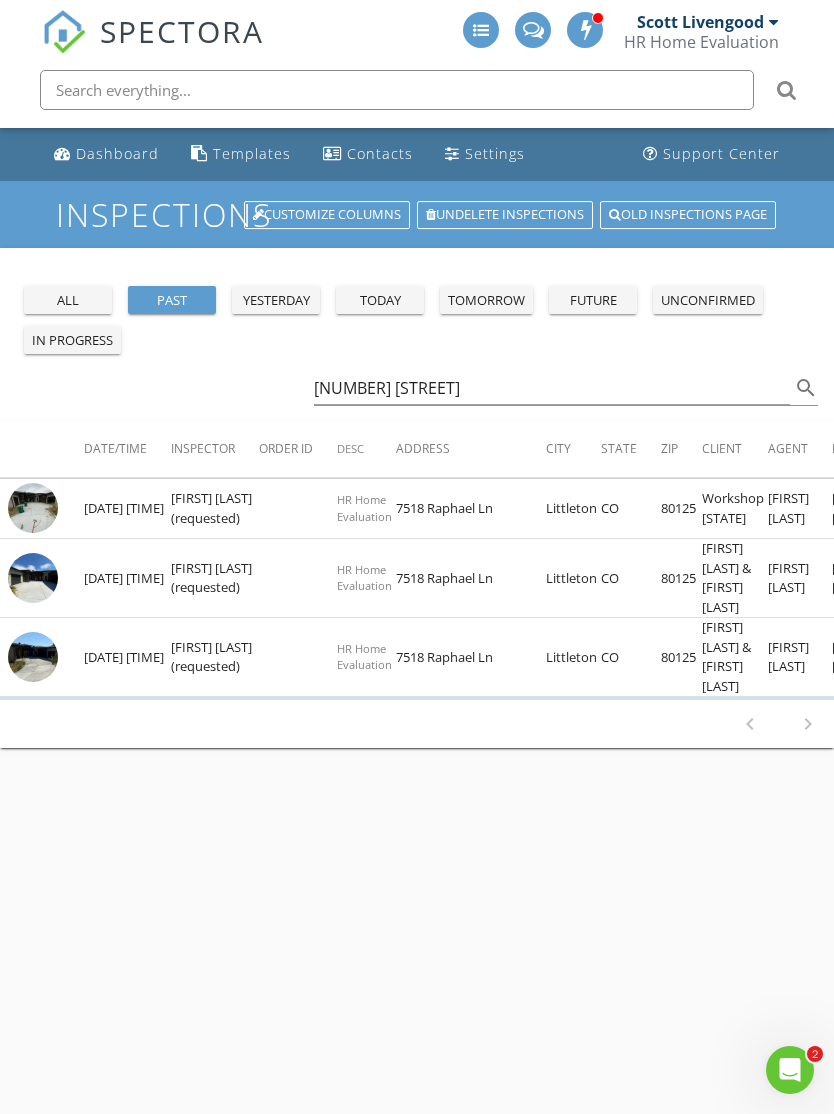 click at bounding box center [33, 657] 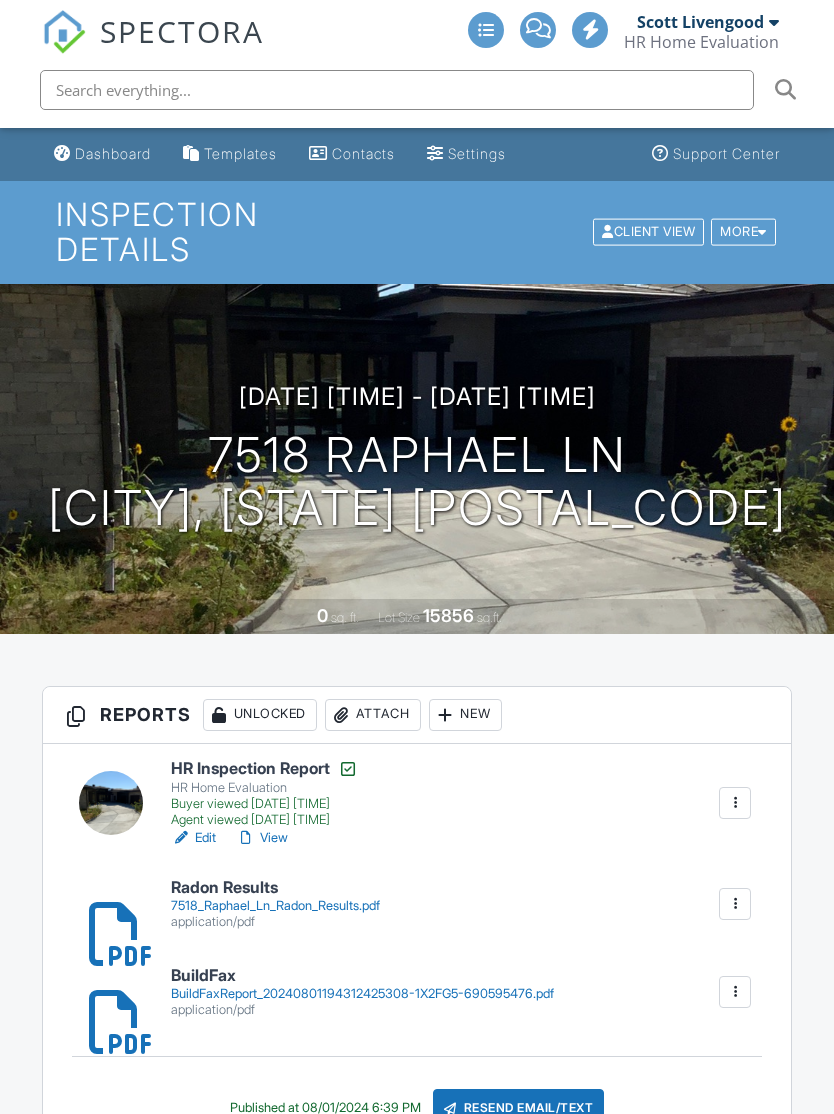 scroll, scrollTop: 0, scrollLeft: 0, axis: both 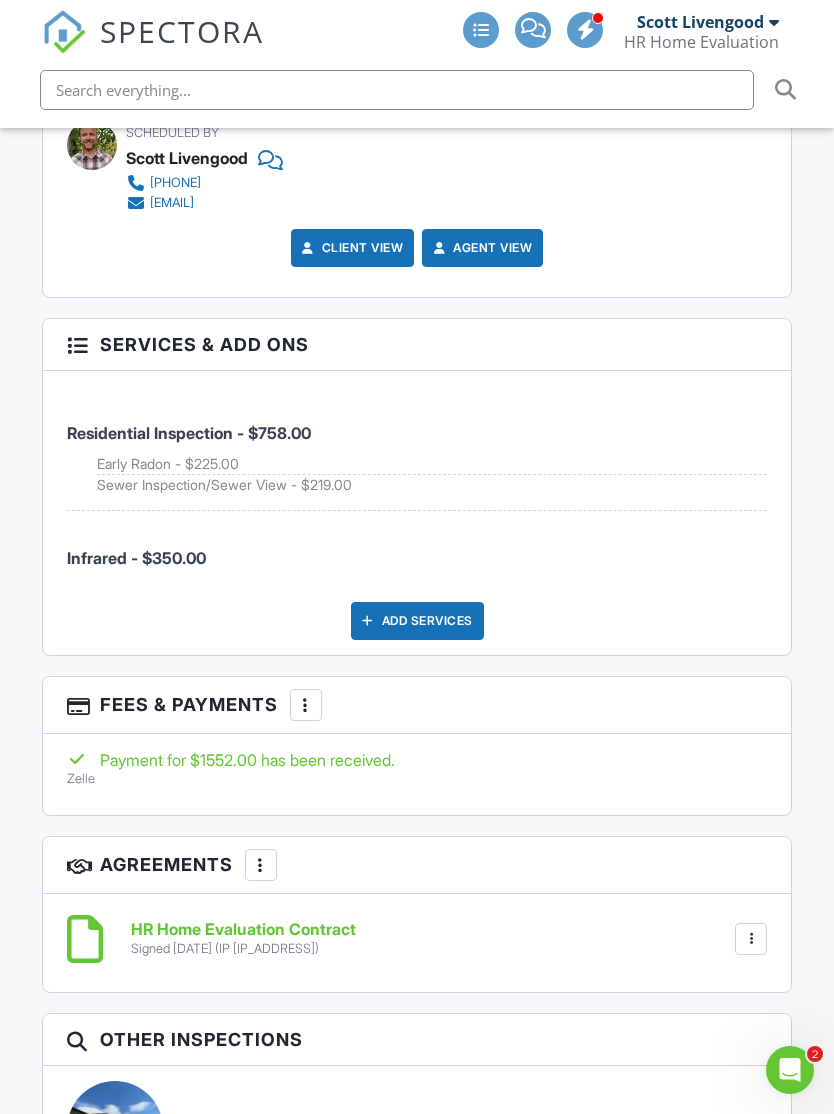click at bounding box center (306, 705) 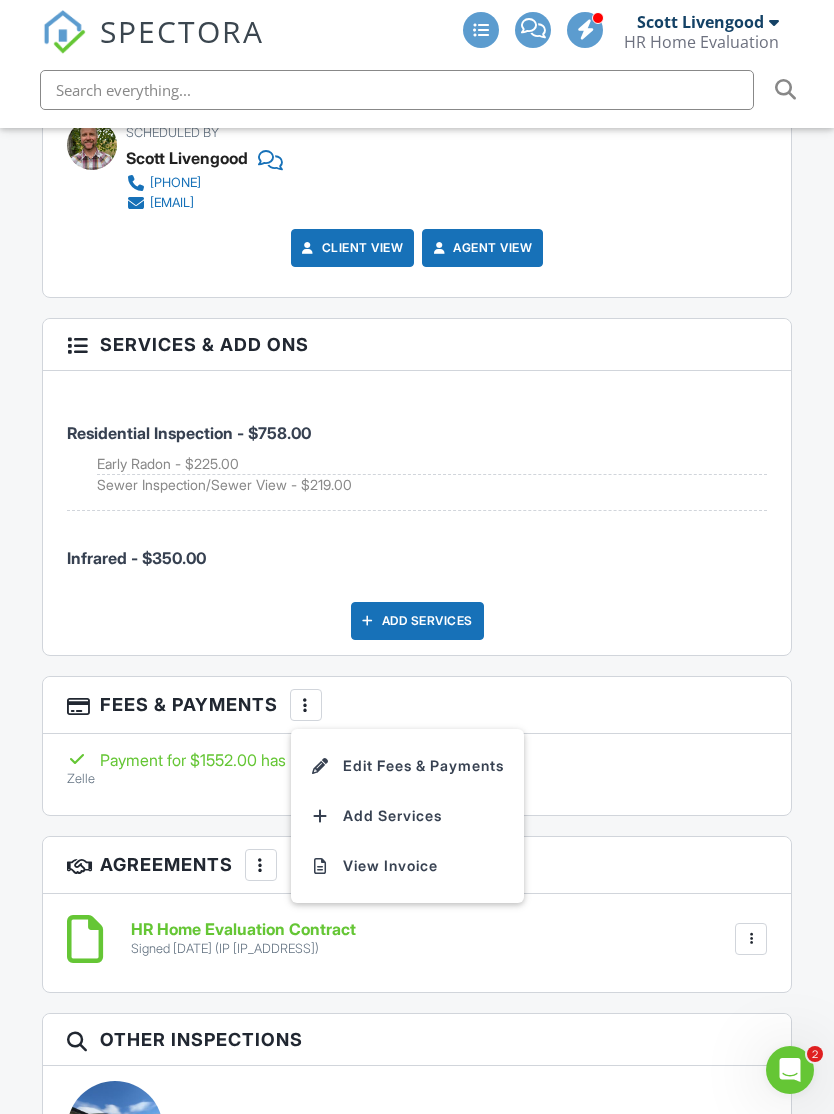 click on "View Invoice" at bounding box center (407, 866) 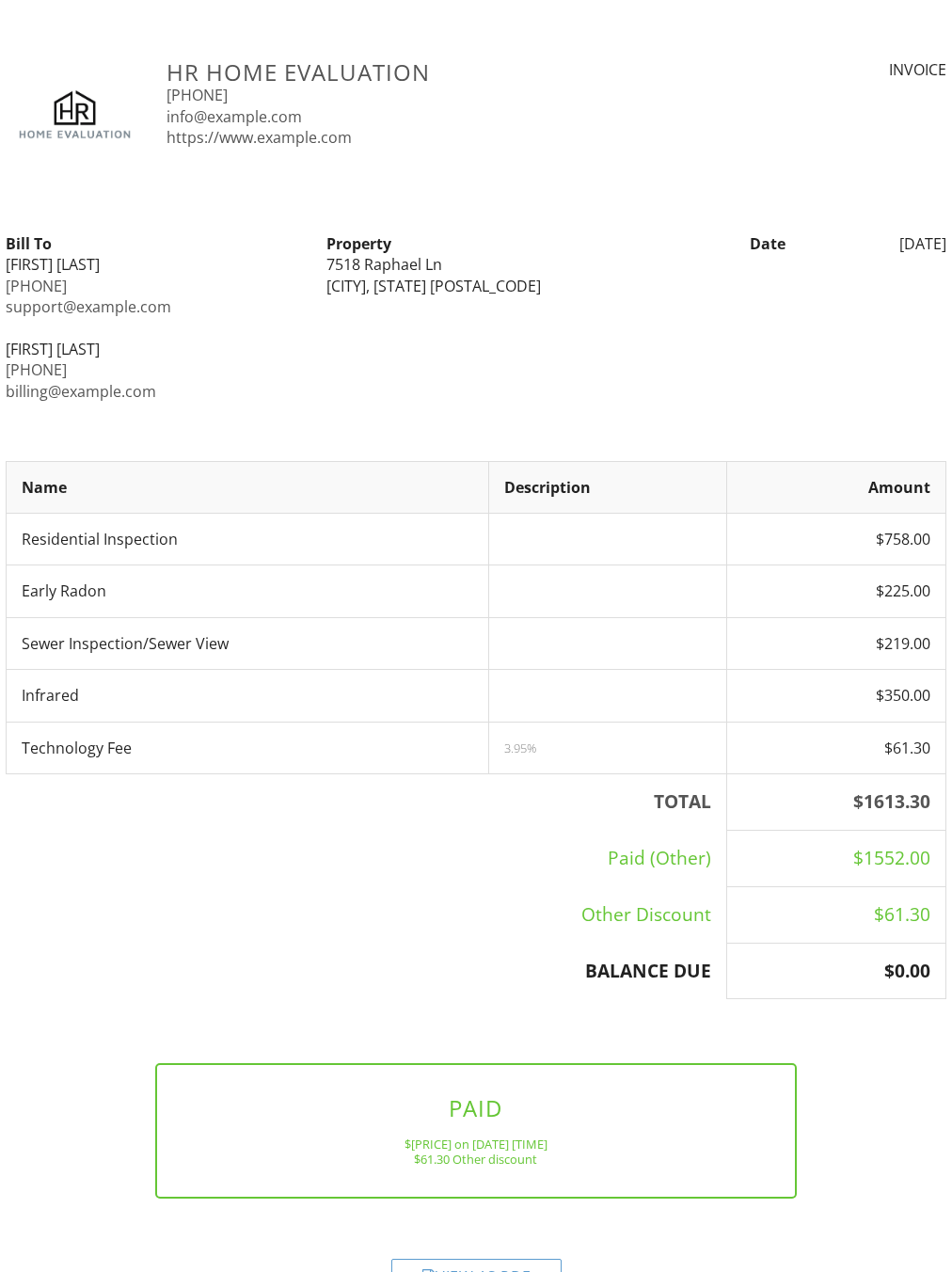 scroll, scrollTop: 0, scrollLeft: 0, axis: both 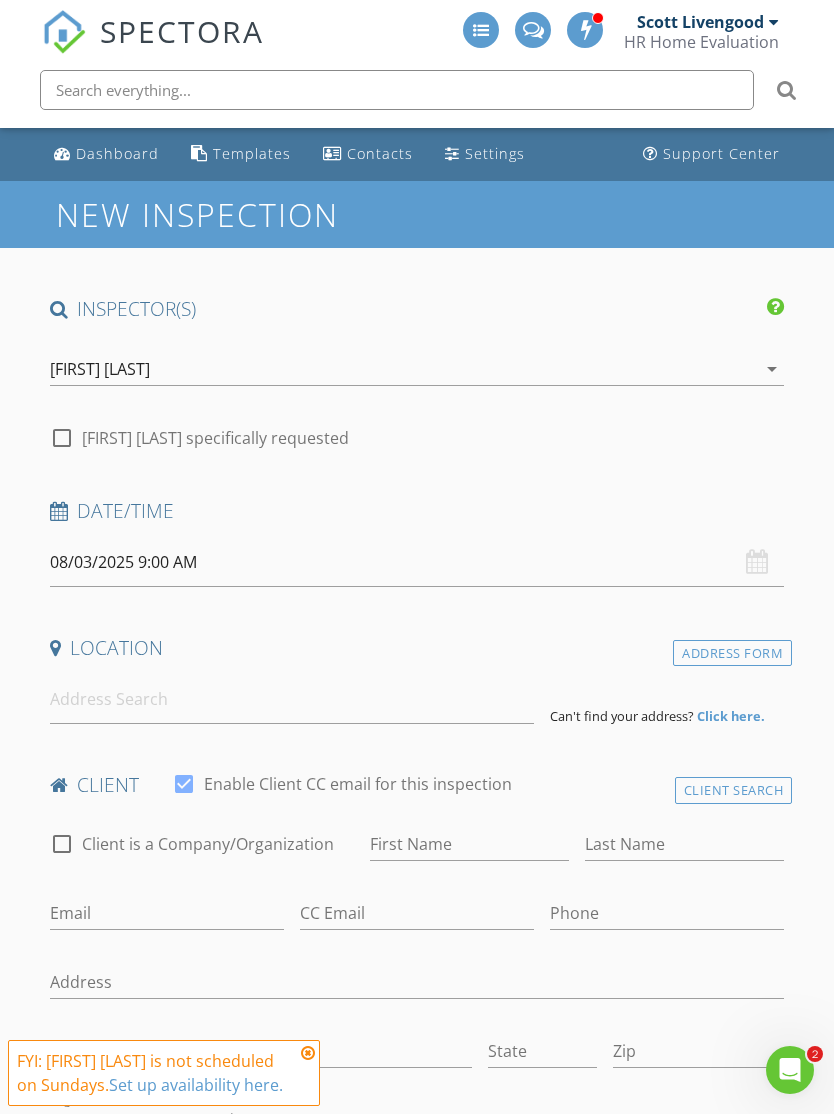 click on "Dashboard" at bounding box center (117, 153) 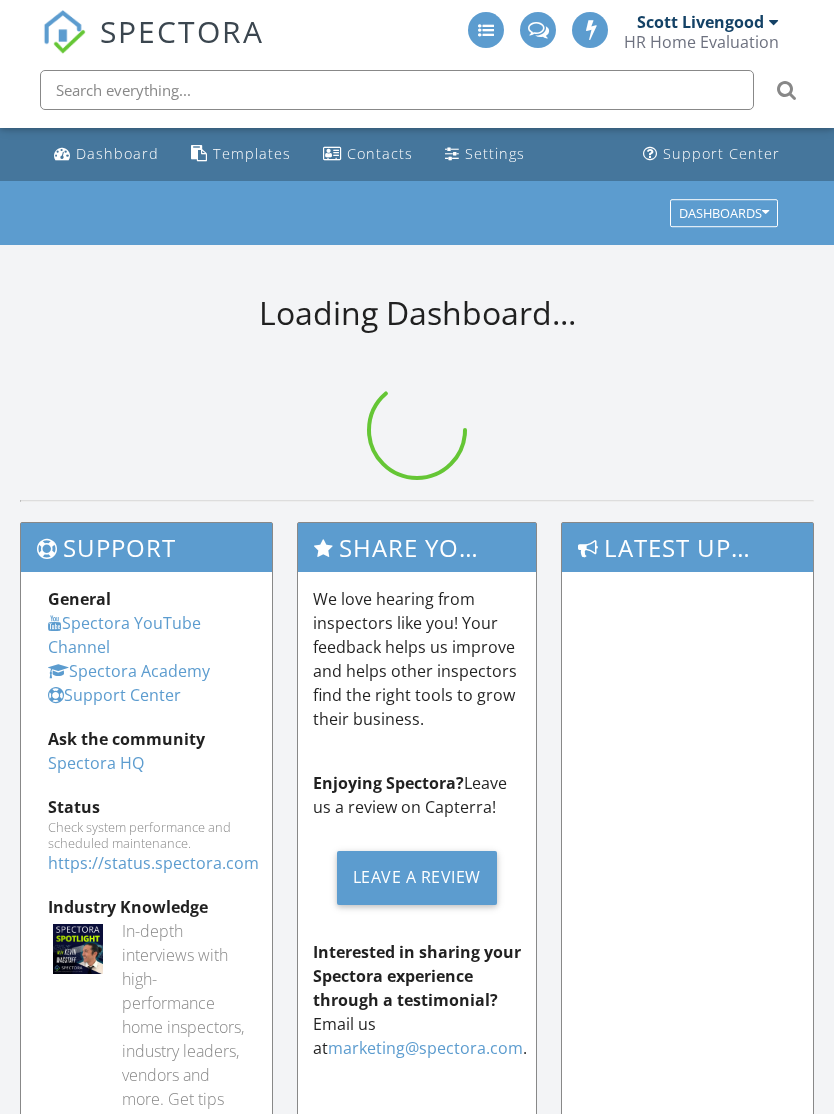 scroll, scrollTop: 0, scrollLeft: 0, axis: both 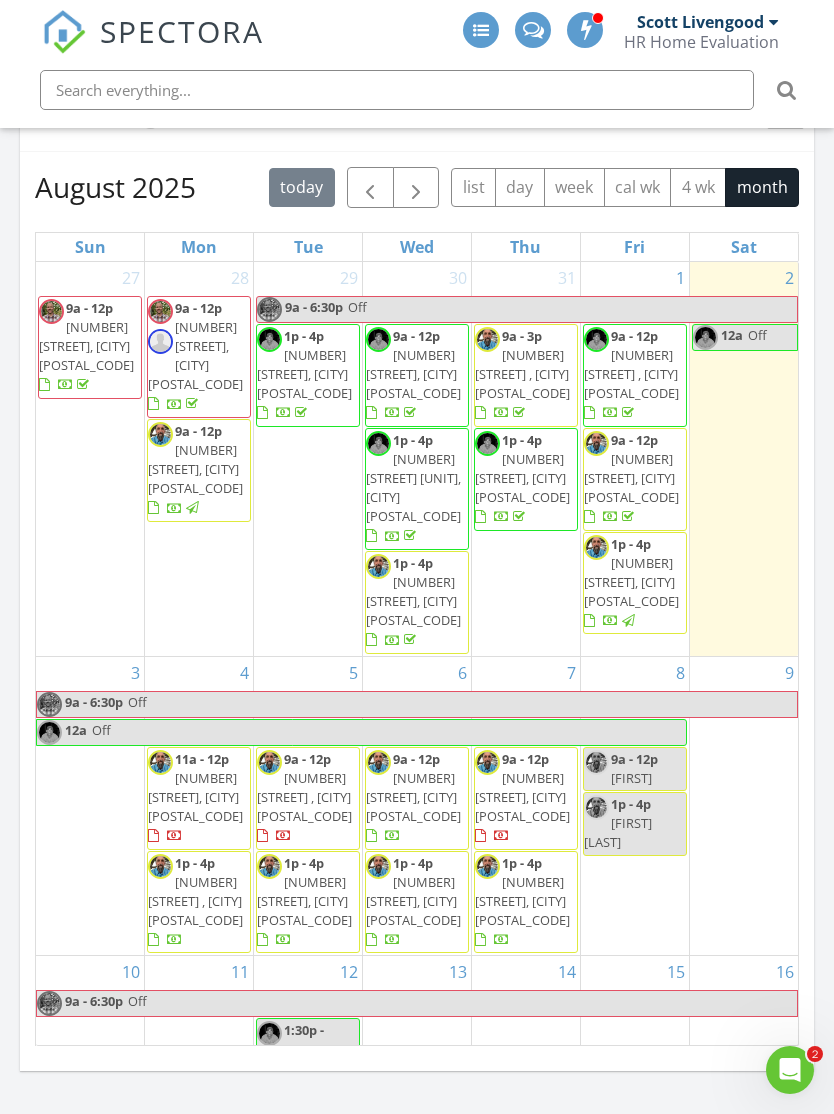 click on "week" at bounding box center (574, 187) 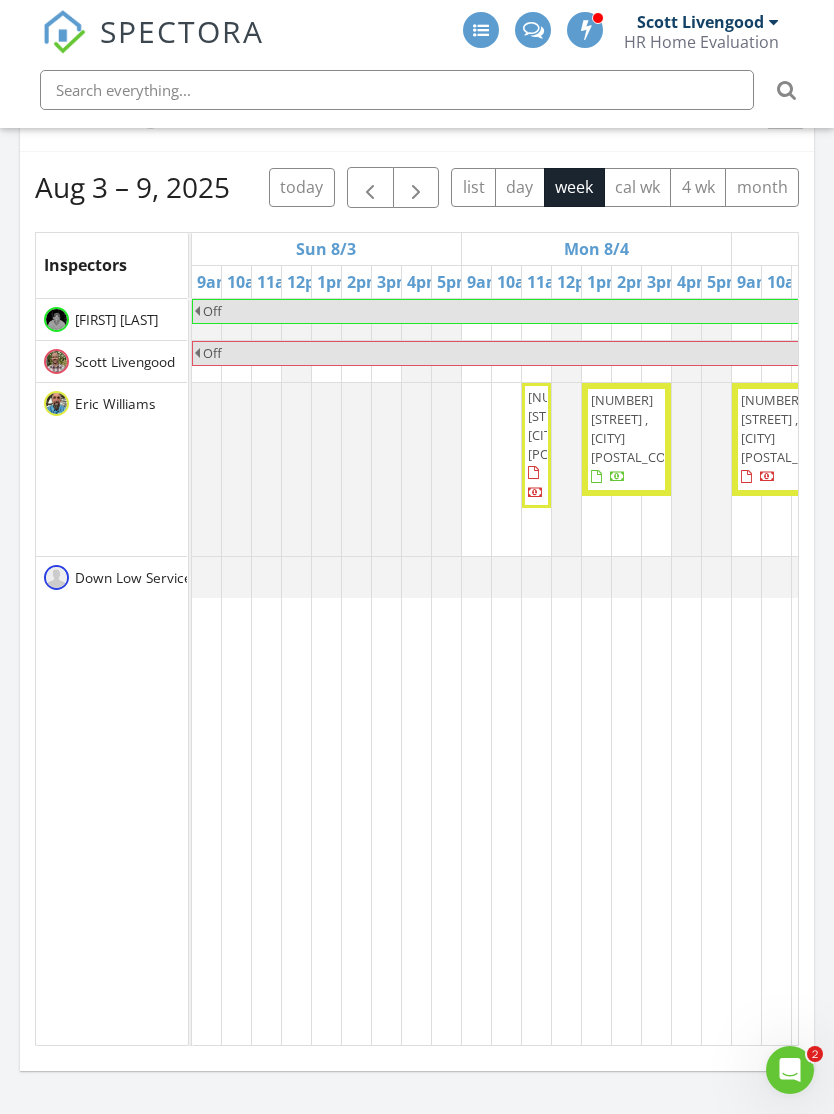 scroll, scrollTop: 0, scrollLeft: 93, axis: horizontal 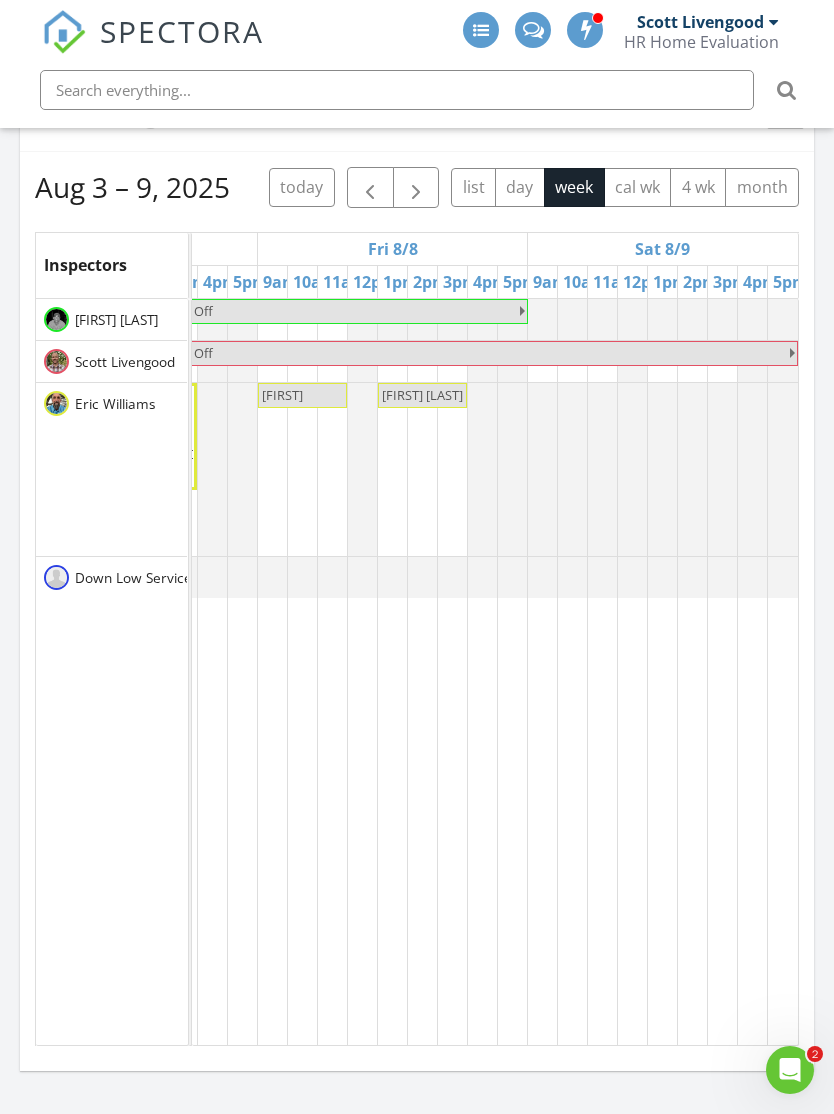 click at bounding box center (416, 188) 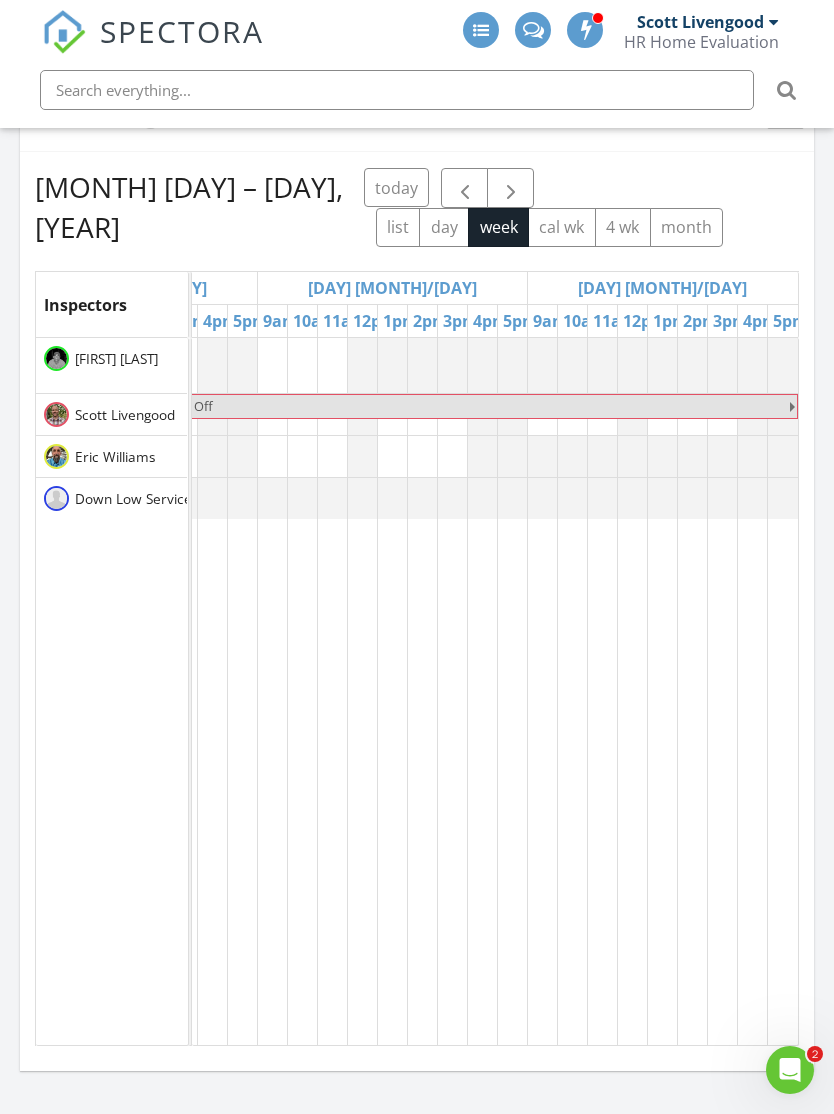 click at bounding box center (511, 189) 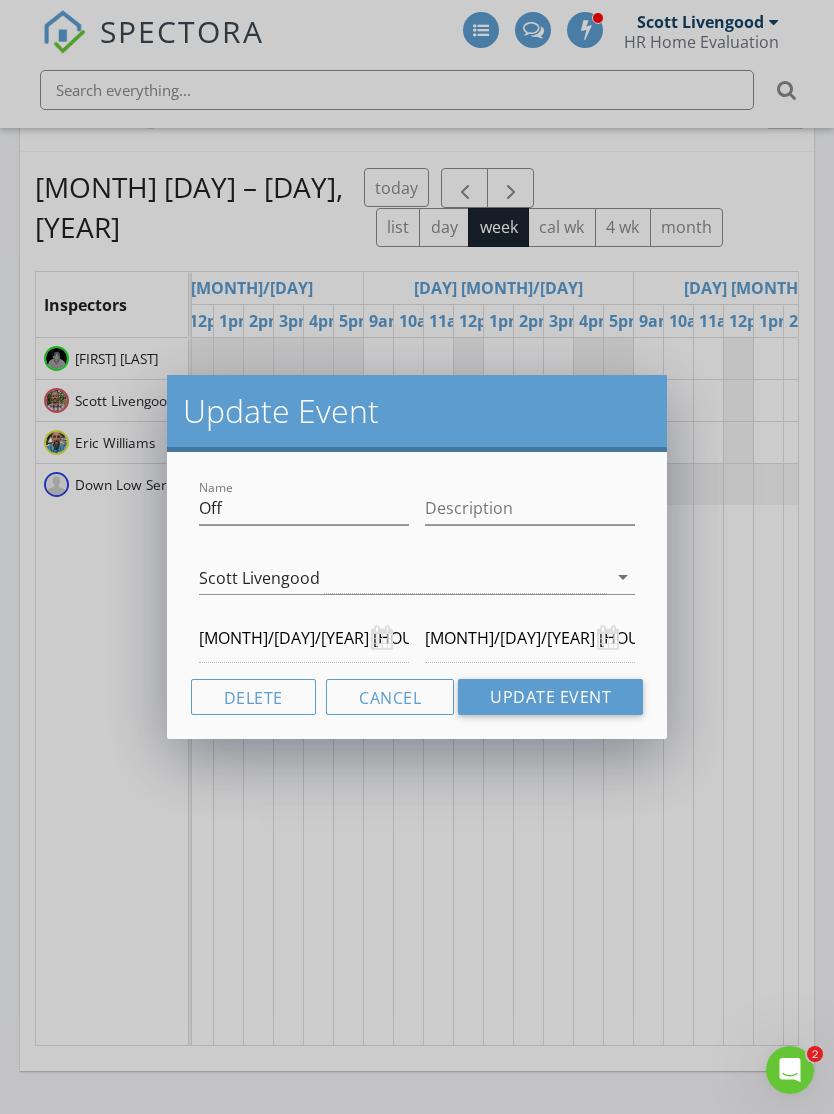 click on "08/17/2025 6:30 PM" at bounding box center (530, 638) 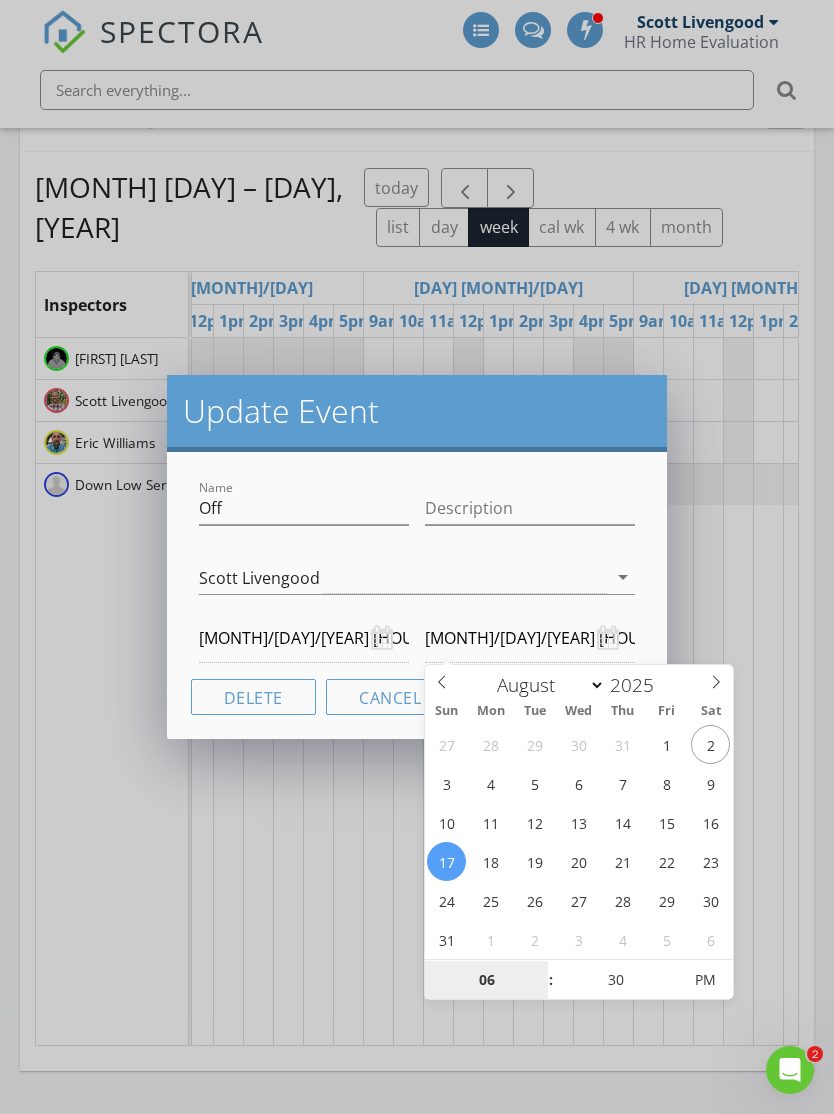 type on "08/11/2025 6:30 PM" 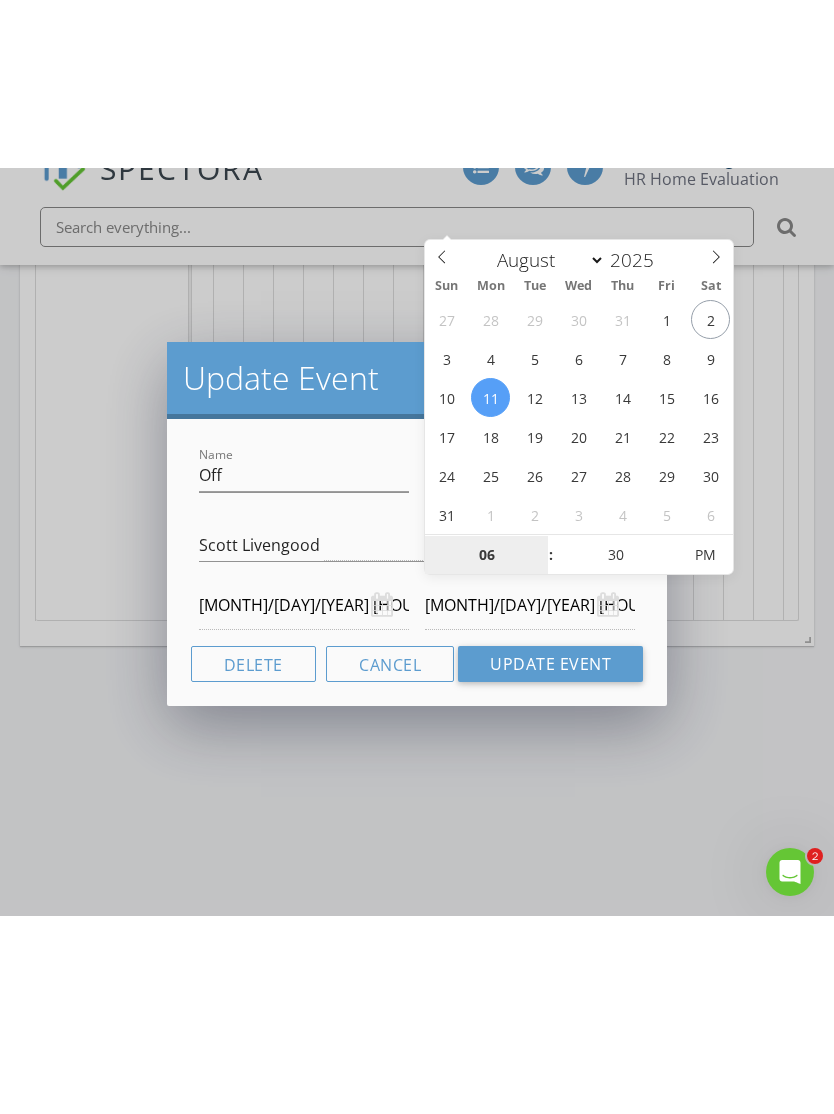 scroll, scrollTop: 2567, scrollLeft: 0, axis: vertical 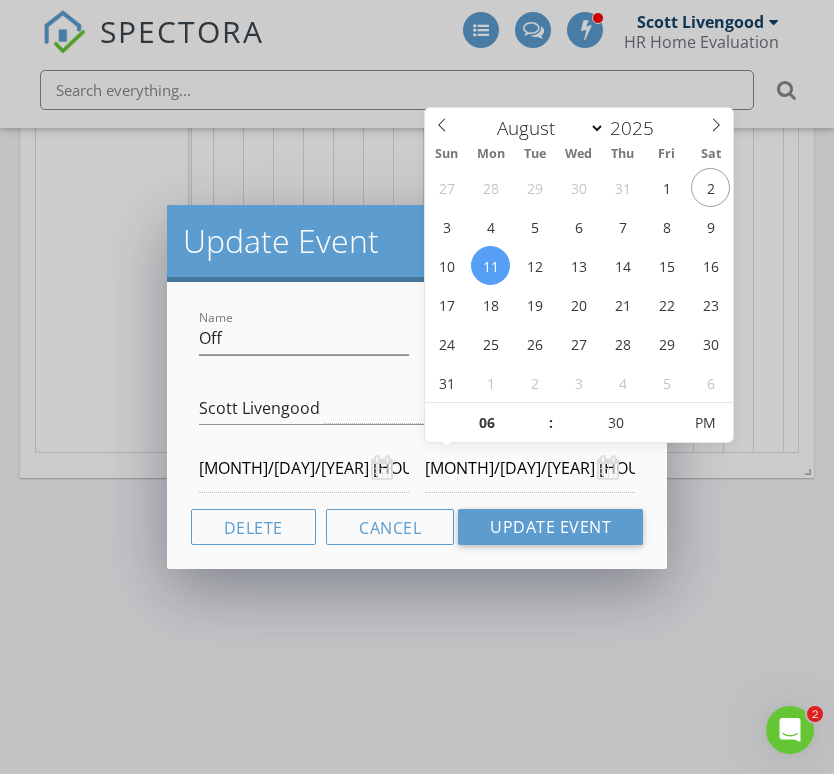 click on "Update Event" at bounding box center (550, 527) 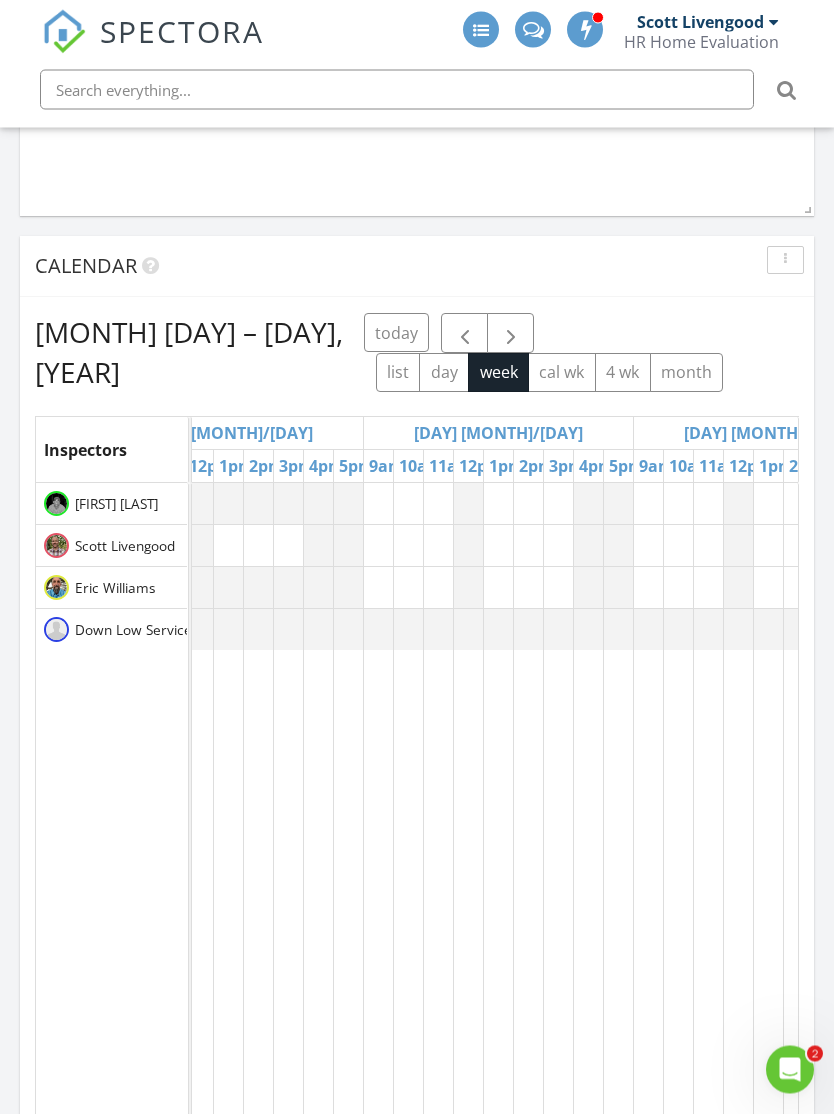 scroll, scrollTop: 1821, scrollLeft: 0, axis: vertical 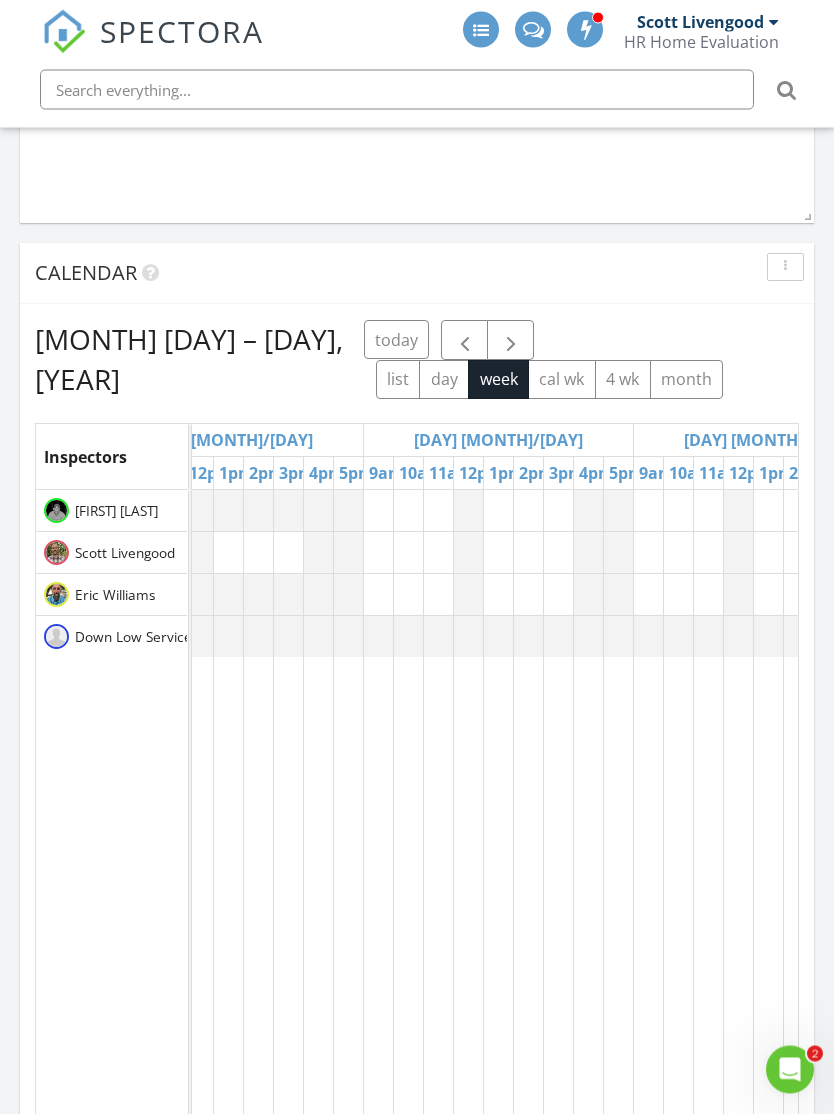 click on "today" at bounding box center [397, 340] 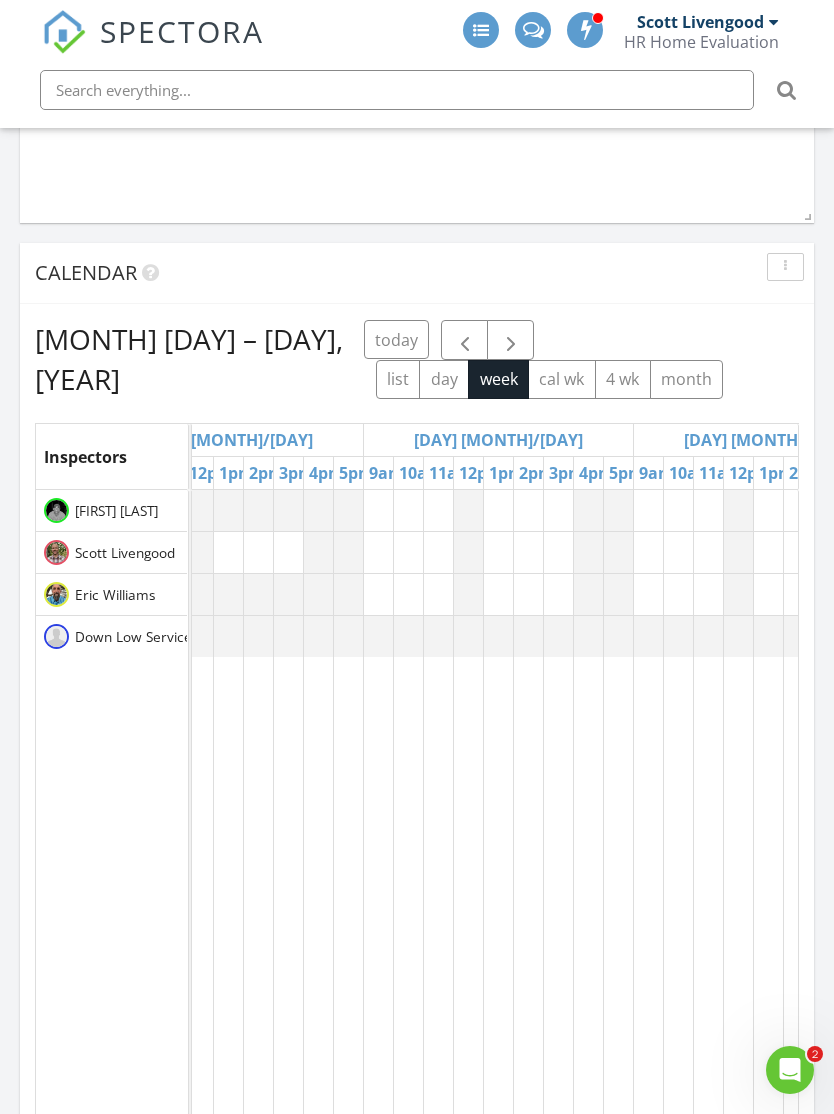 scroll, scrollTop: 0, scrollLeft: 0, axis: both 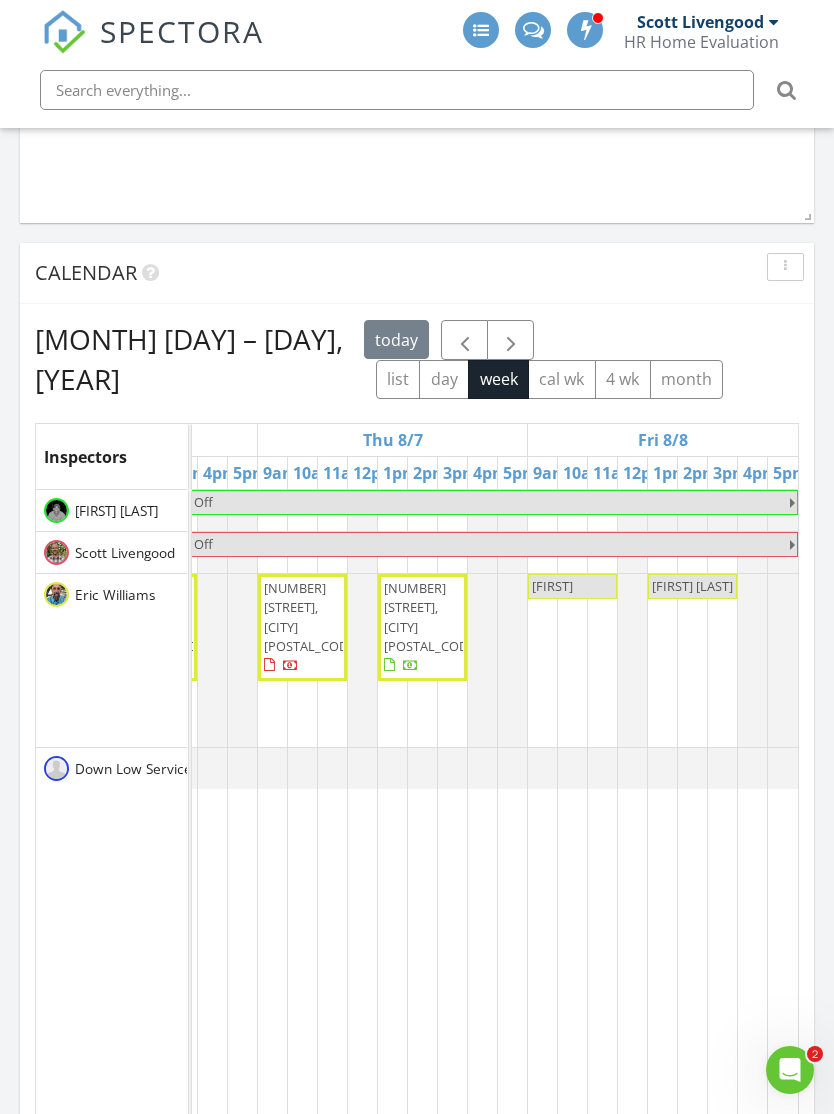 click at bounding box center (511, 341) 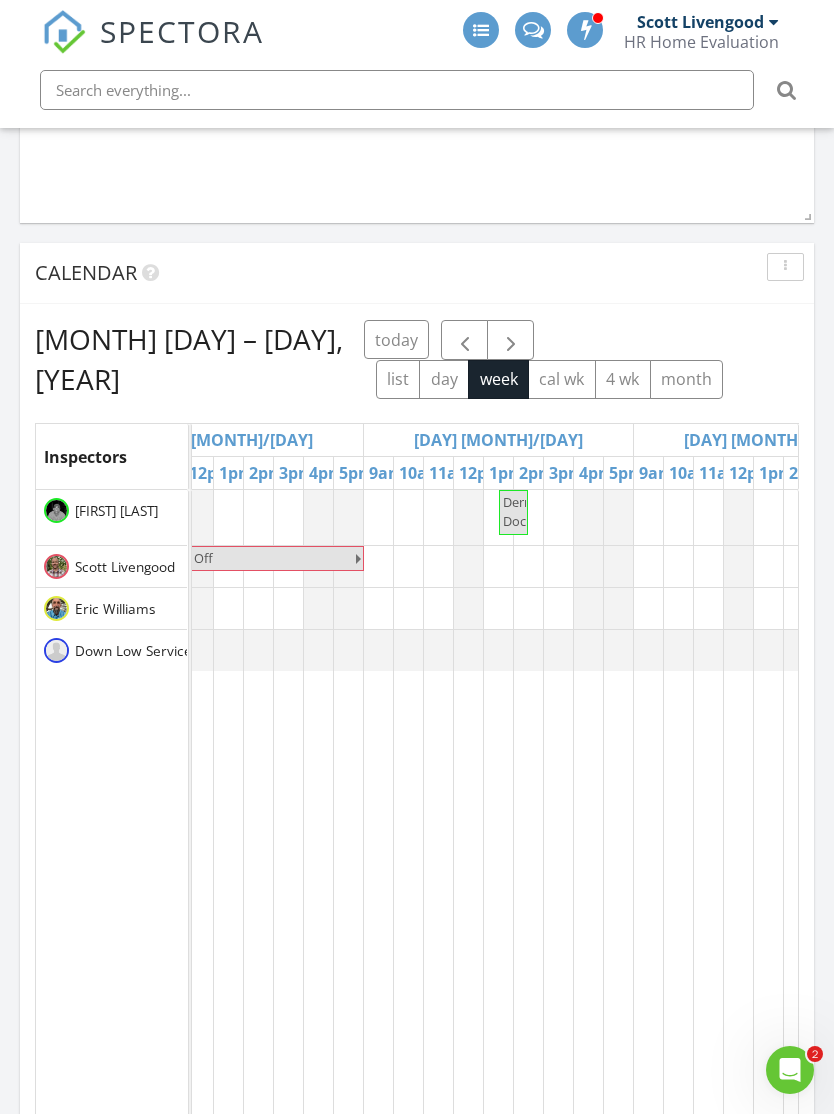 click at bounding box center (529, 843) 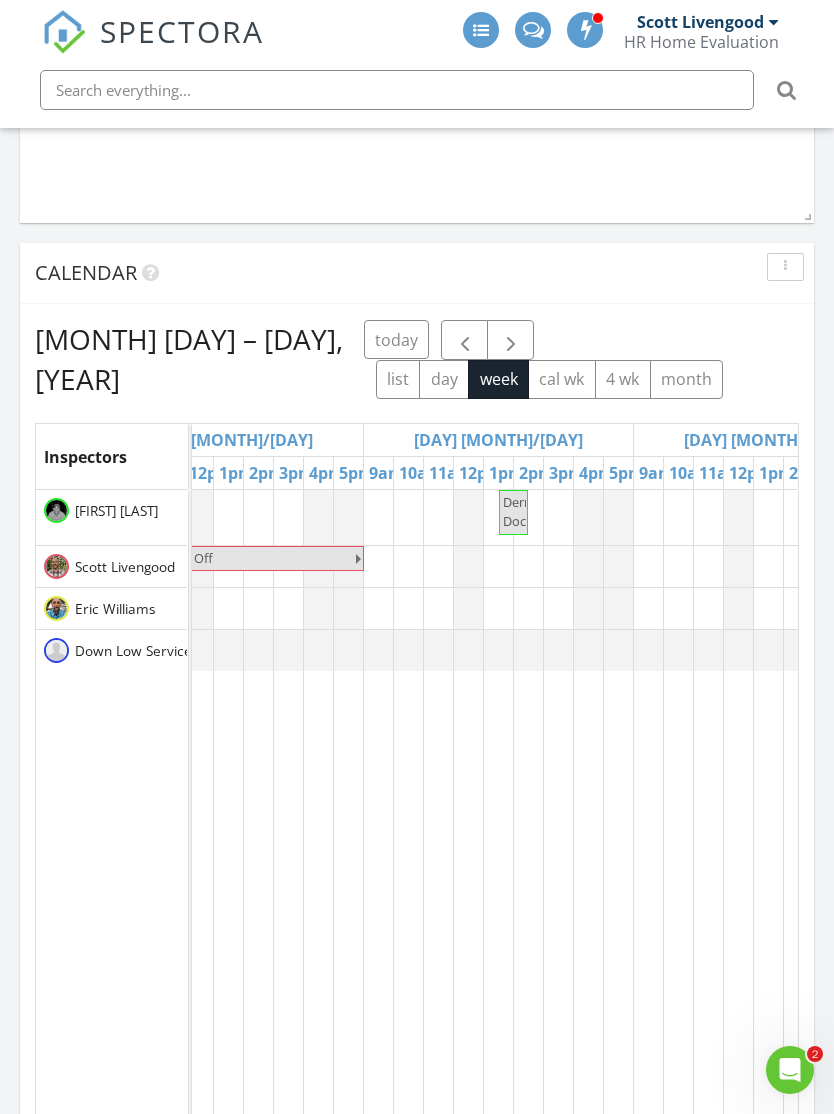 click at bounding box center [529, 843] 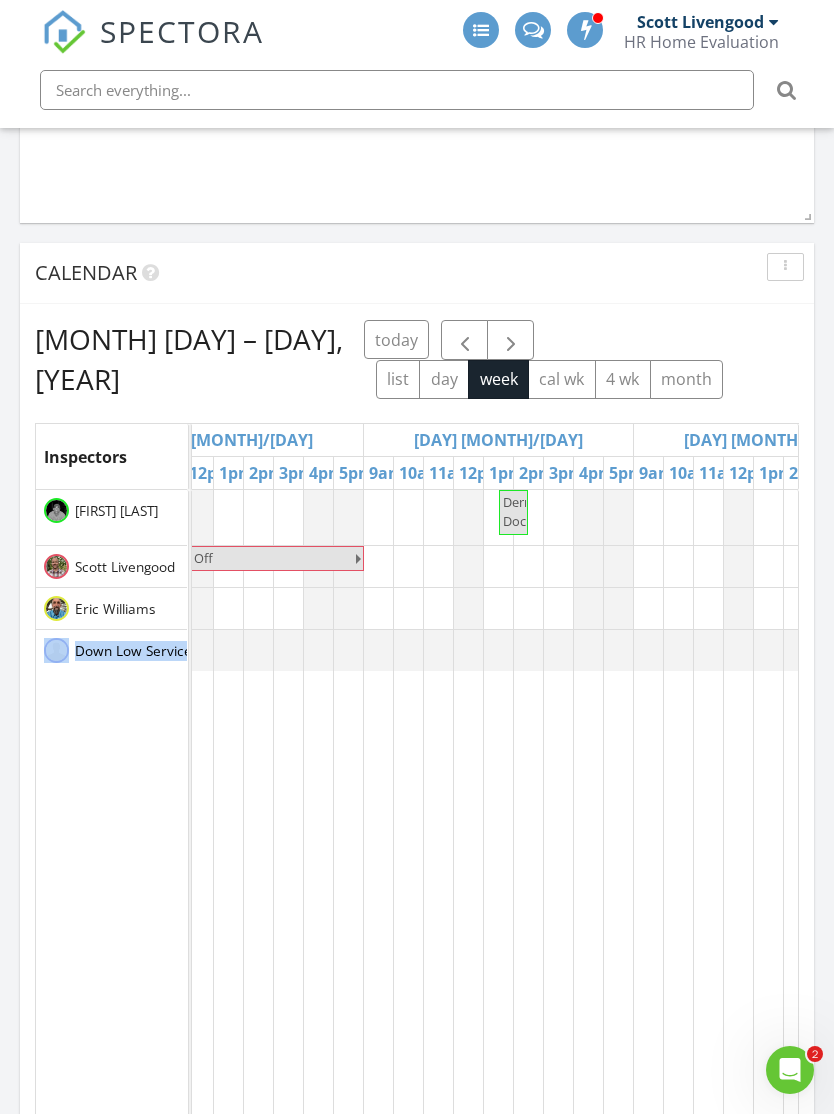 click at bounding box center [619, 843] 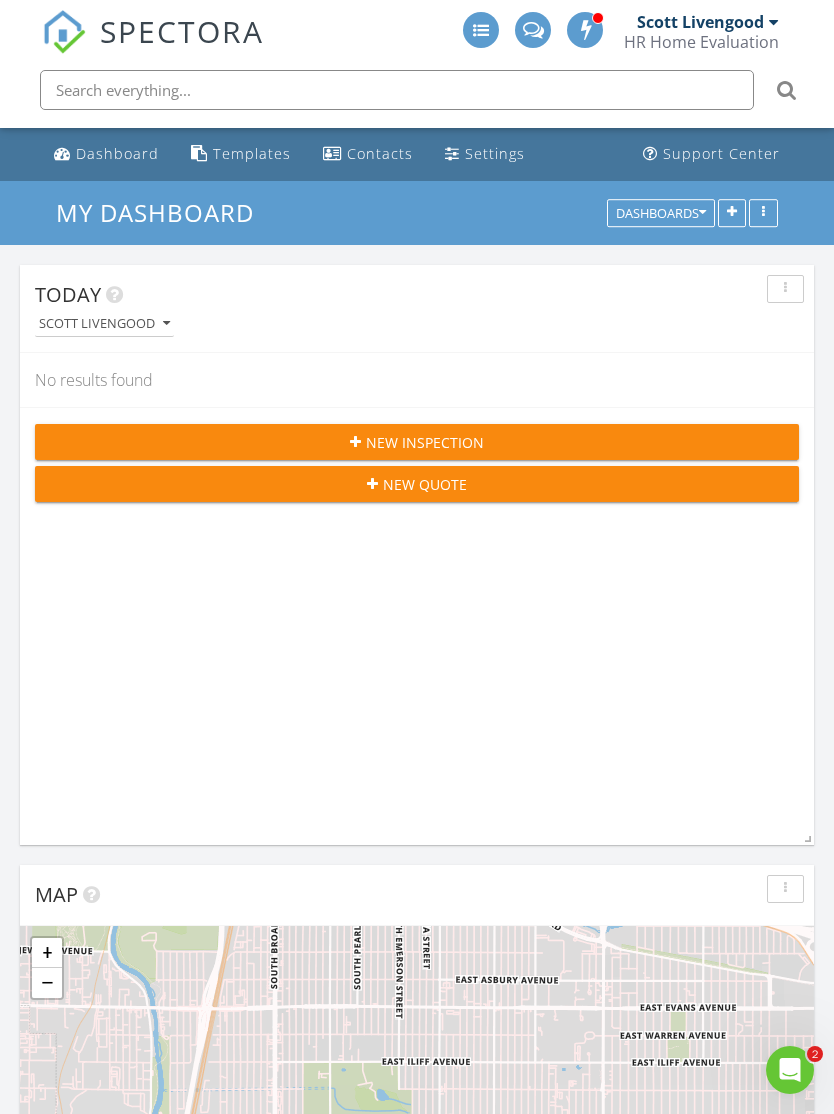 click on "Dashboard" at bounding box center (117, 153) 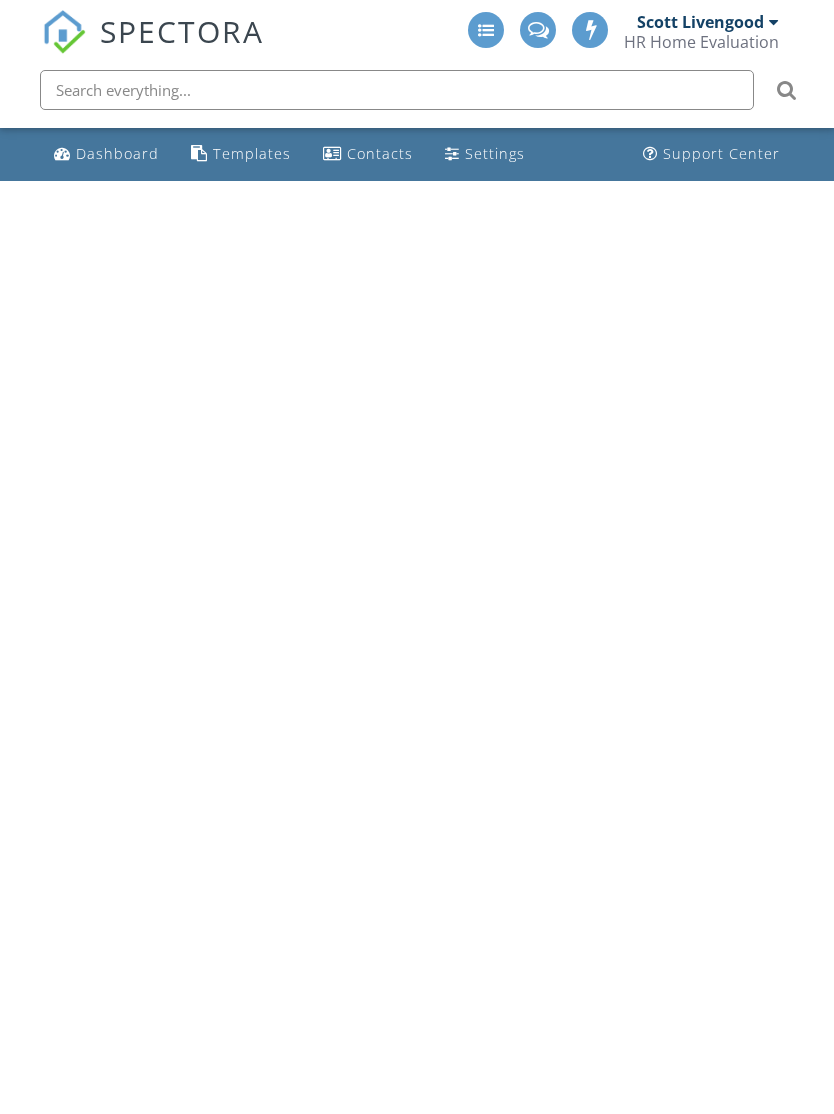 scroll, scrollTop: 0, scrollLeft: 0, axis: both 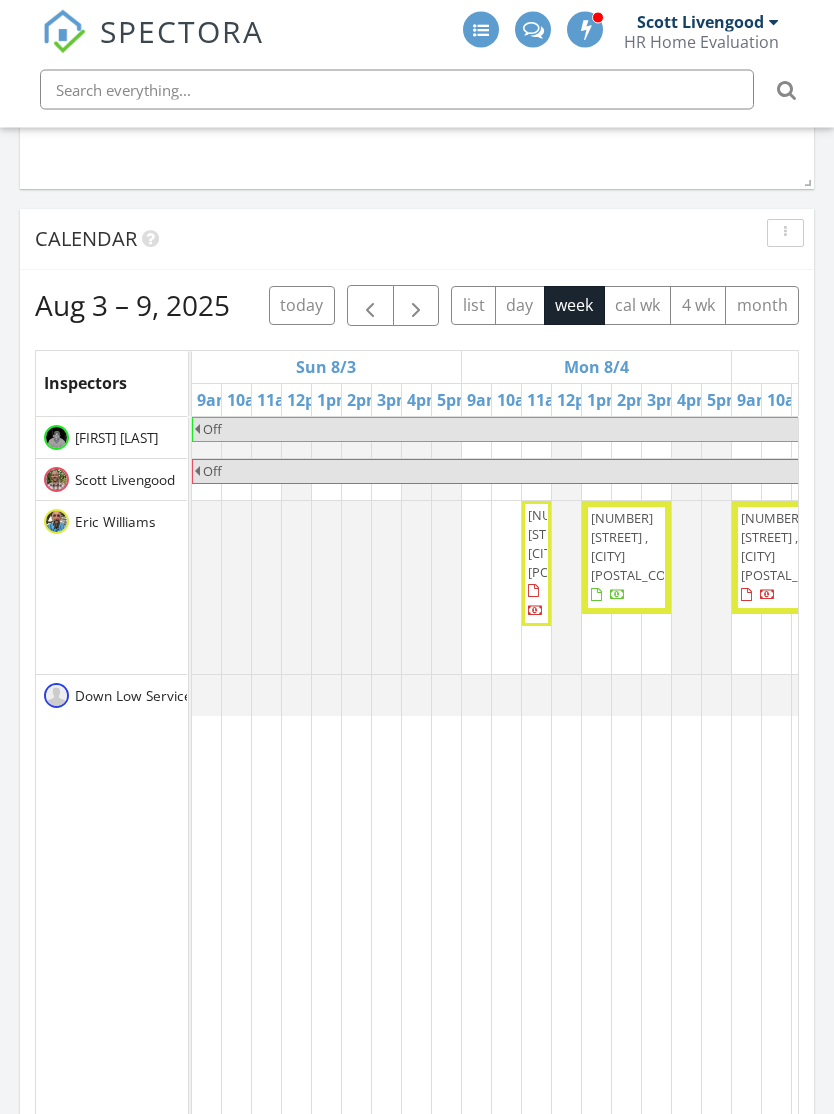 click on "day" at bounding box center (520, 306) 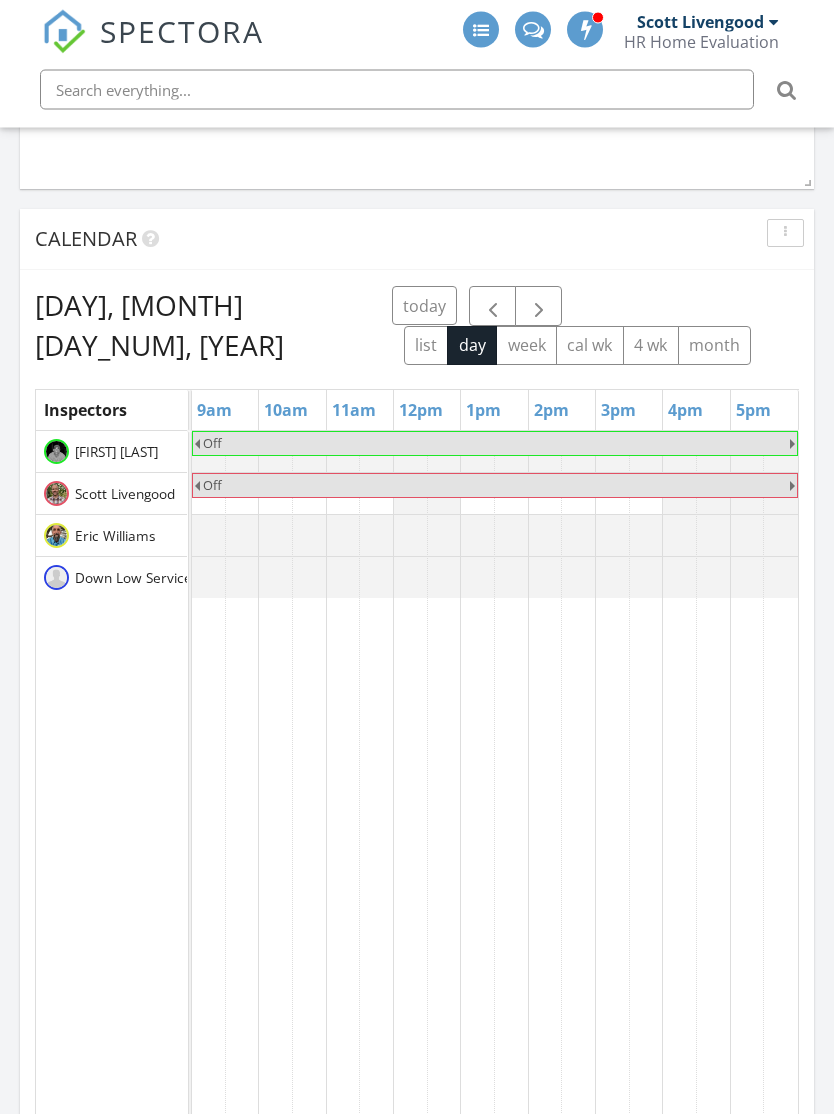 scroll, scrollTop: 1856, scrollLeft: 0, axis: vertical 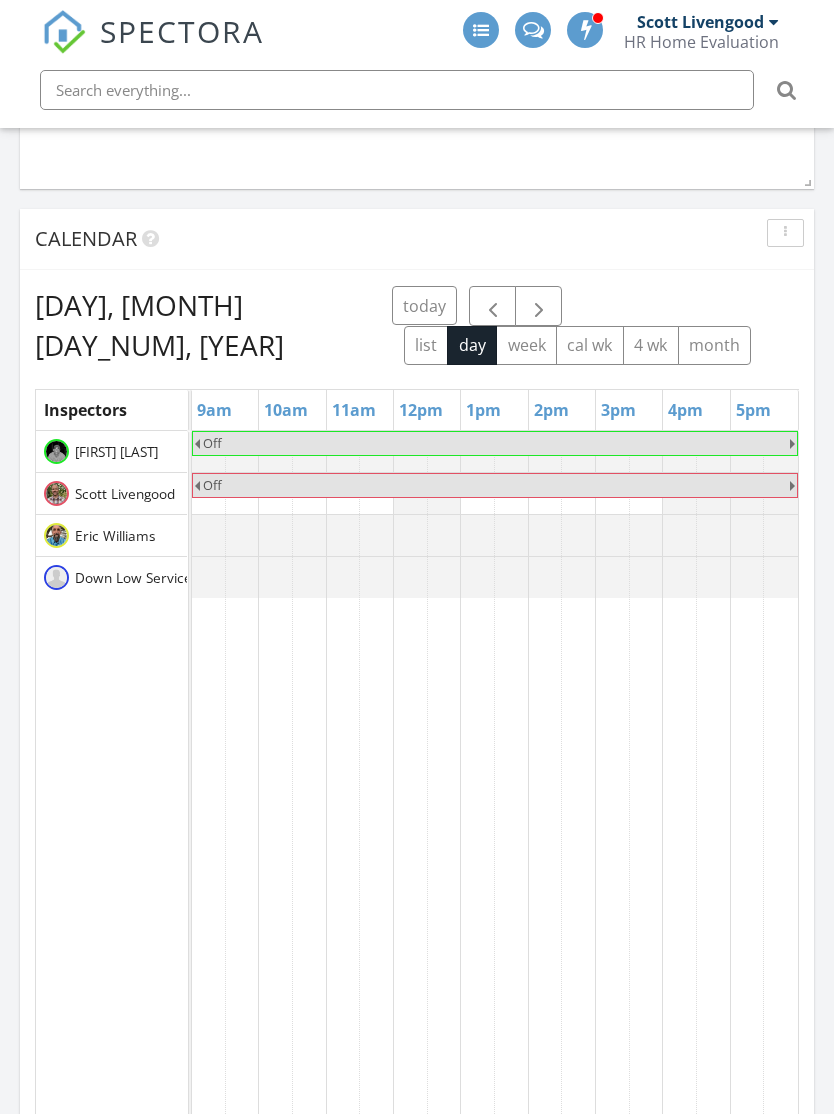 click at bounding box center (538, 306) 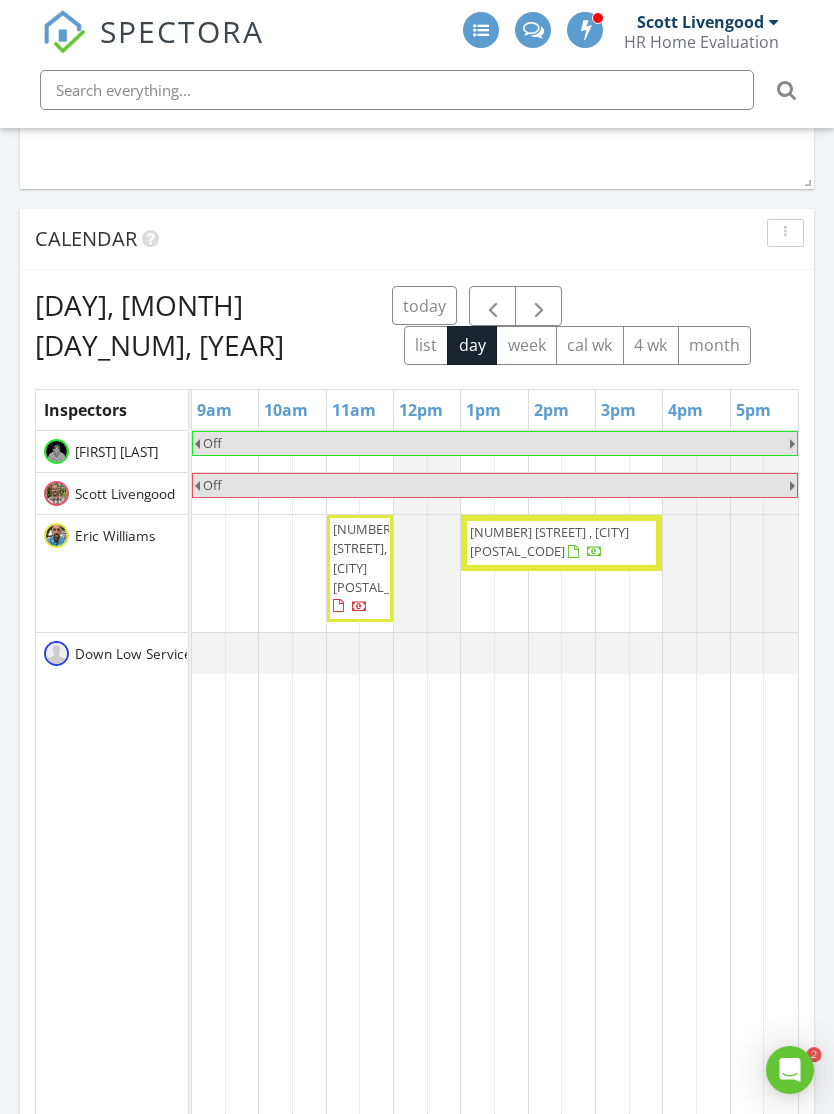 scroll, scrollTop: 0, scrollLeft: 0, axis: both 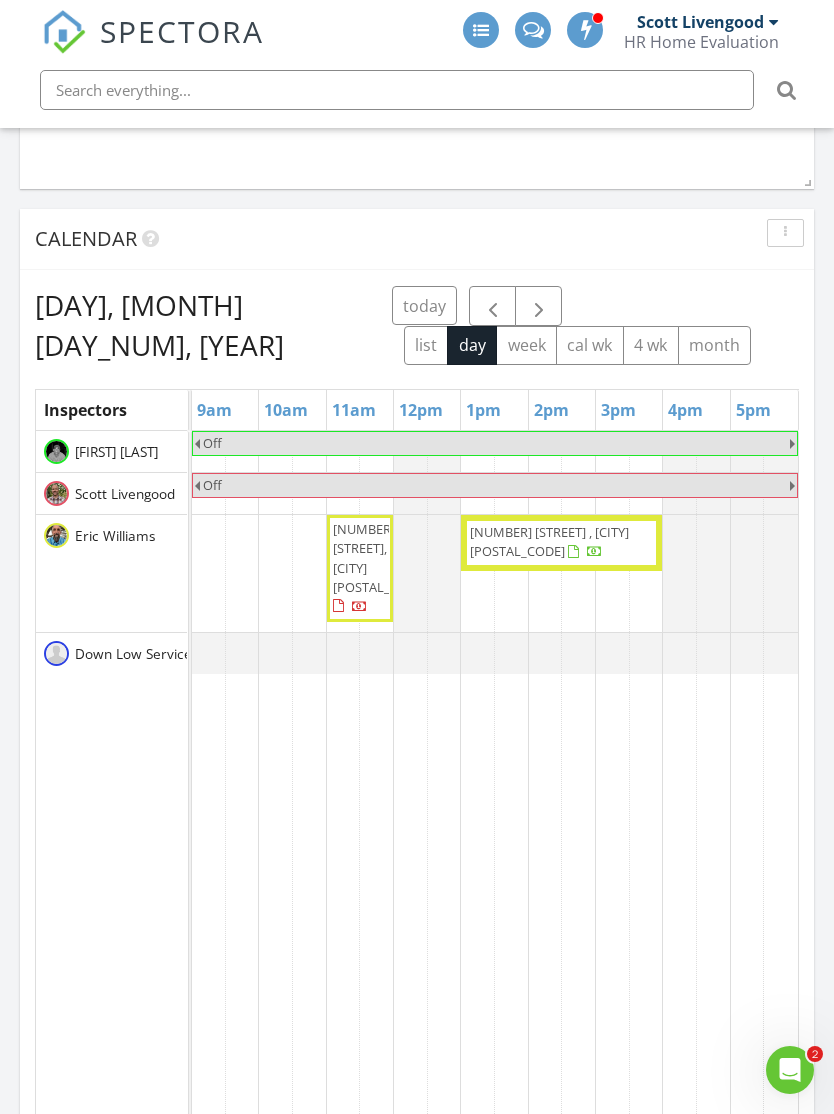 click at bounding box center (539, 307) 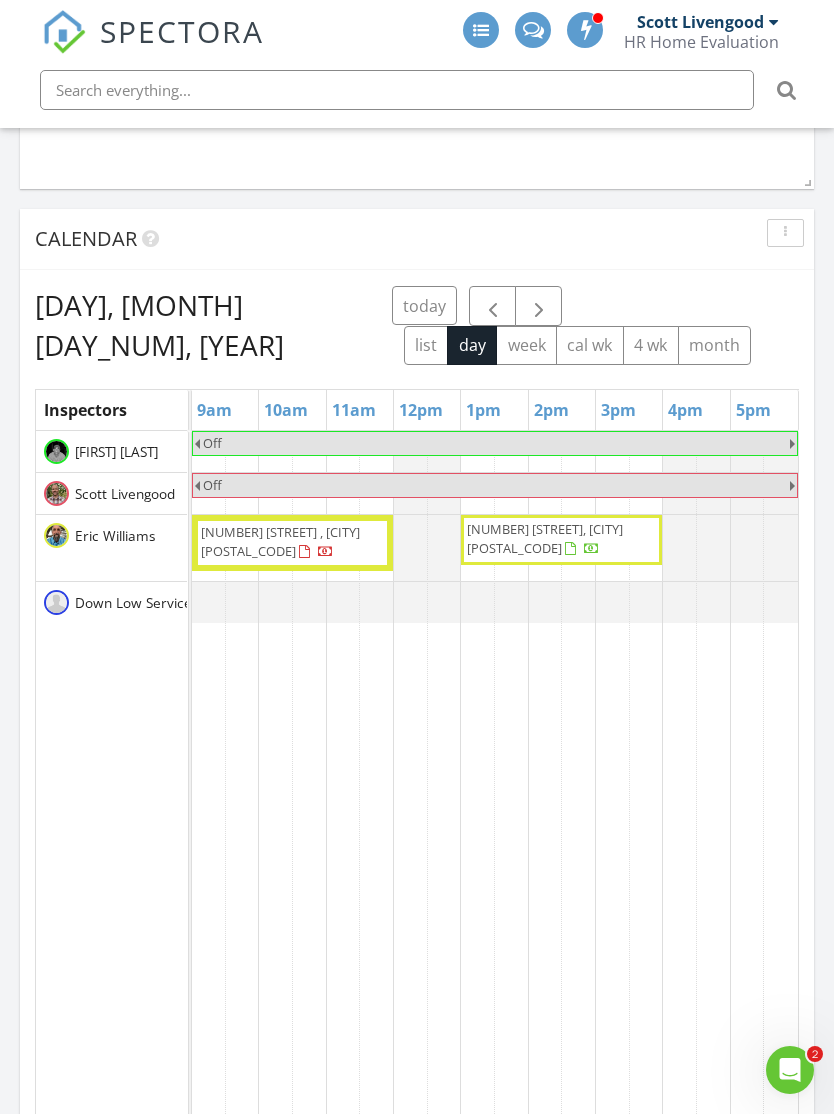 click at bounding box center [539, 307] 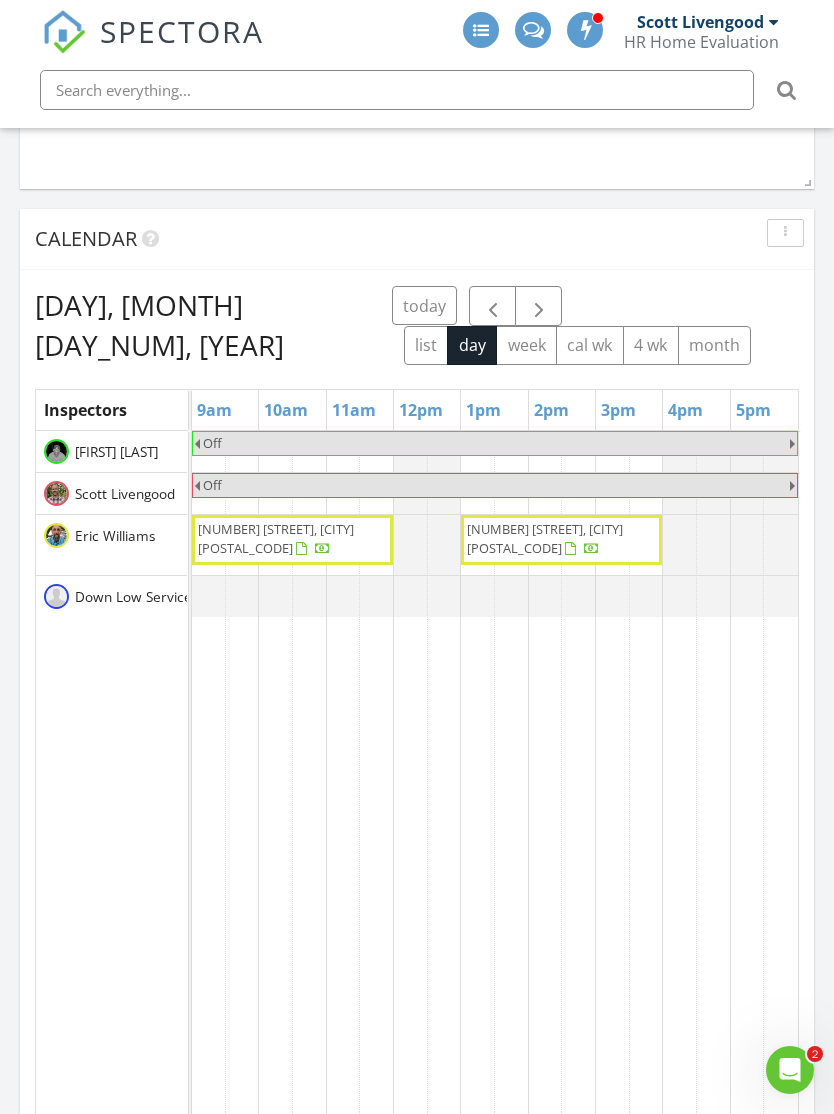 click at bounding box center (539, 307) 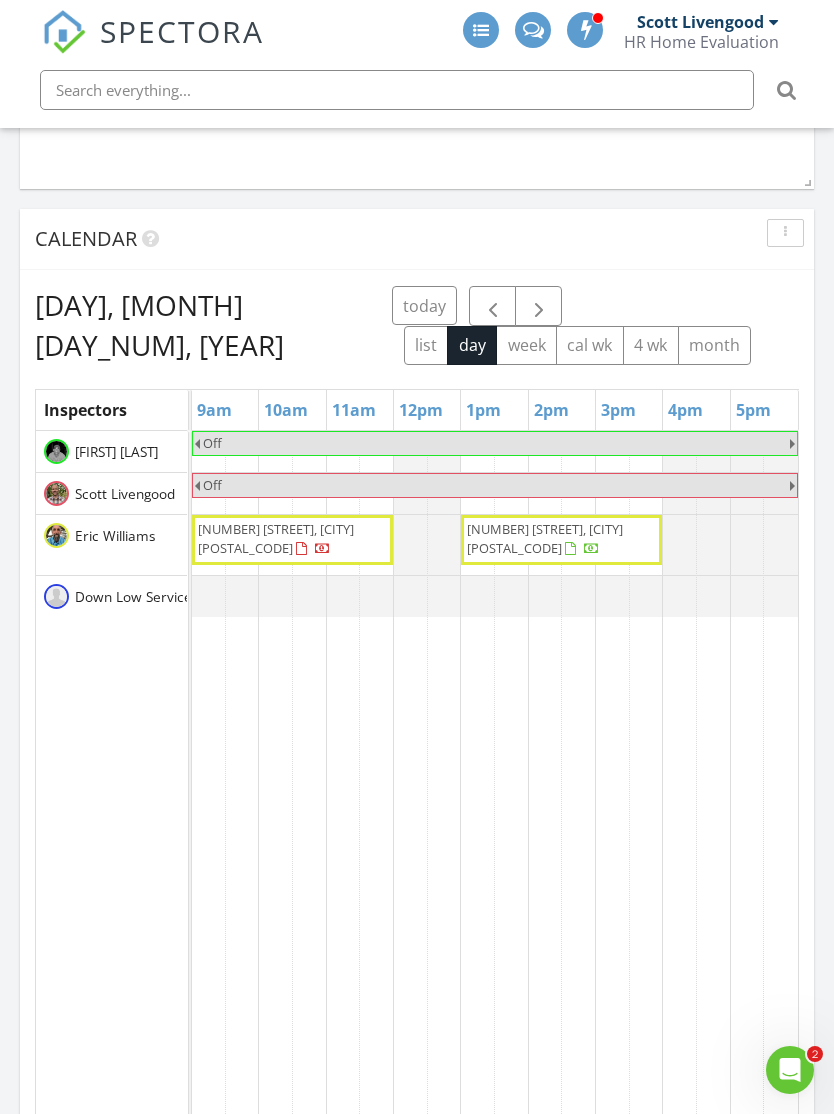 click at bounding box center [539, 307] 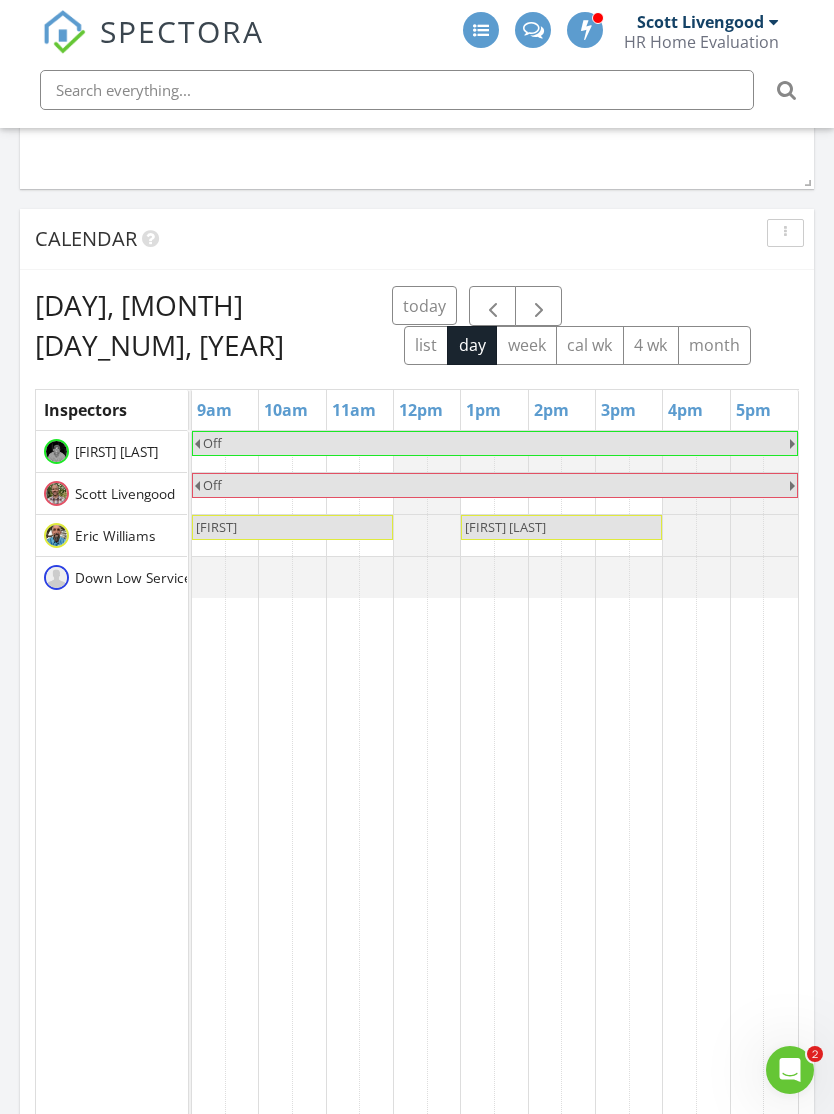 click at bounding box center (539, 307) 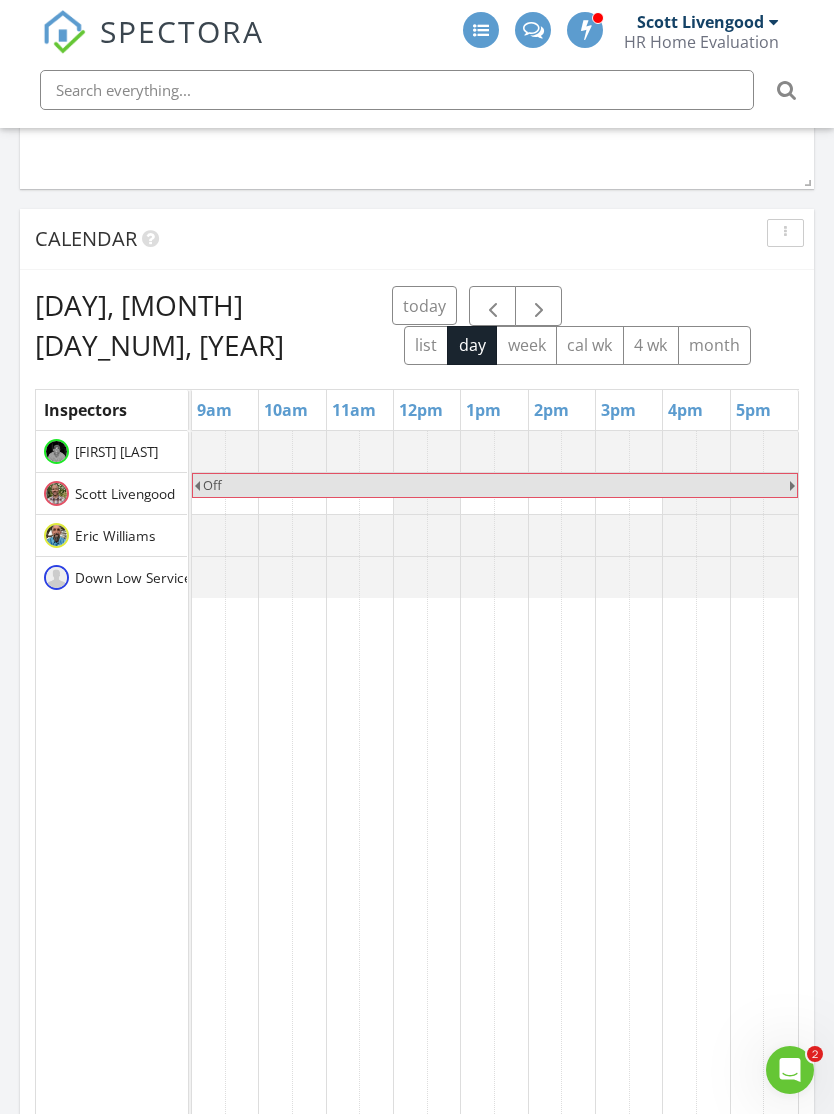 click at bounding box center [539, 307] 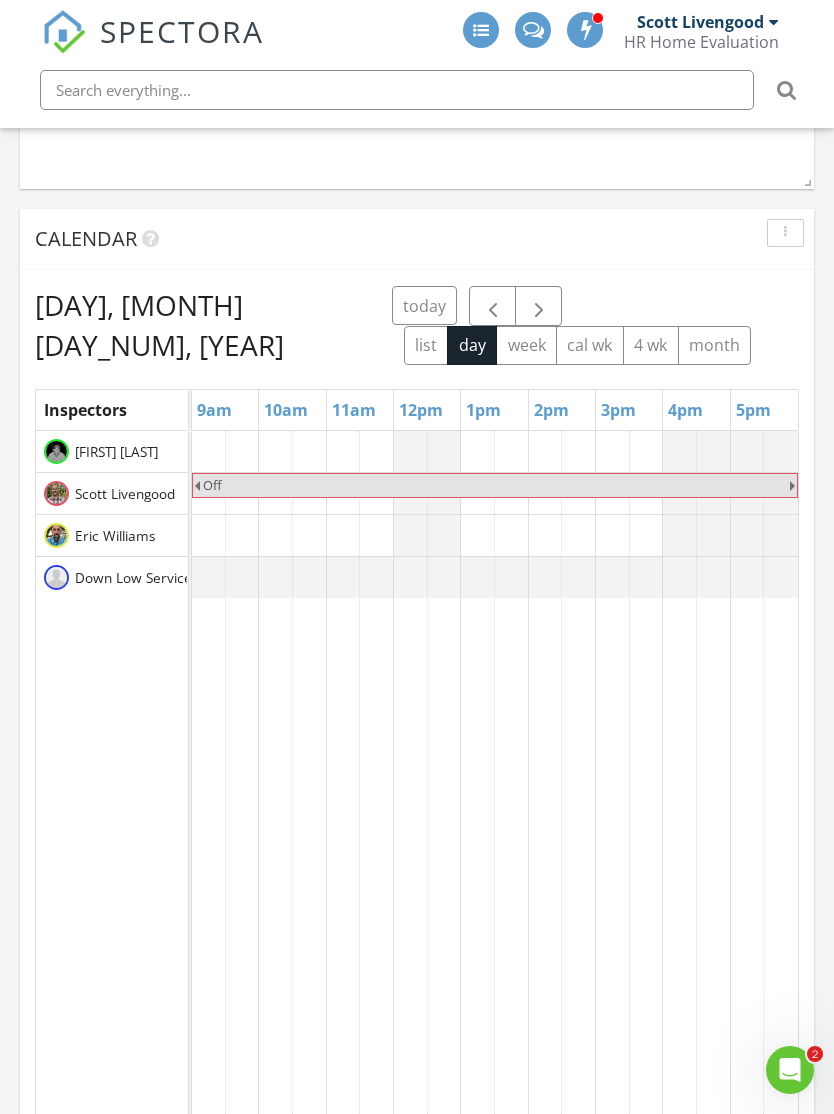 click at bounding box center [539, 307] 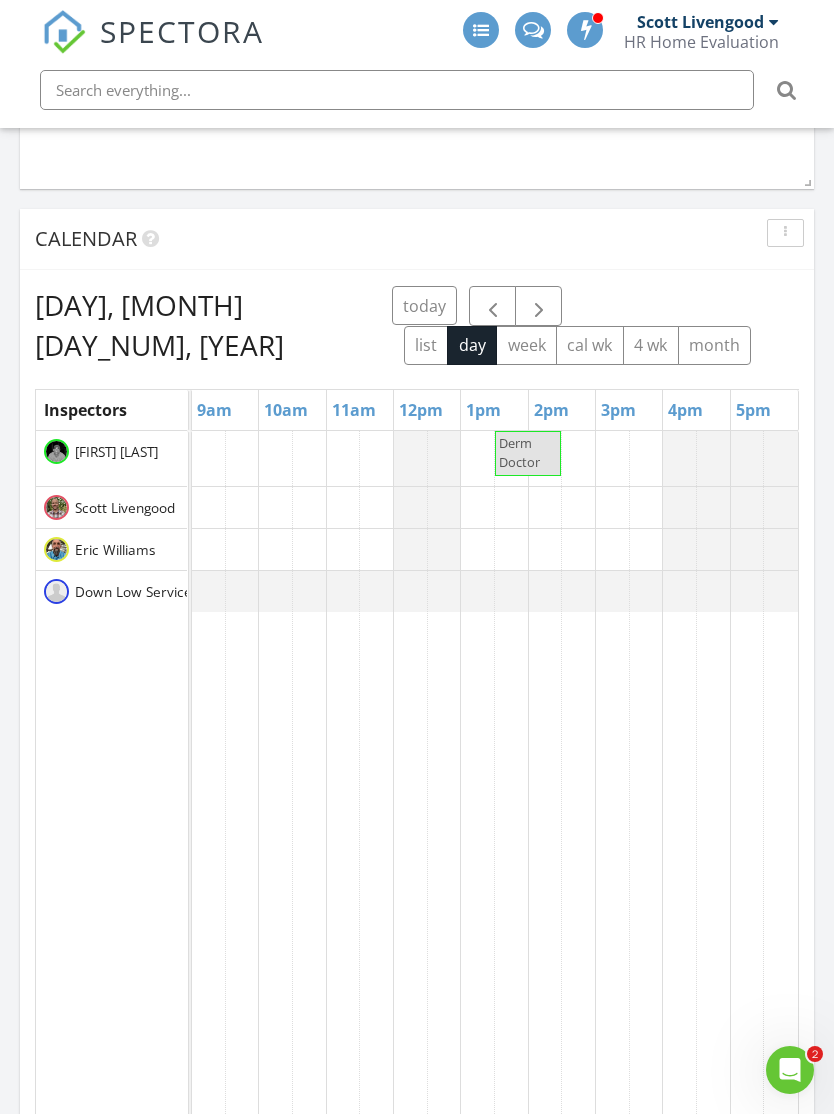 click at bounding box center [539, 307] 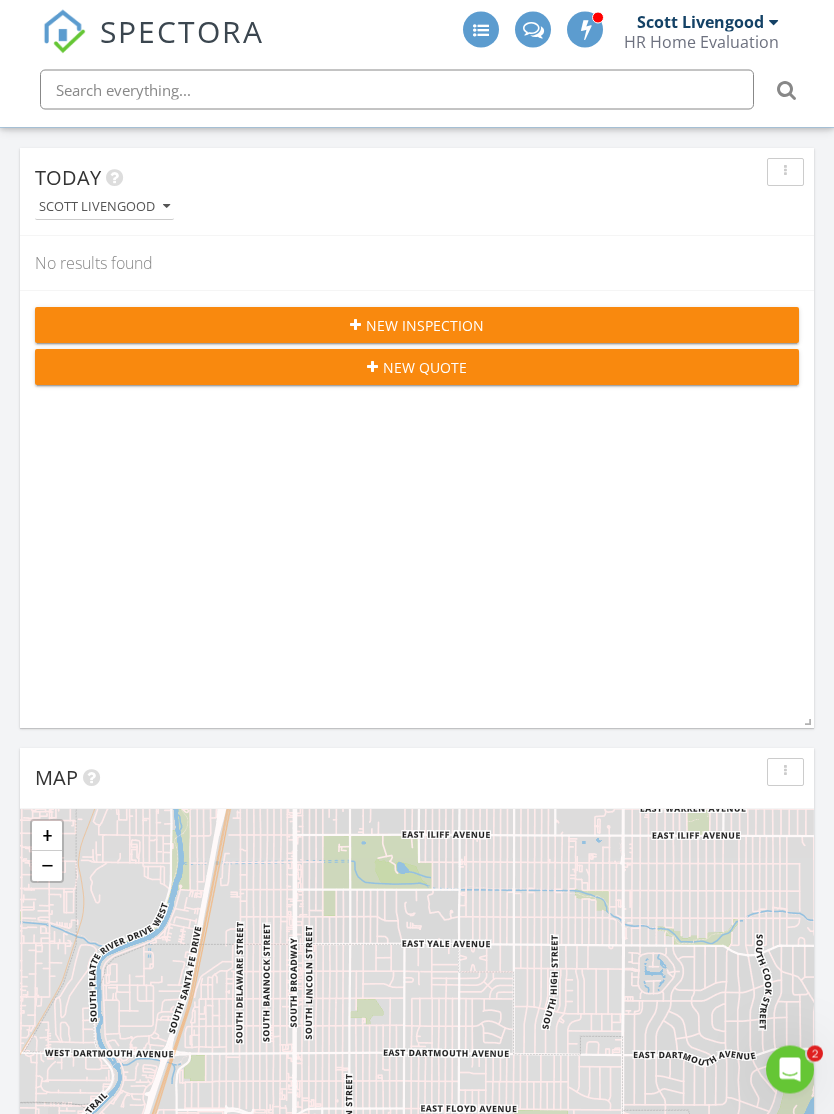 scroll, scrollTop: 0, scrollLeft: 0, axis: both 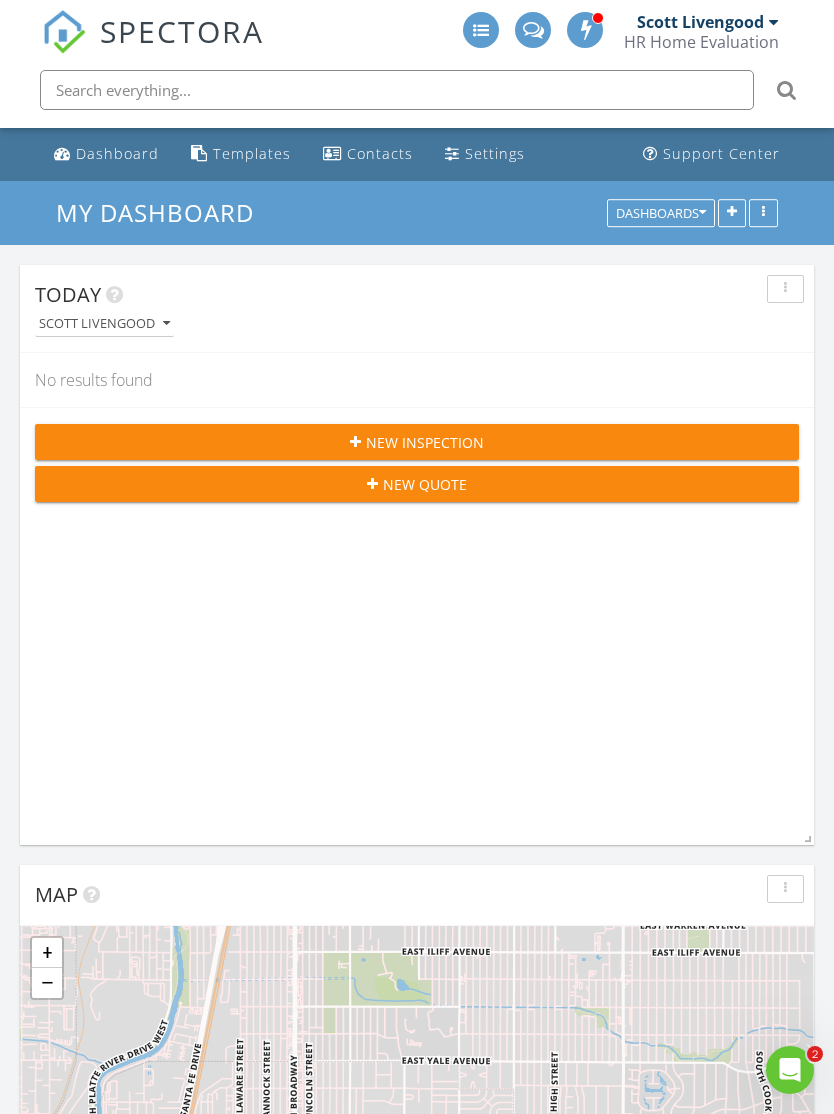 click on "Dashboard" at bounding box center [117, 153] 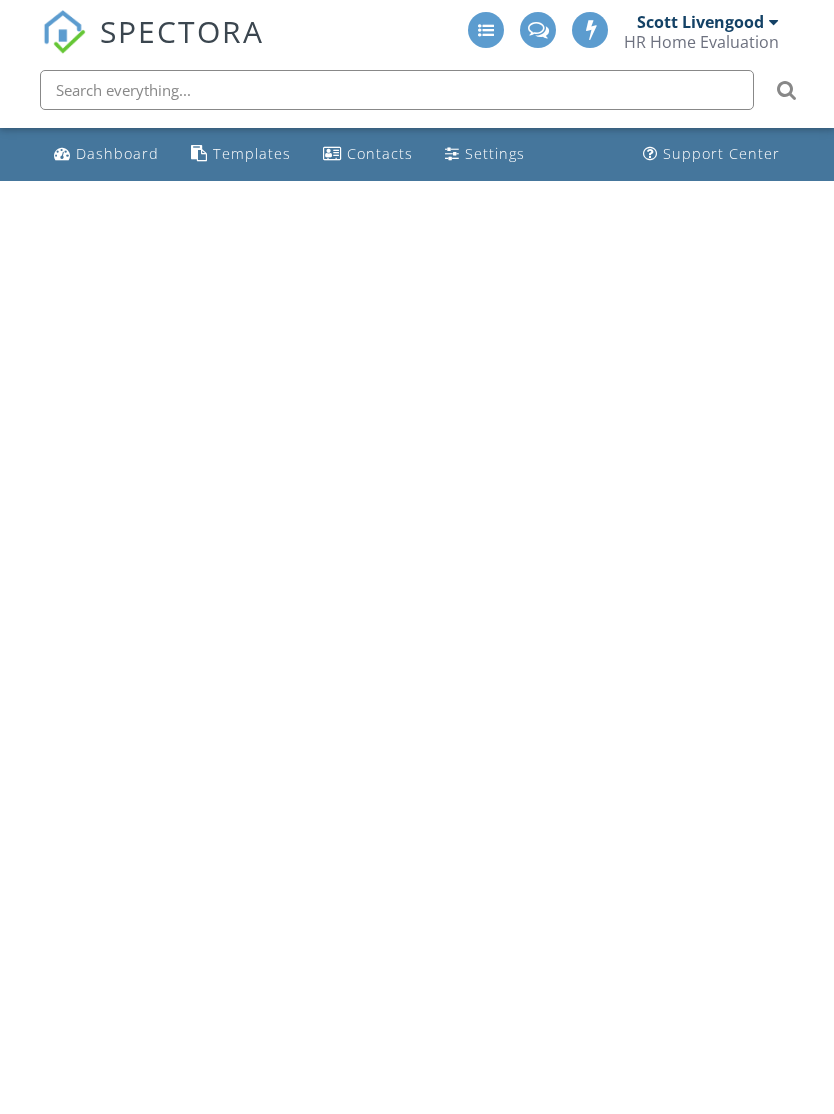 scroll, scrollTop: 0, scrollLeft: 0, axis: both 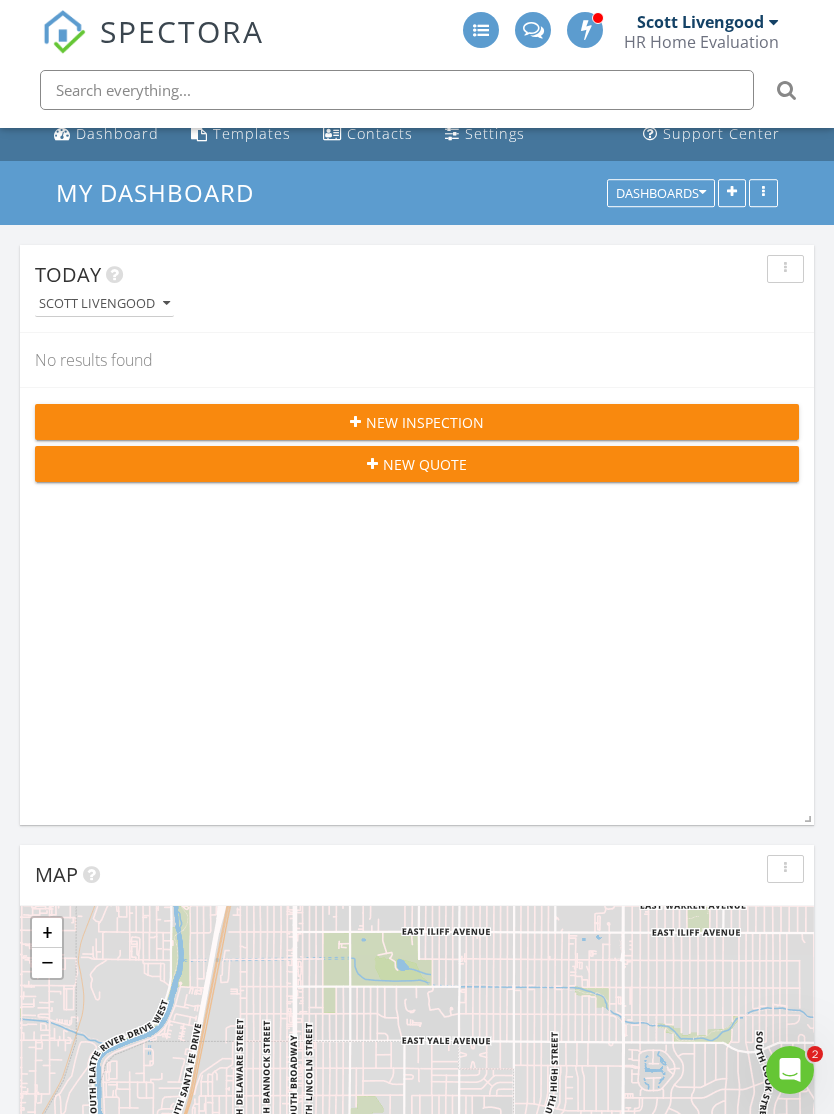 click on "New Inspection" at bounding box center (417, 422) 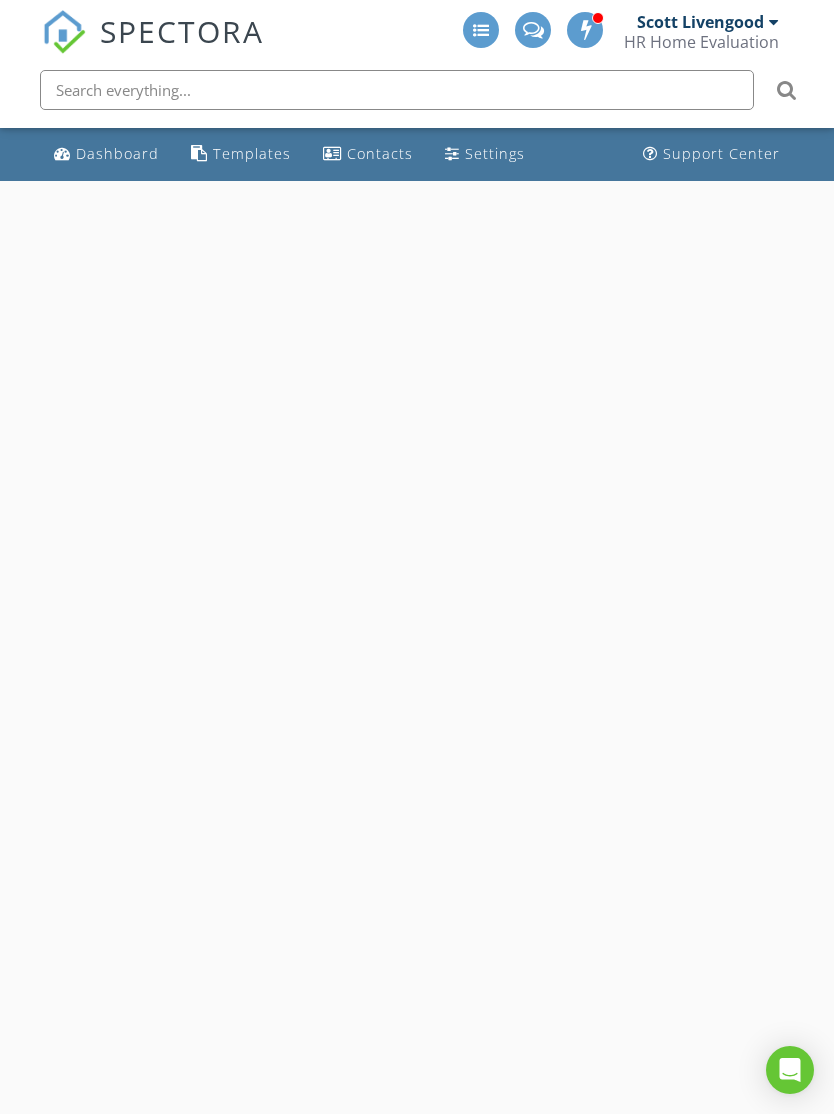 scroll, scrollTop: 0, scrollLeft: 0, axis: both 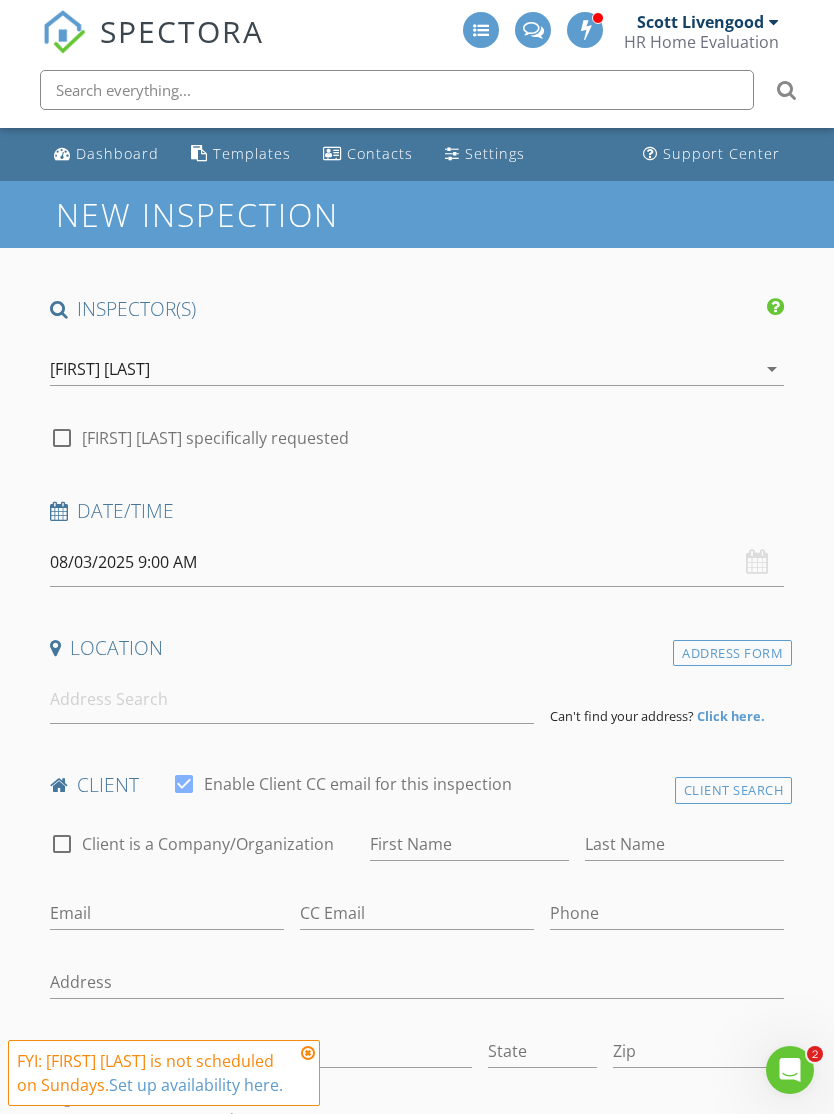 click on "[FIRST] [LAST]" at bounding box center [403, 369] 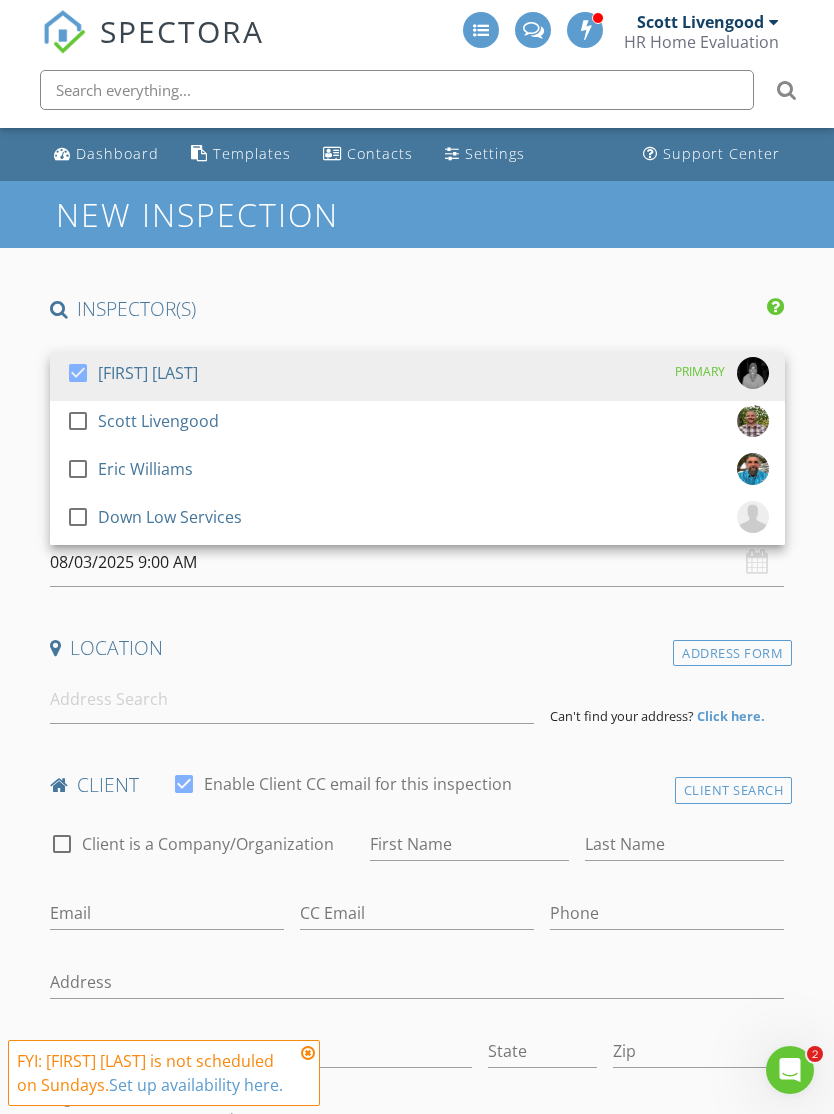 click on "check_box_outline_blank   [FIRST] [LAST]" at bounding box center (417, 425) 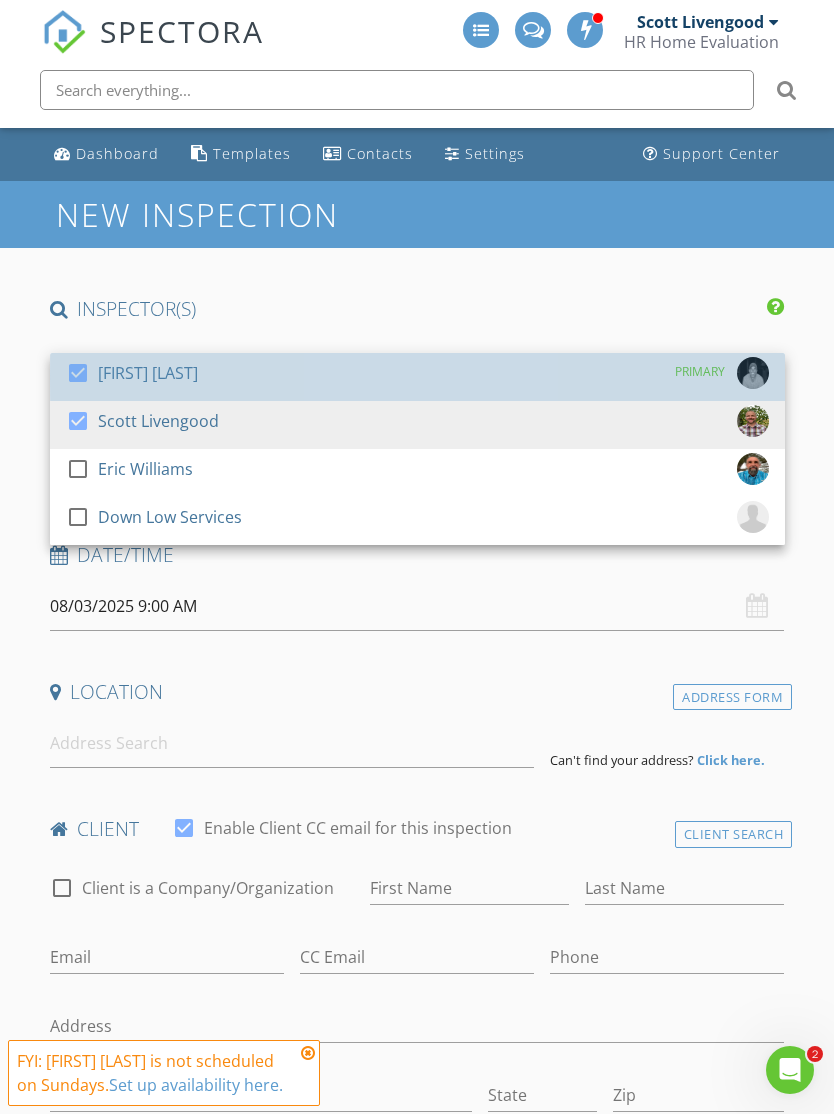 click on "check_box   [FIRST] [LAST]   PRIMARY" at bounding box center (417, 377) 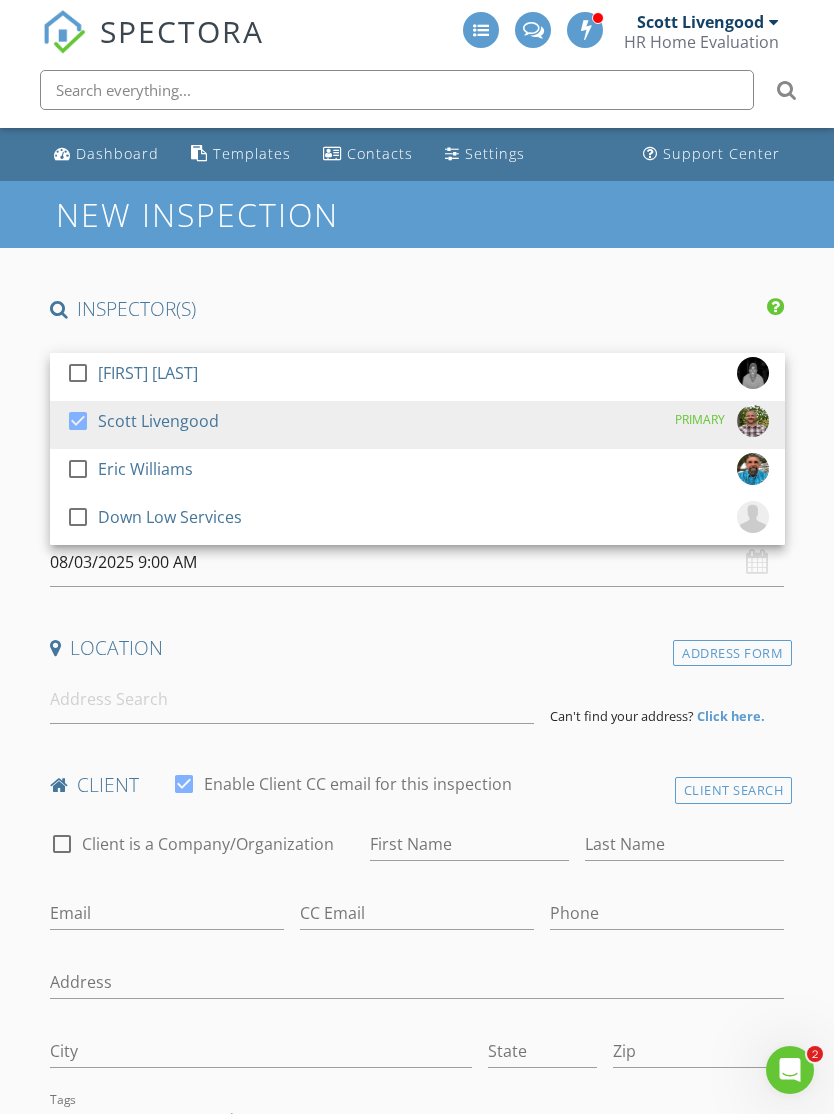 click on "INSPECTOR(S)
check_box_outline_blank   [FIRST] [LAST]     check_box   [FIRST] [LAST]   PRIMARY   check_box_outline_blank   [FIRST] [LAST]     check_box_outline_blank   Down Low Services     [FIRST] [LAST] arrow_drop_down   check_box_outline_blank [FIRST] [LAST] specifically requested
Date/Time
08/03/2025 9:00 AM
Location
Address Form       Can't find your address?   Click here.
client
check_box Enable Client CC email for this inspection   Client Search     check_box_outline_blank Client is a Company/Organization     First Name   Last Name   Email   CC Email   Phone   Address   City   State   Zip     Tags         Notes
ADD ADDITIONAL client
SERVICES
check_box_outline_blank   Residential Inspection    check_box_outline_blank   Stucco Inspection   check_box_outline_blank" at bounding box center [417, 2020] 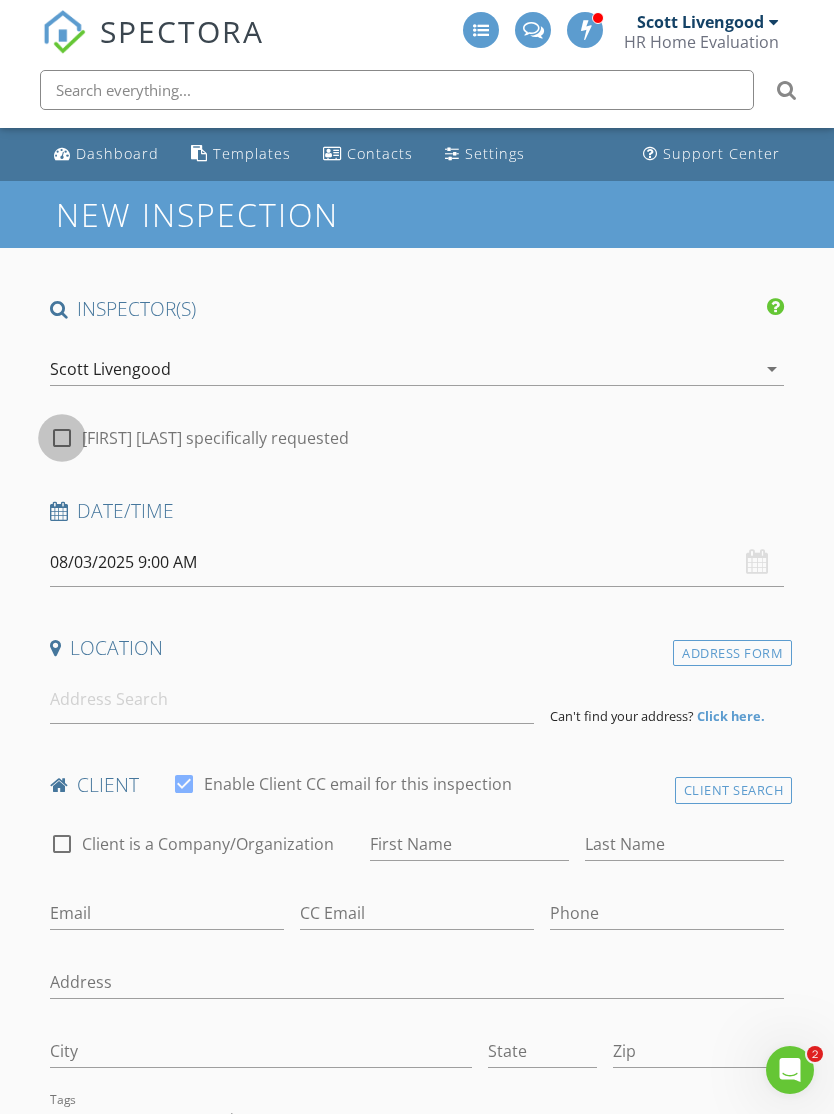 click at bounding box center (62, 438) 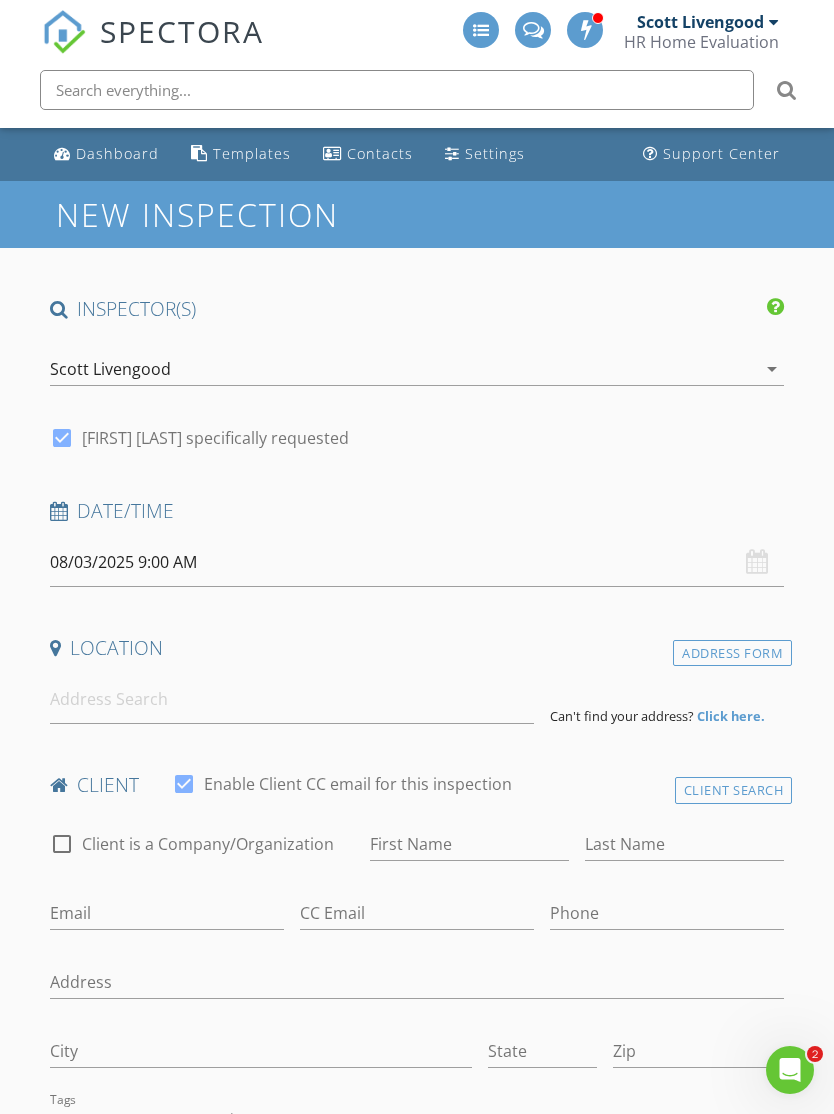click on "08/03/2025 9:00 AM" at bounding box center (417, 562) 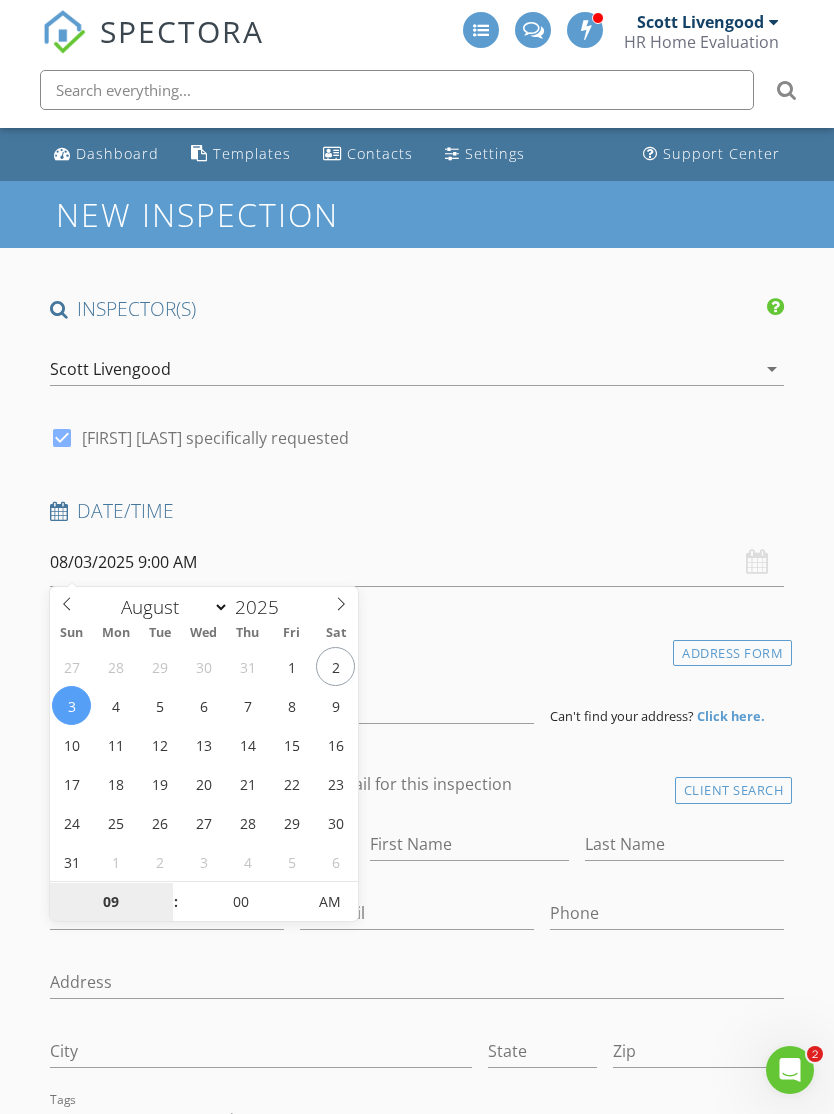 type on "08/12/2025 9:00 AM" 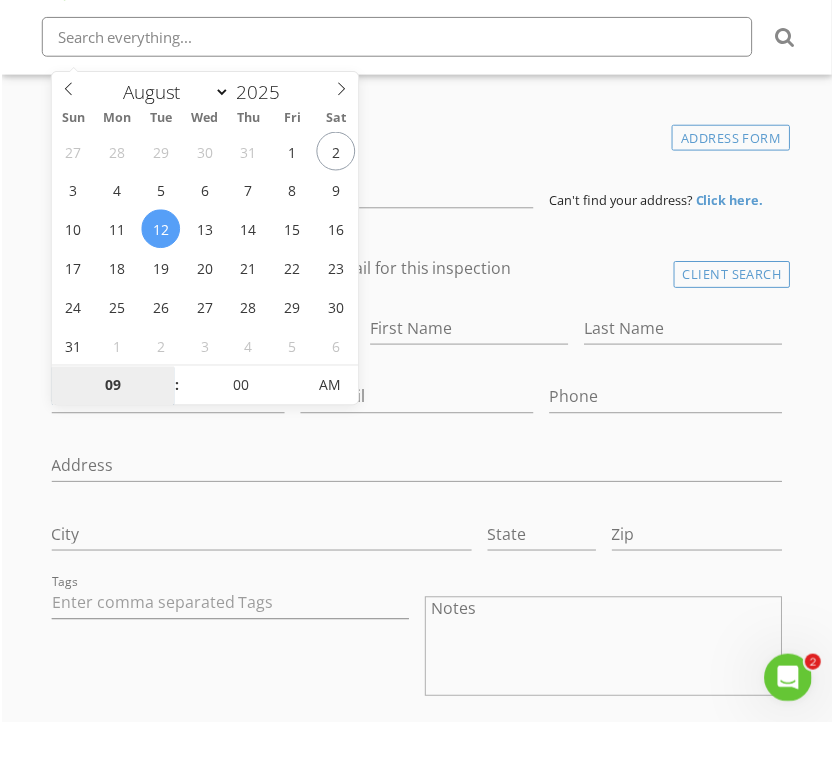 scroll, scrollTop: 516, scrollLeft: 0, axis: vertical 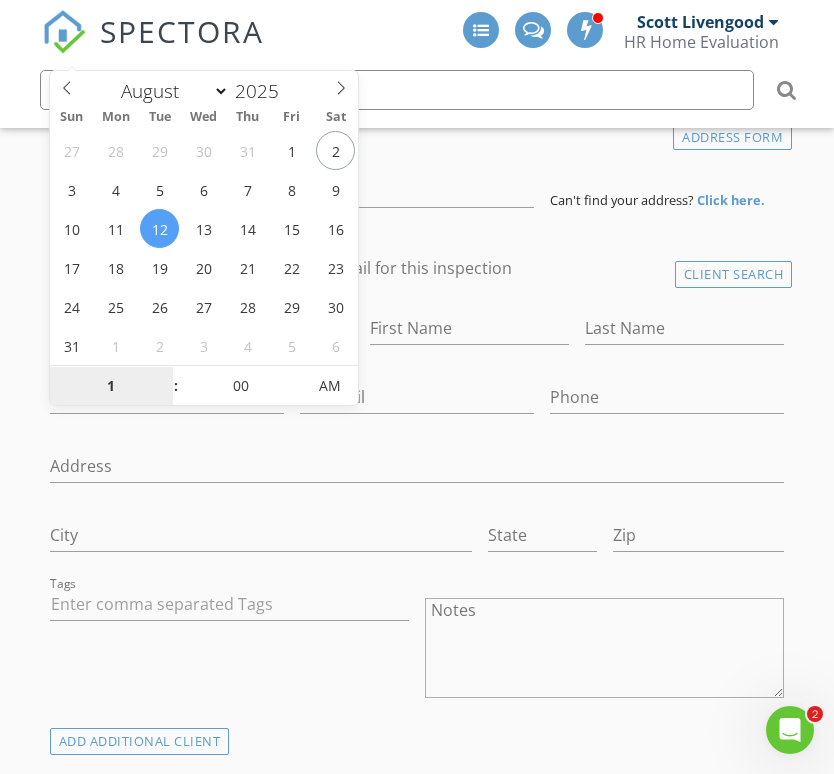 type on "10" 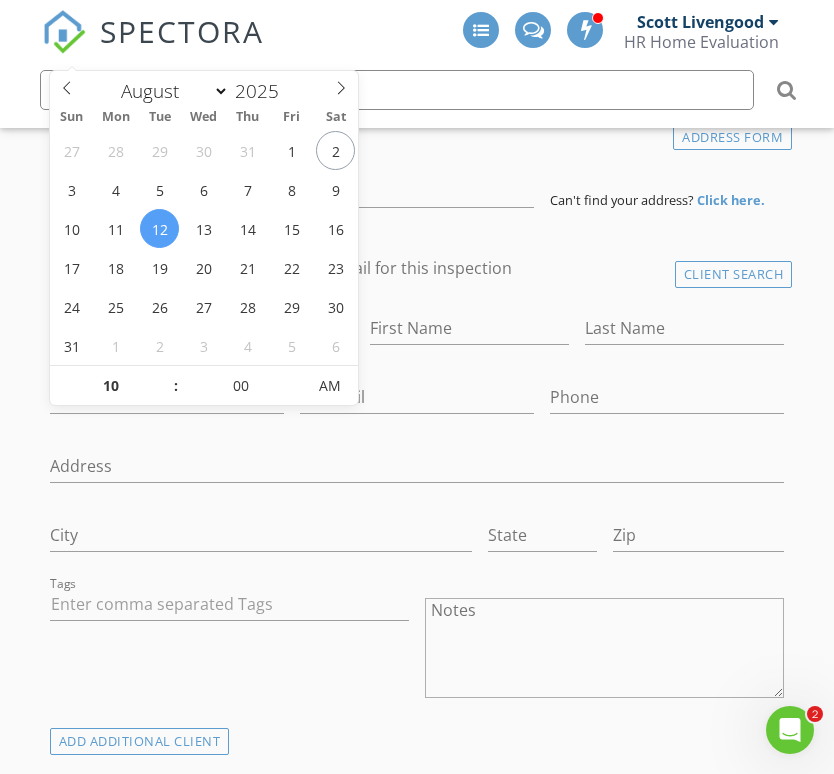 type on "08/12/2025 10:00 AM" 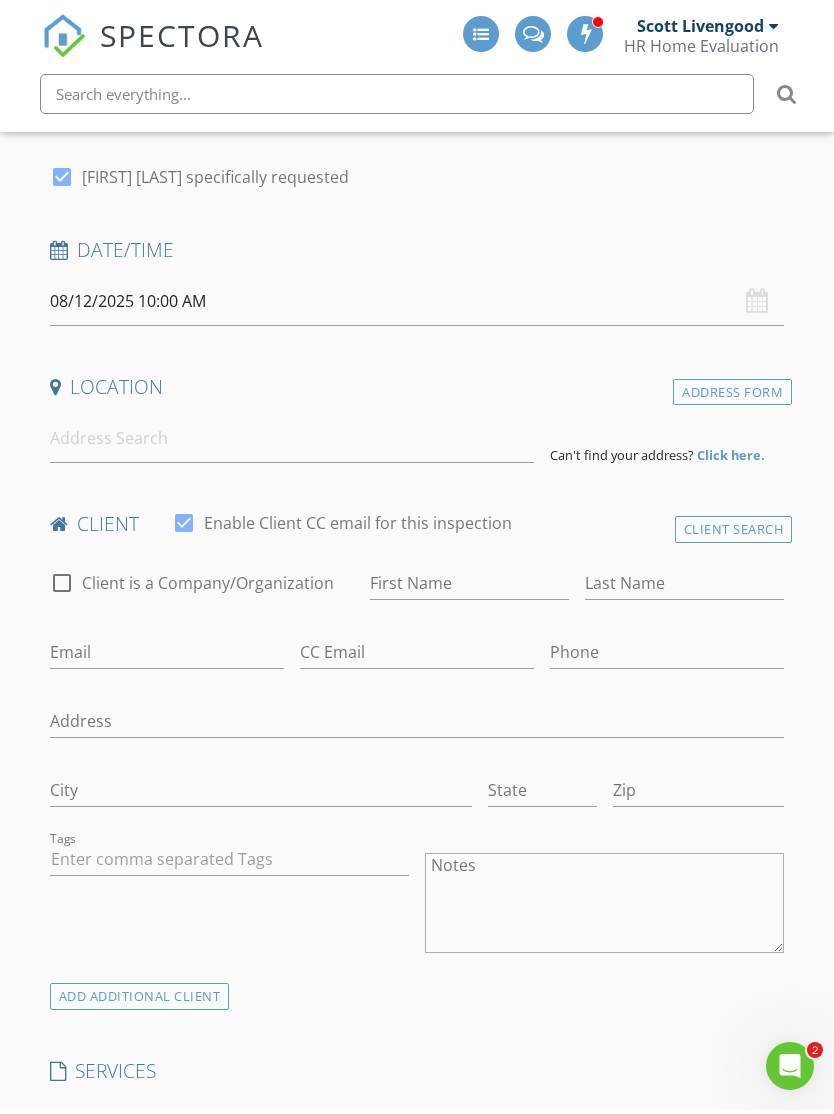 scroll, scrollTop: 263, scrollLeft: 0, axis: vertical 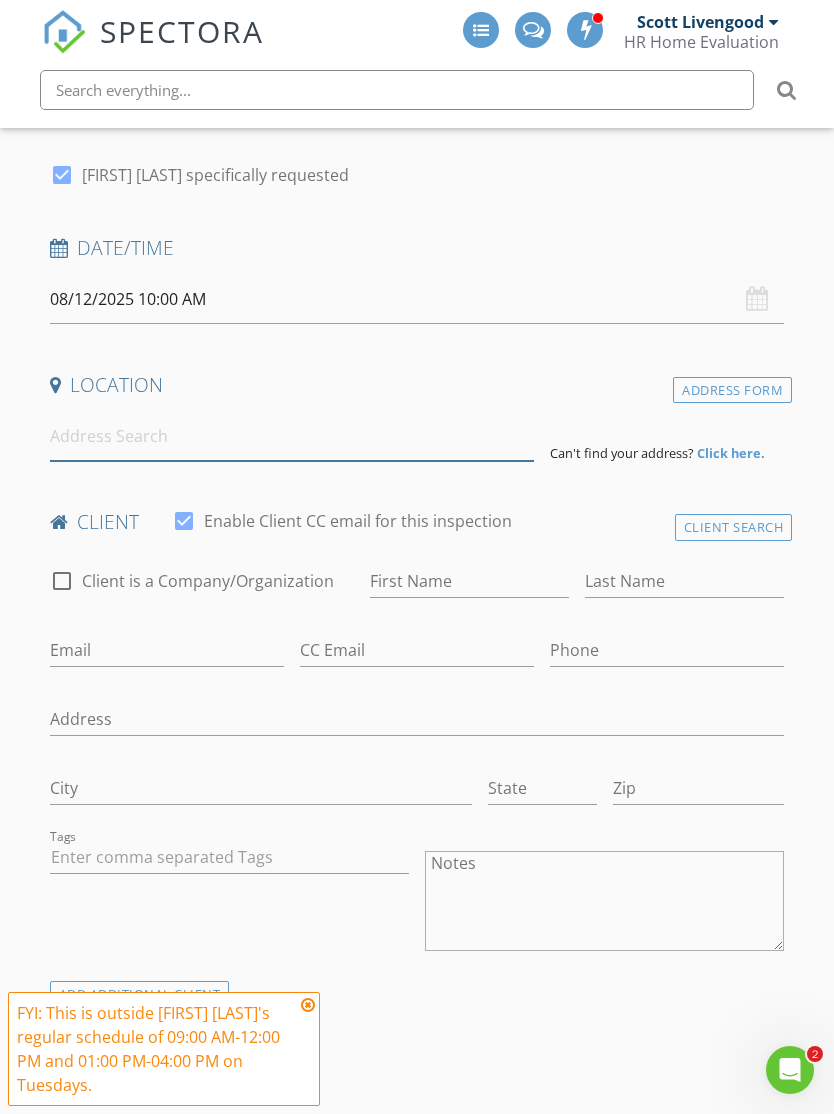 click at bounding box center [292, 436] 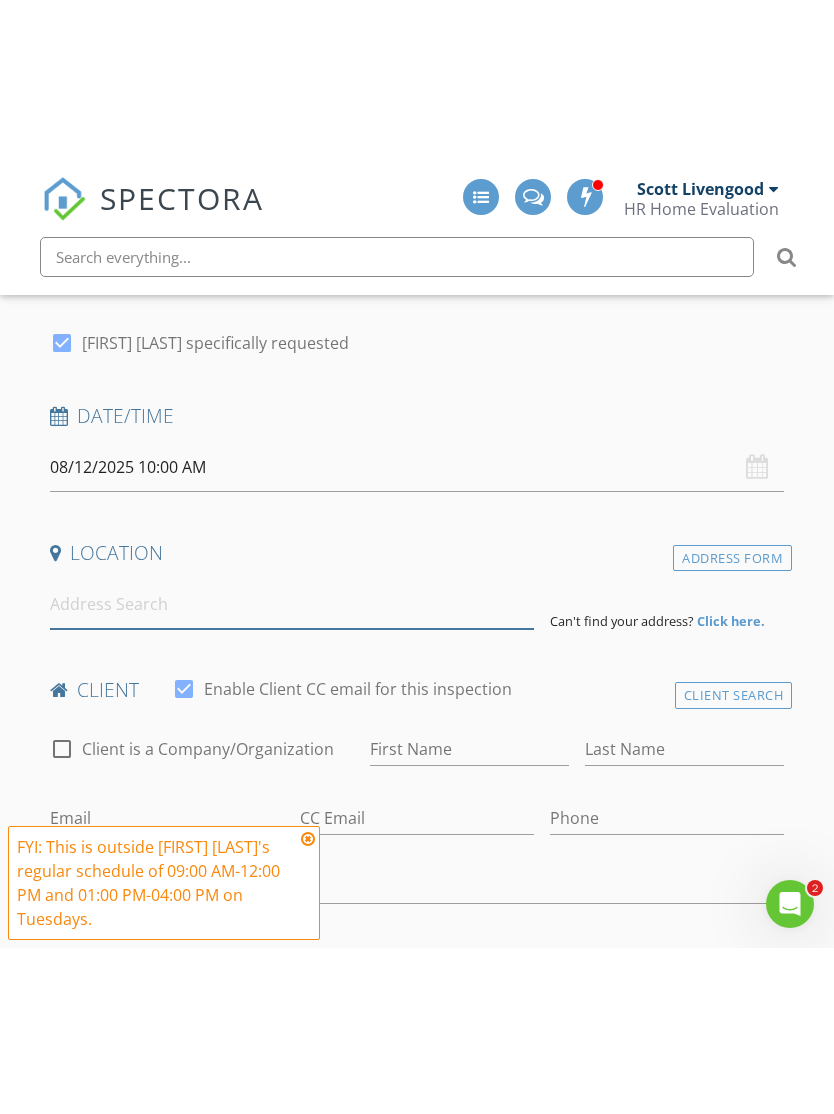 scroll, scrollTop: 263, scrollLeft: 0, axis: vertical 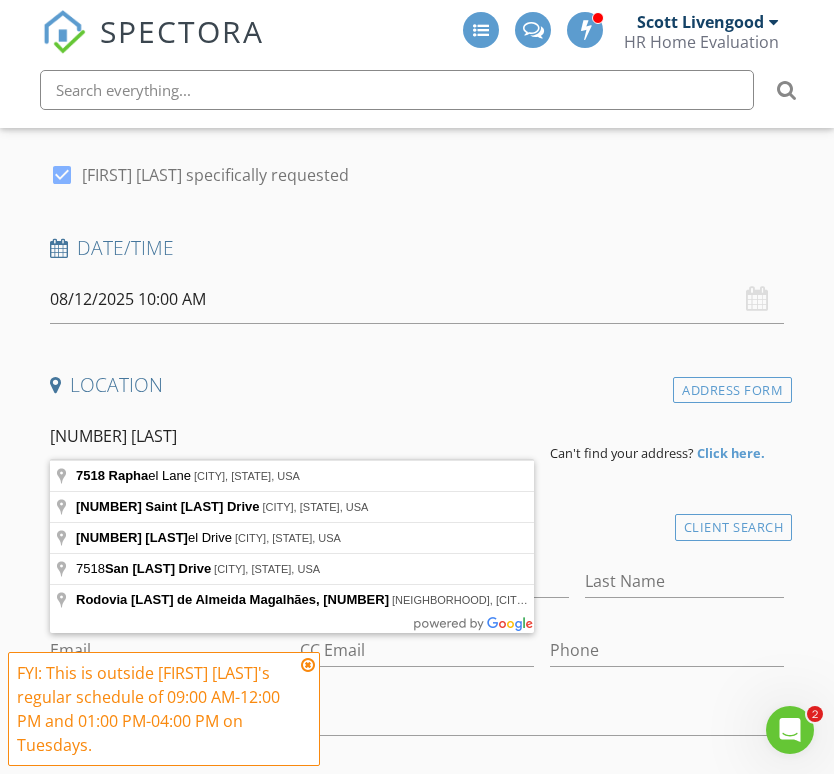 type on "[NUMBER] [LAST] Lane, [CITY], [STATE], USA" 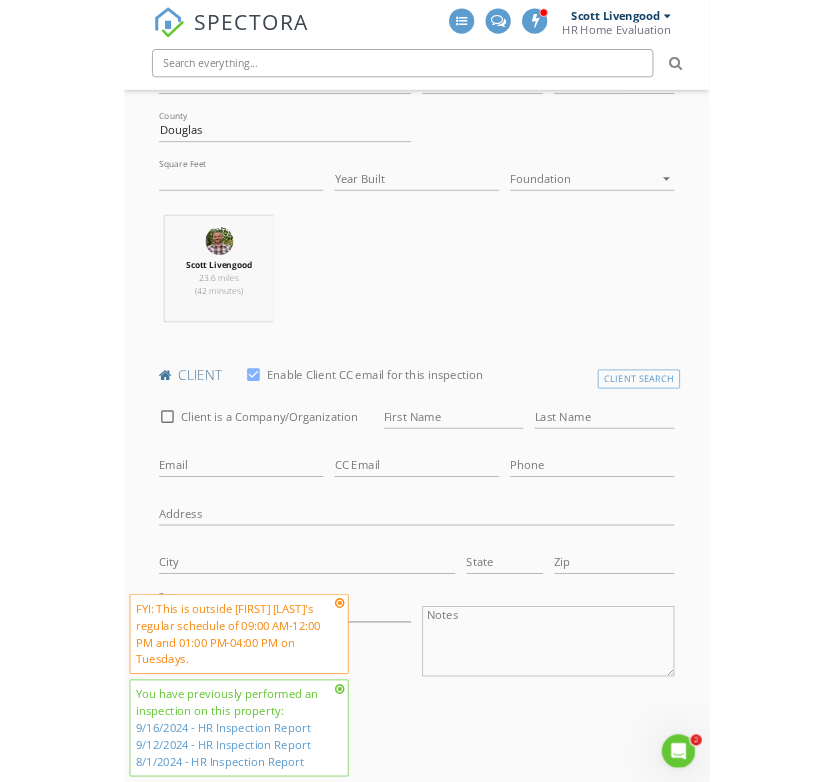 scroll, scrollTop: 667, scrollLeft: 0, axis: vertical 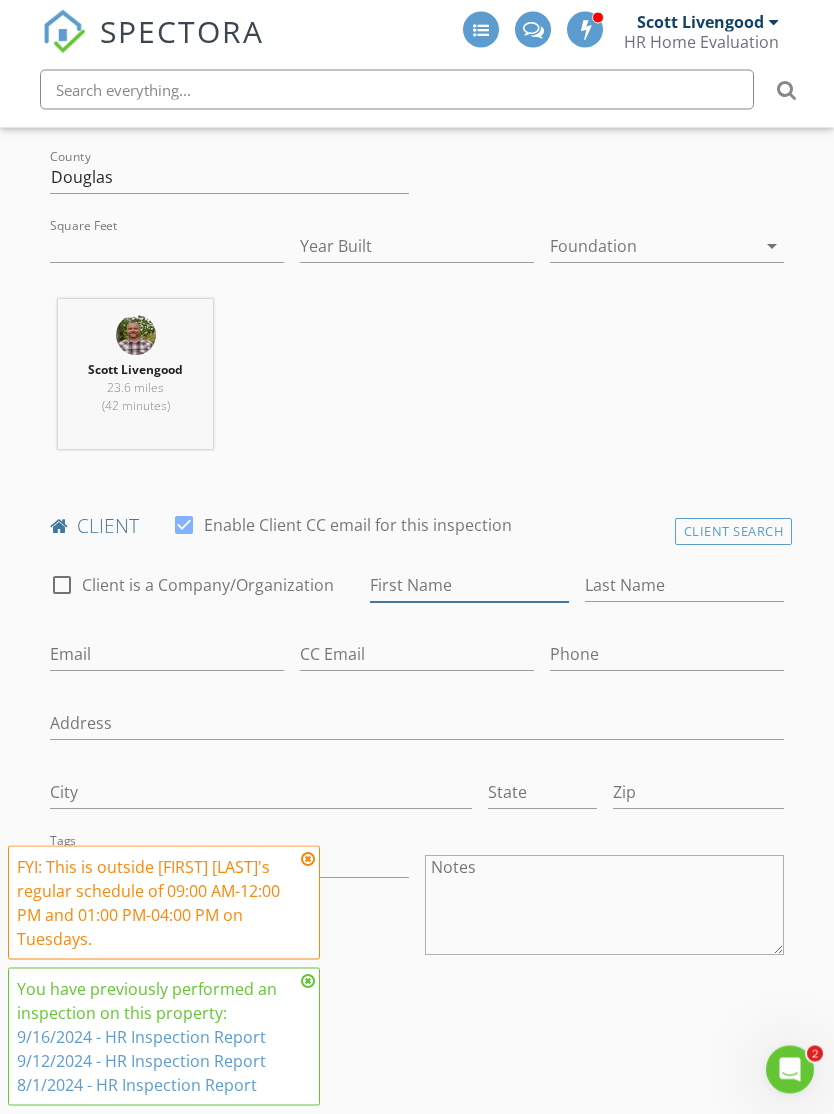 click on "First Name" at bounding box center [469, 586] 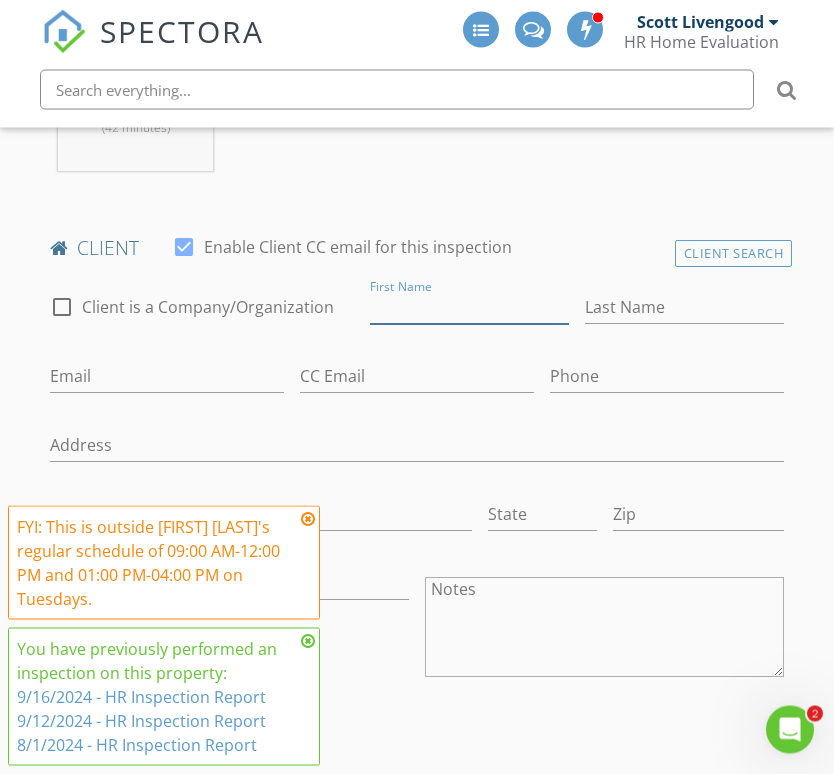 scroll, scrollTop: 947, scrollLeft: 0, axis: vertical 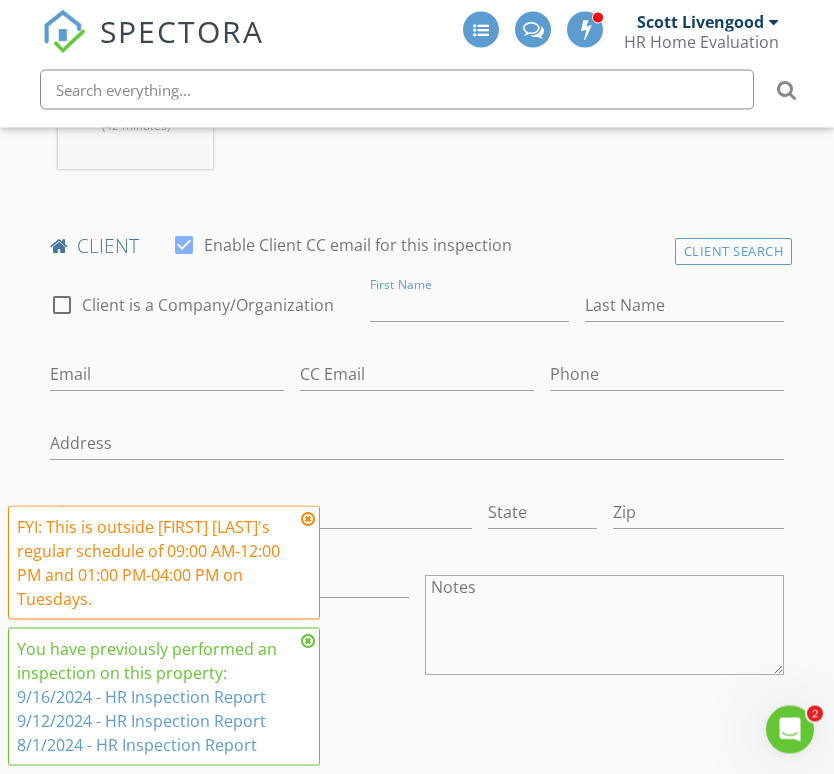 click at bounding box center [308, 519] 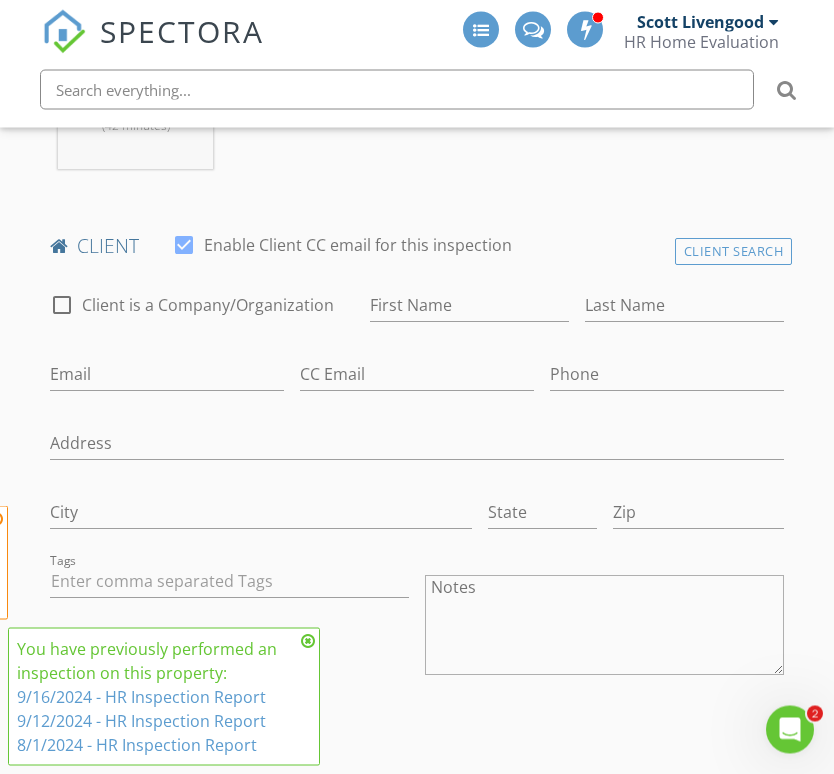 scroll, scrollTop: 948, scrollLeft: 0, axis: vertical 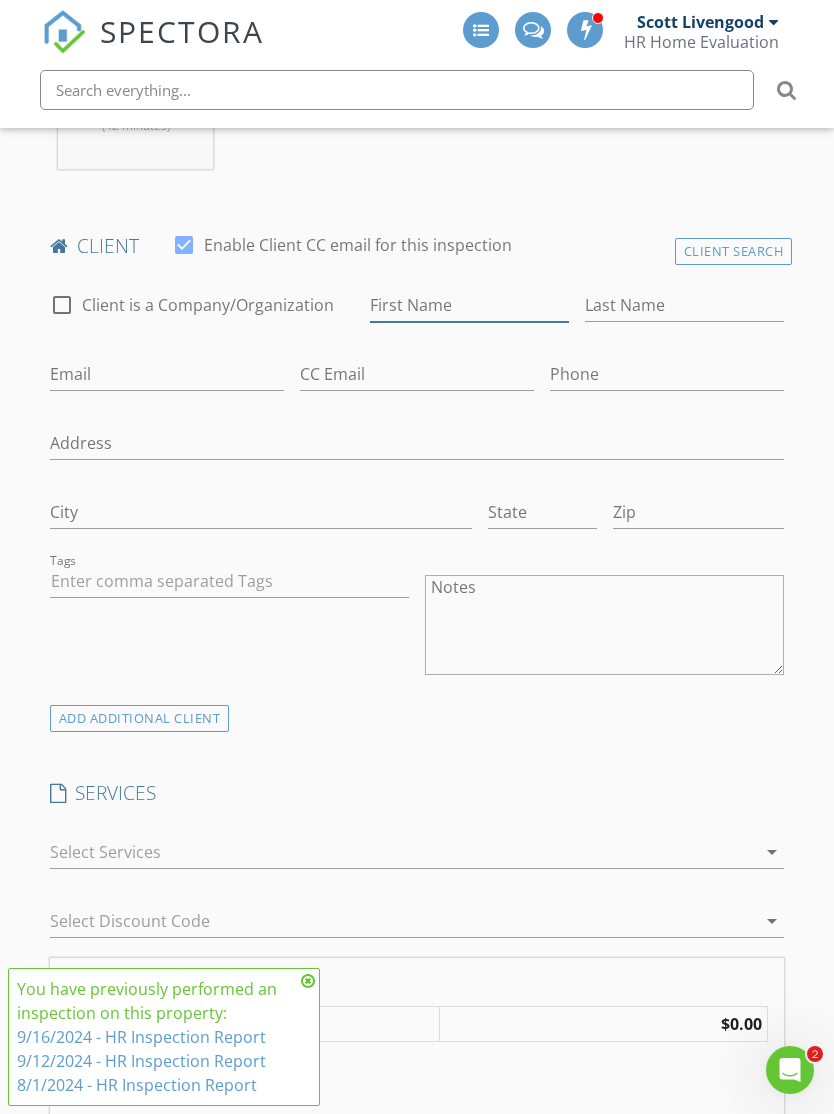 click on "First Name" at bounding box center (469, 305) 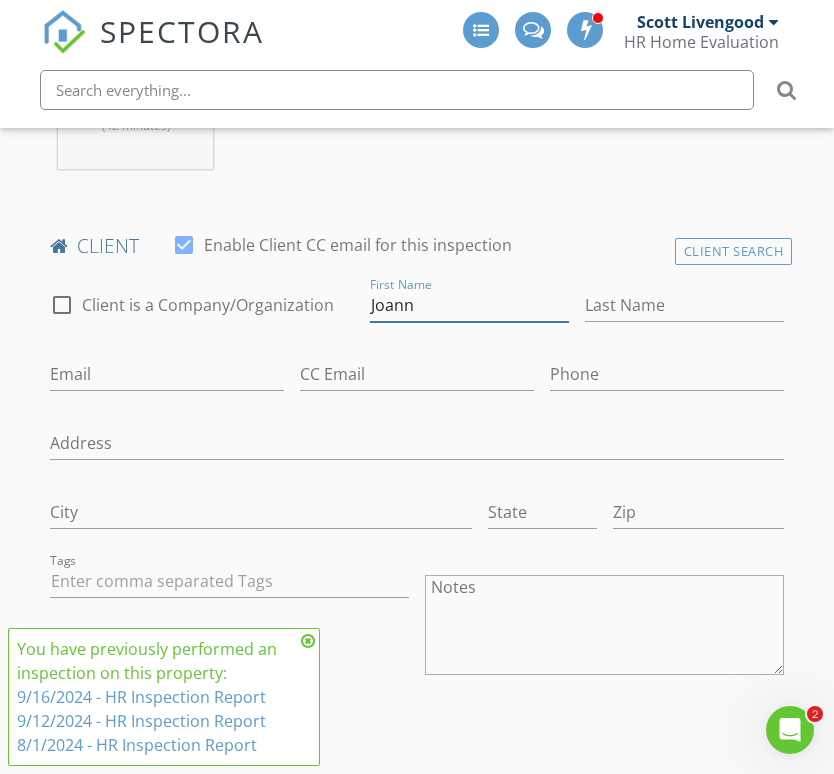 type on "Joann" 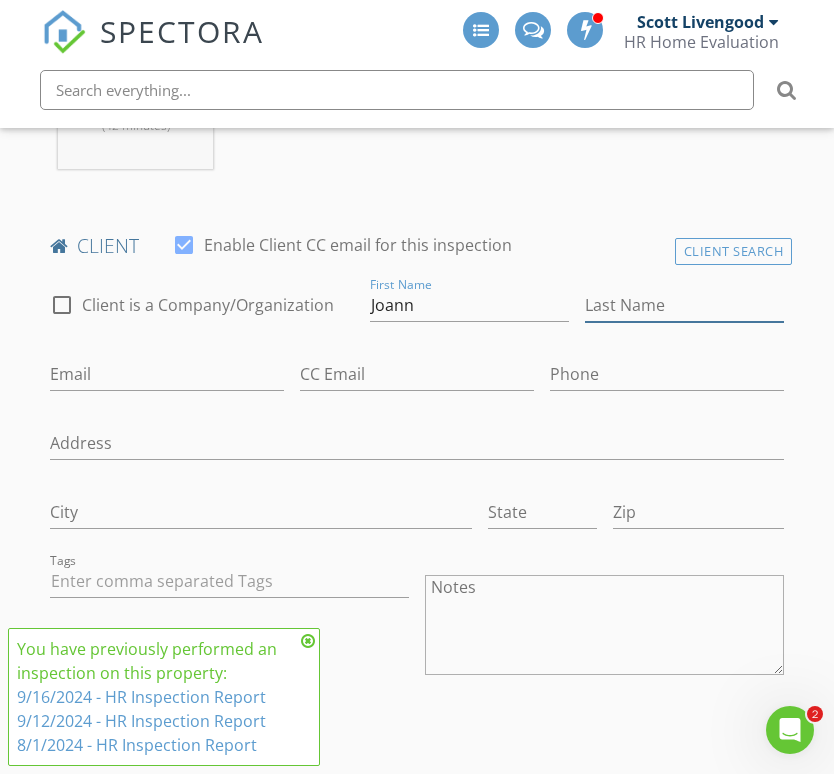 click on "Last Name" at bounding box center [684, 305] 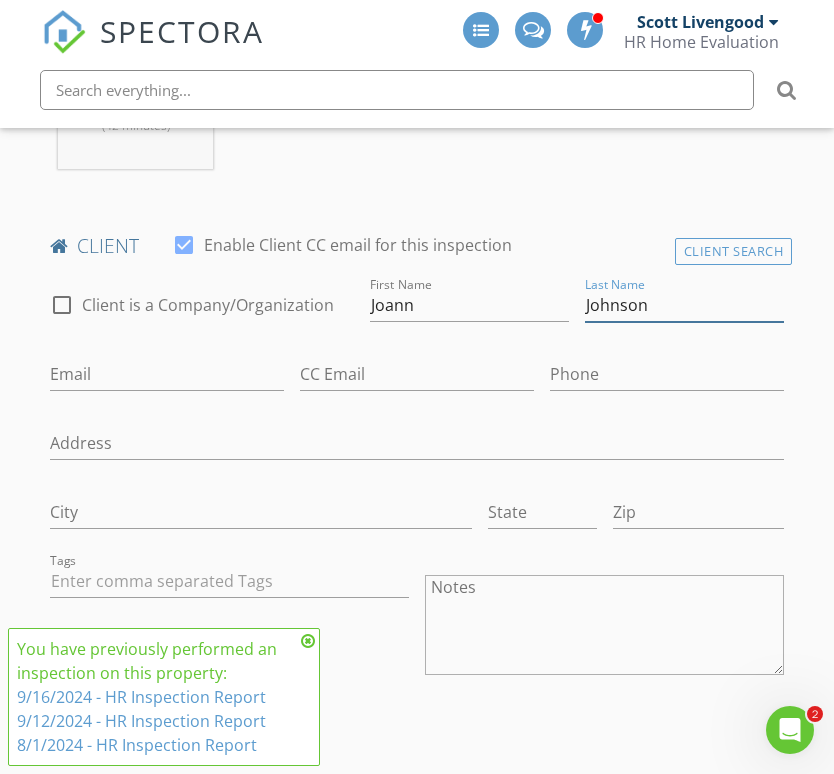 type on "Johnson" 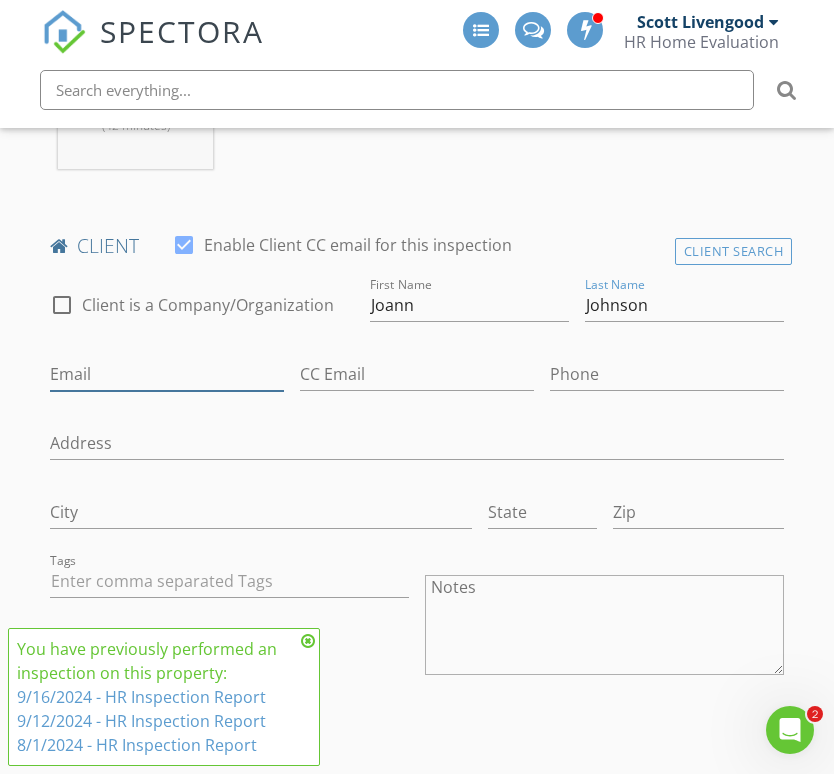 click on "Email" at bounding box center (167, 374) 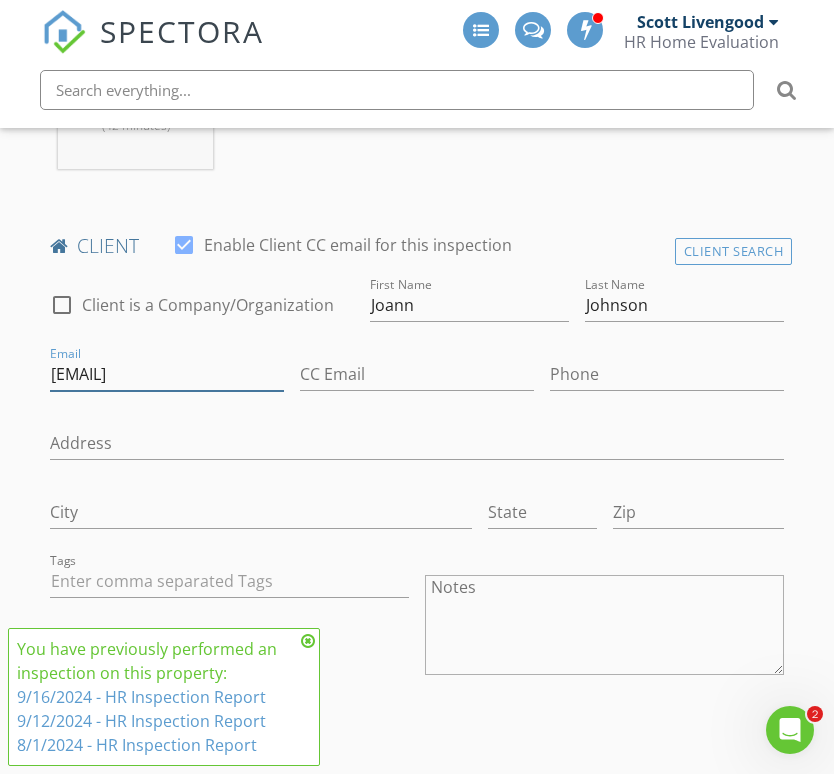 type on "Johnnynjo@me.com" 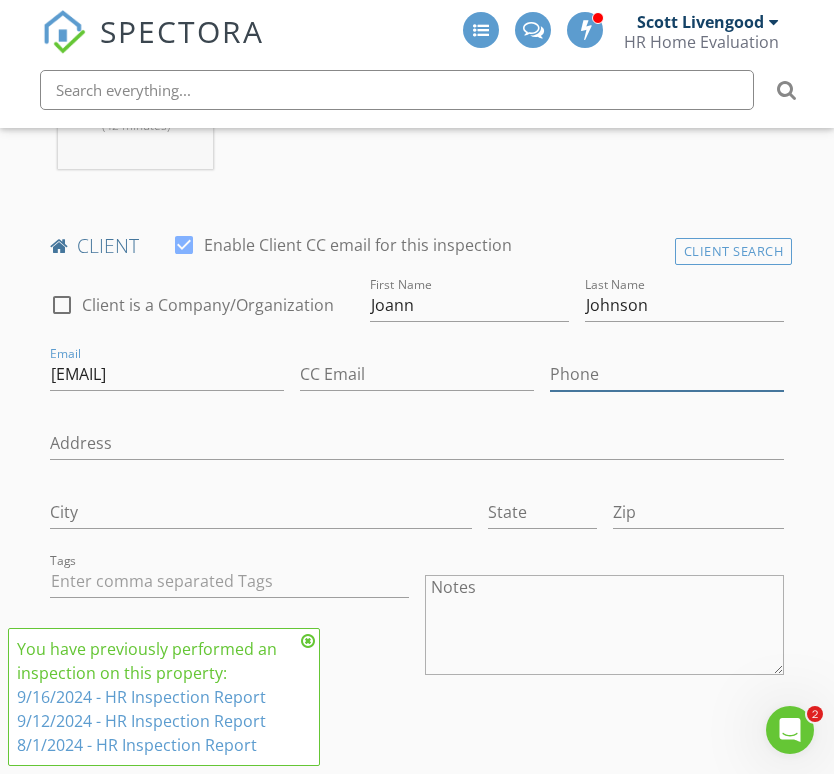 click on "Phone" at bounding box center [667, 374] 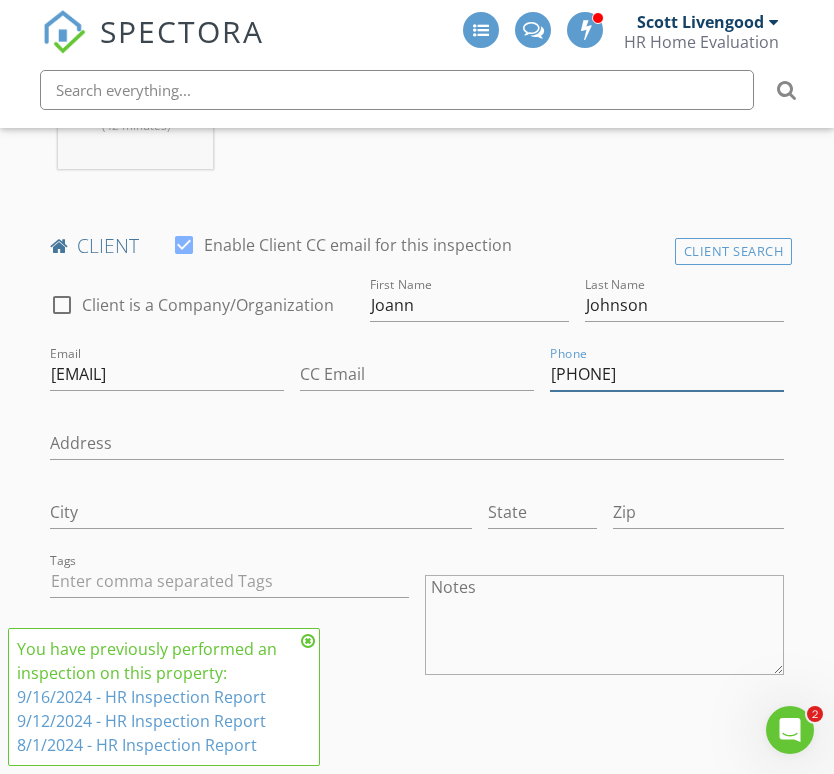 type on "[PHONE]" 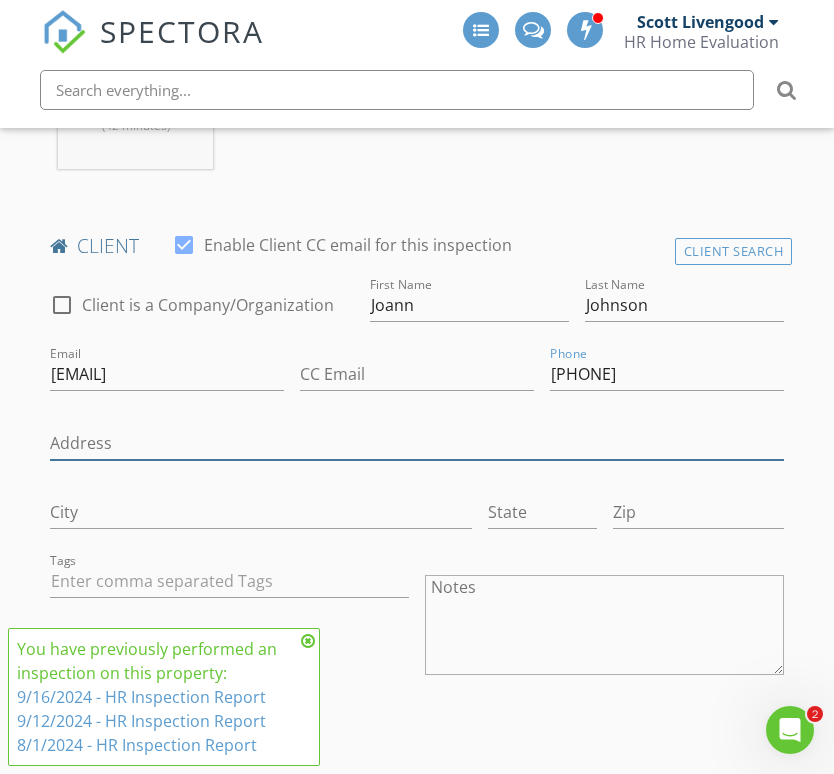 click on "Address" at bounding box center (417, 443) 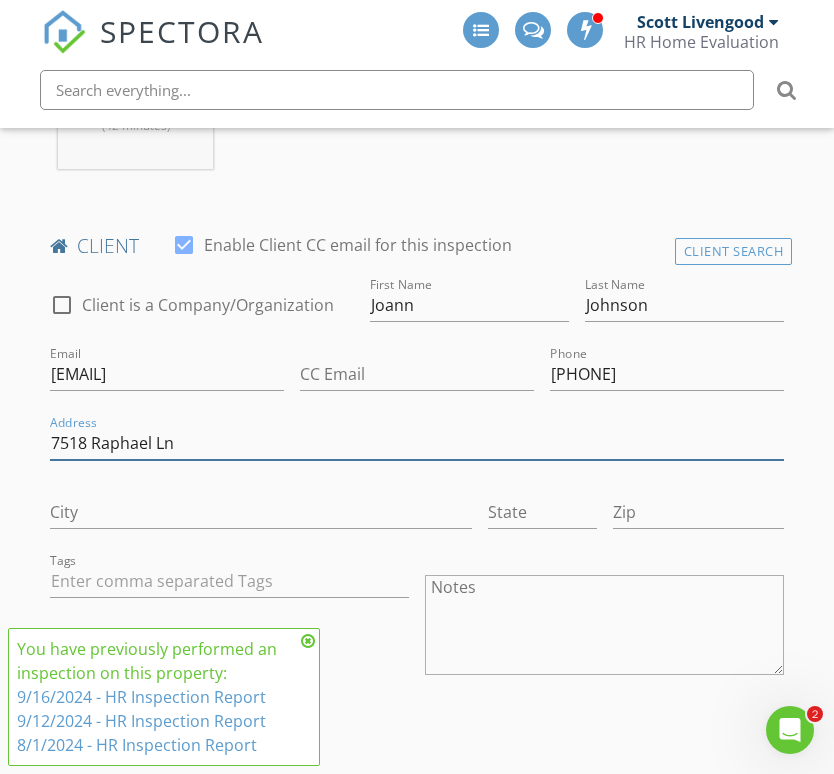 type on "7518 Raphael Ln" 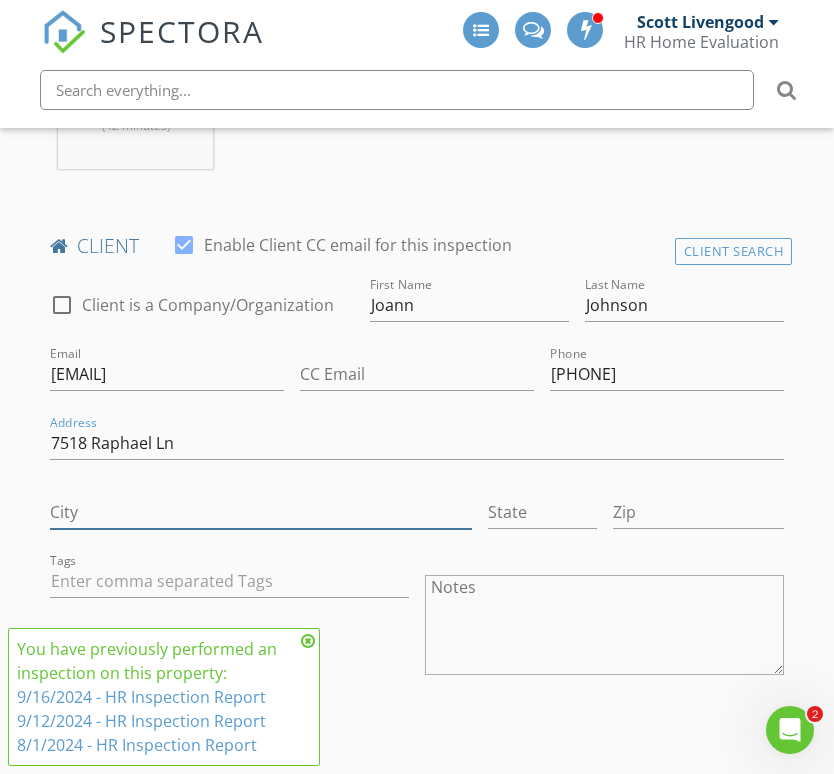 click on "City" at bounding box center (261, 512) 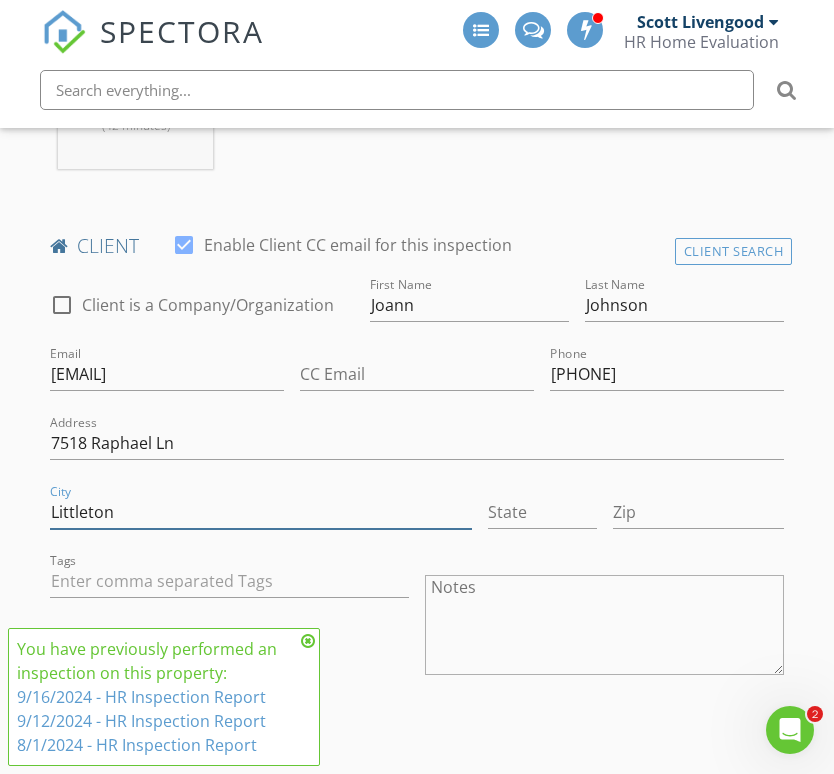 type on "Littleton" 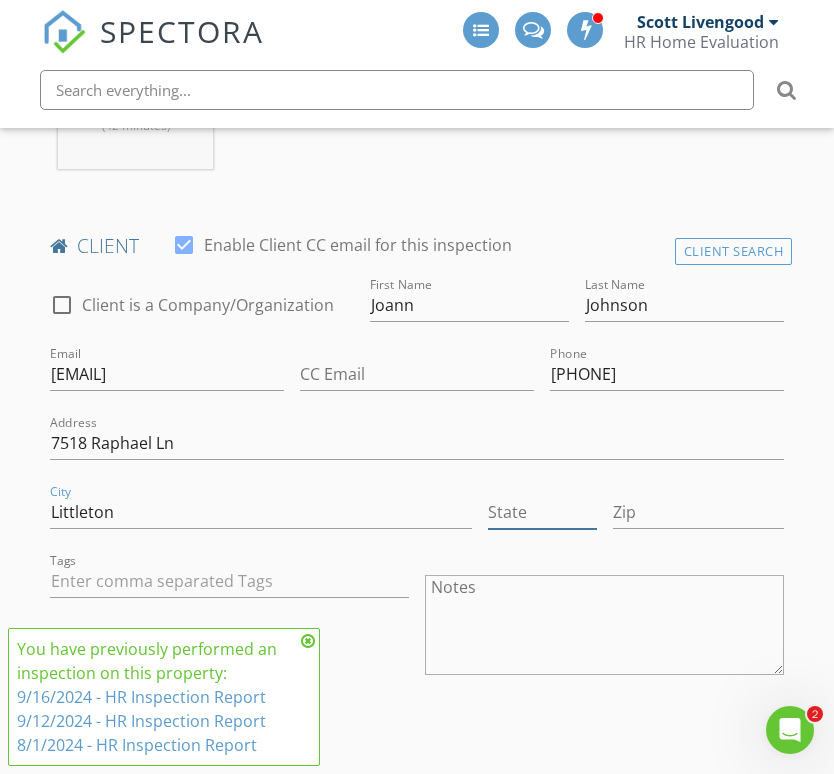 click on "State" at bounding box center (542, 512) 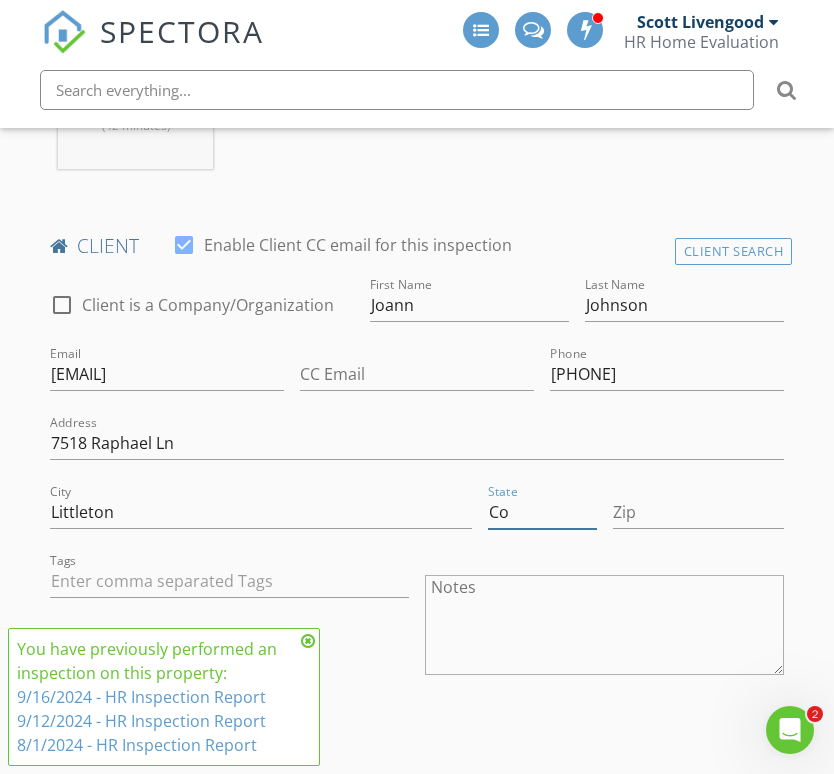 type on "Co" 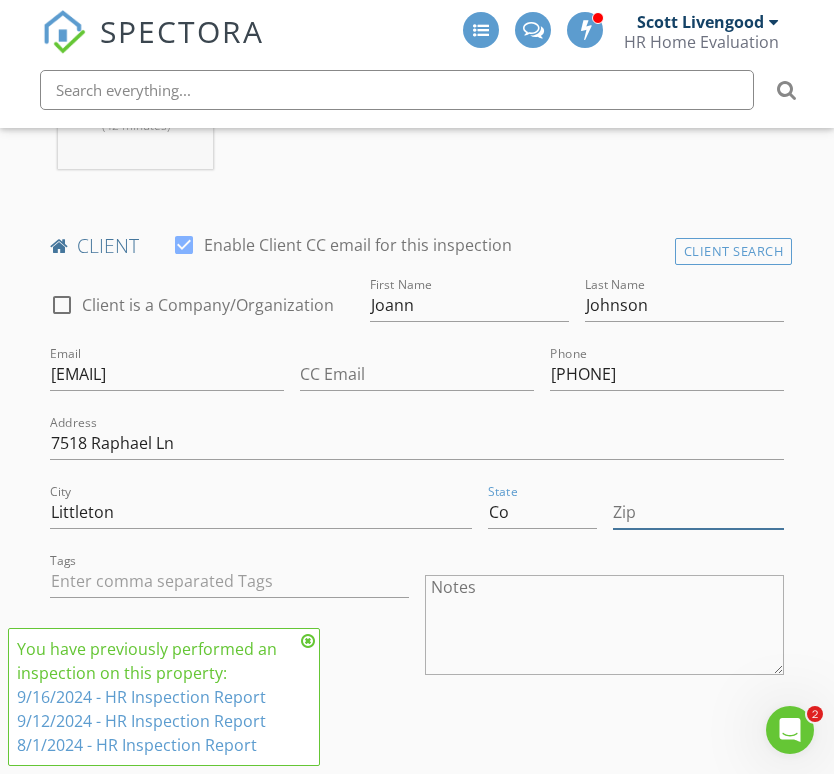click on "Zip" at bounding box center (699, 512) 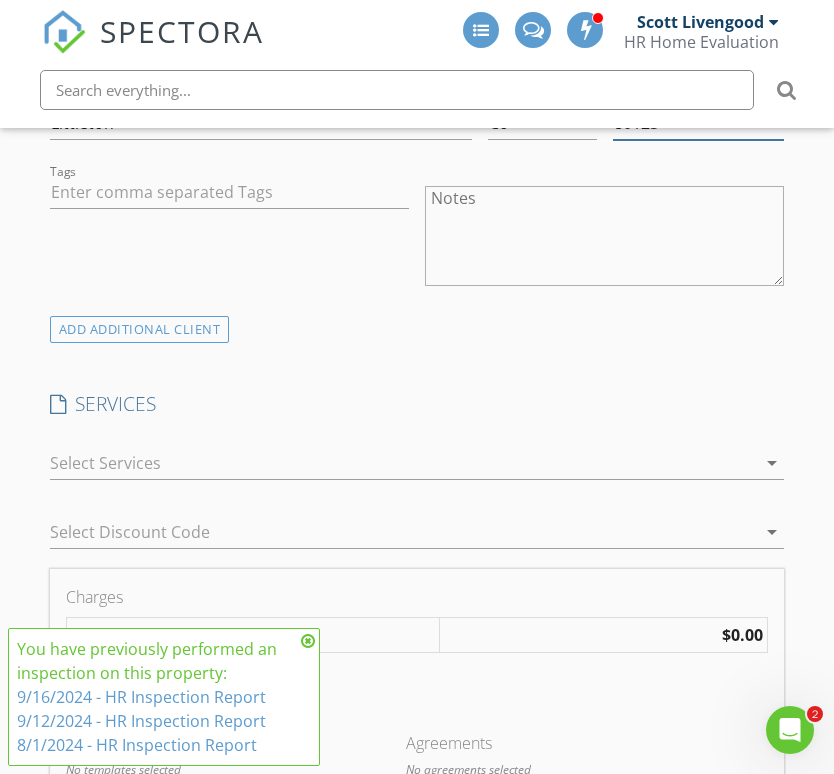 scroll, scrollTop: 1356, scrollLeft: 0, axis: vertical 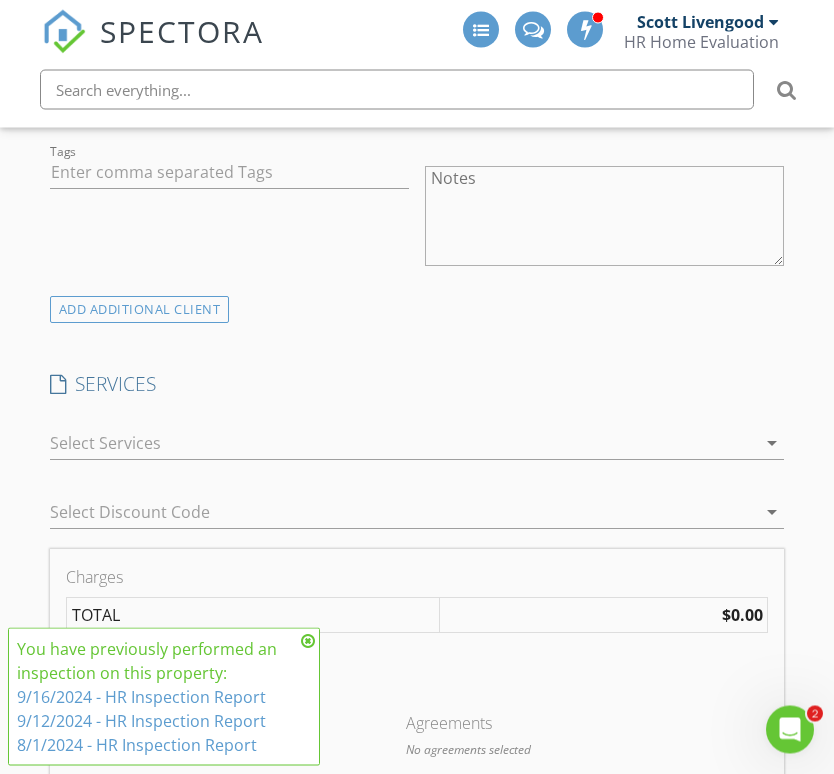 type on "80125" 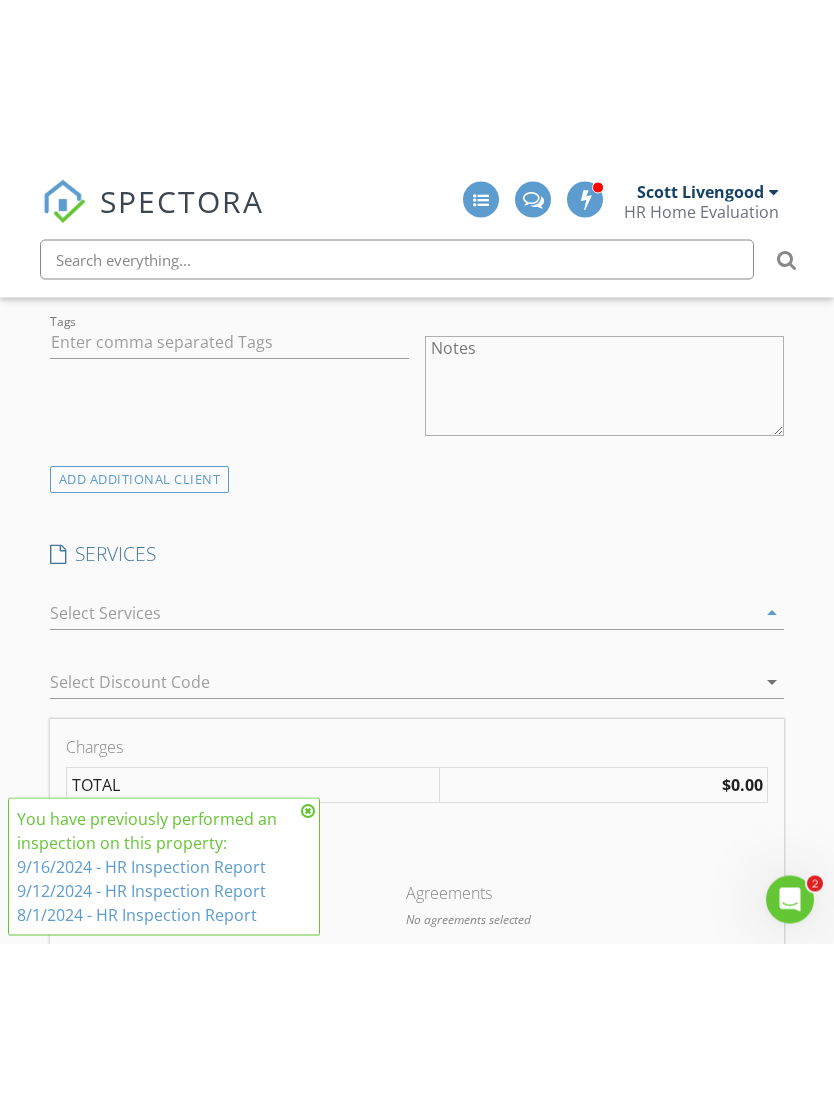 scroll, scrollTop: 1357, scrollLeft: 0, axis: vertical 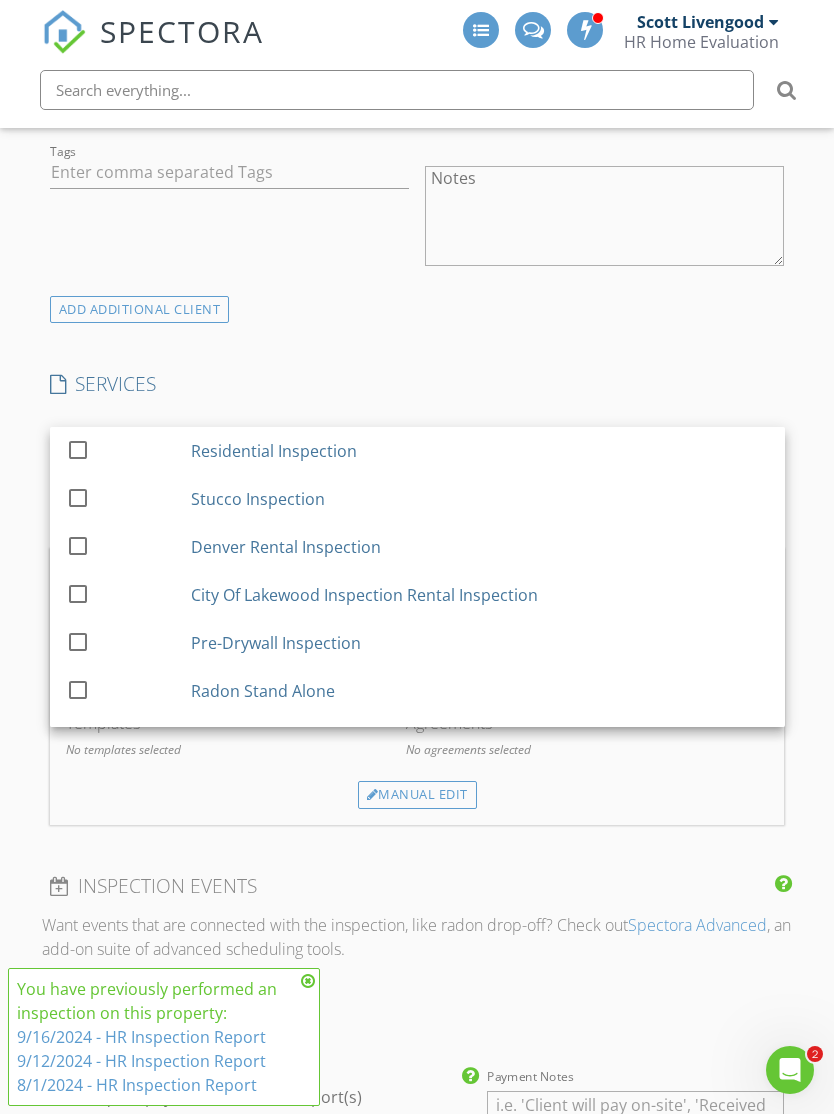click at bounding box center (78, 450) 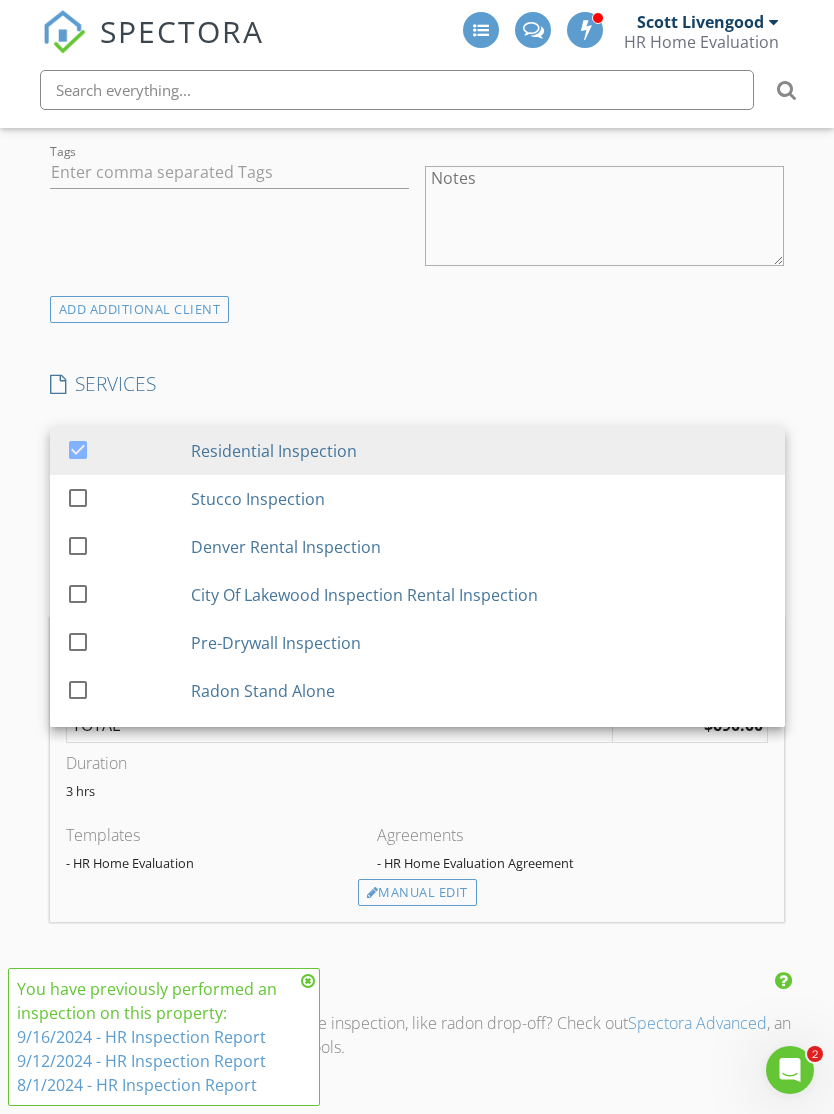 click on "ADD ADDITIONAL client" at bounding box center (417, 309) 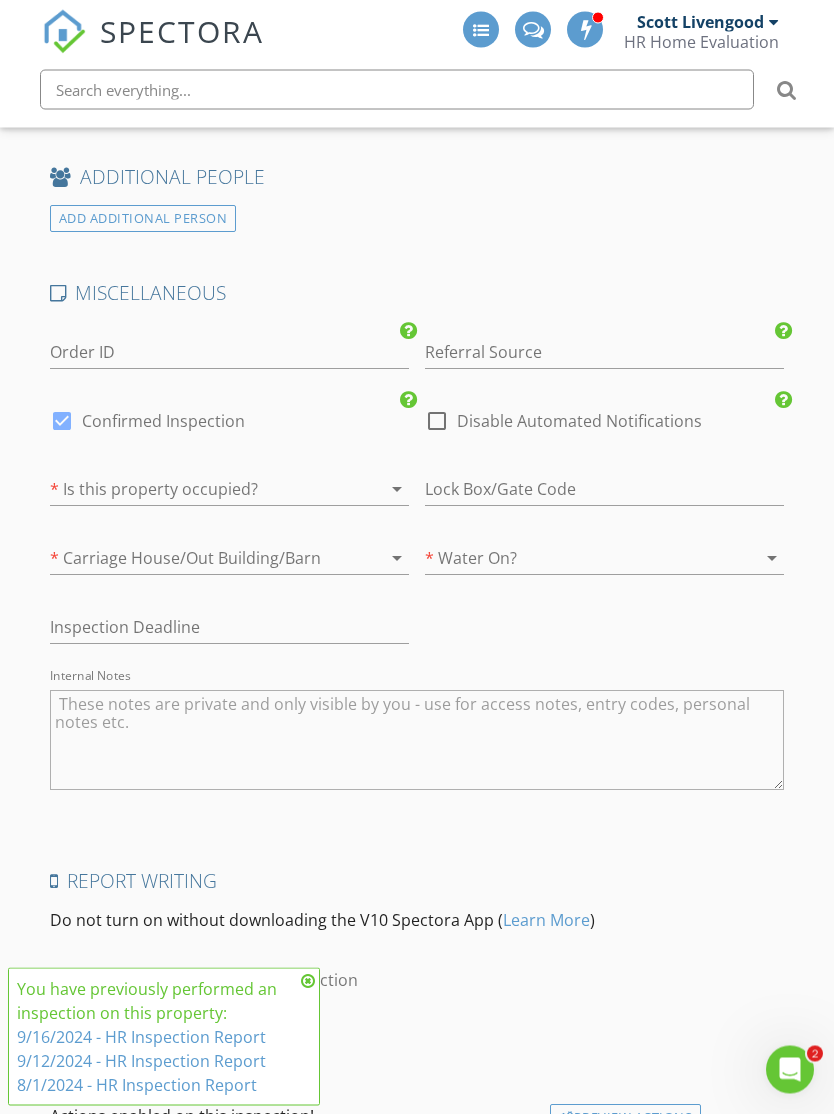 scroll, scrollTop: 3004, scrollLeft: 0, axis: vertical 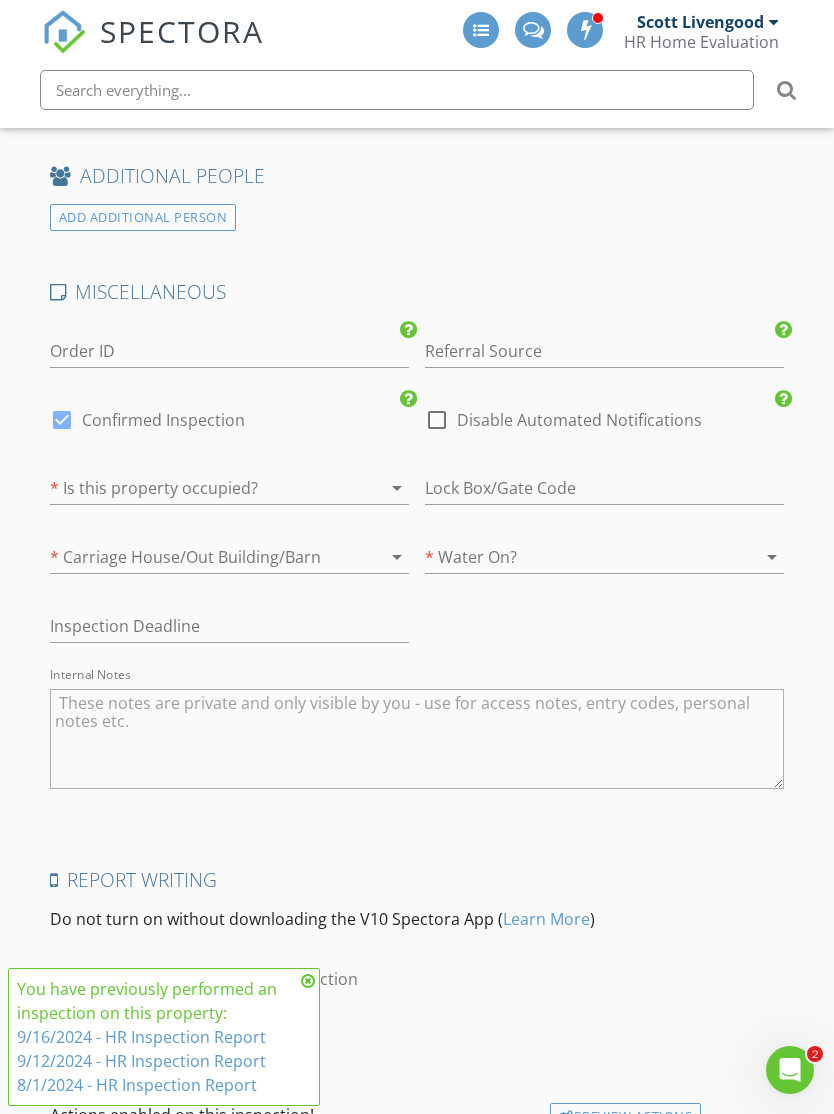 click at bounding box center (369, 488) 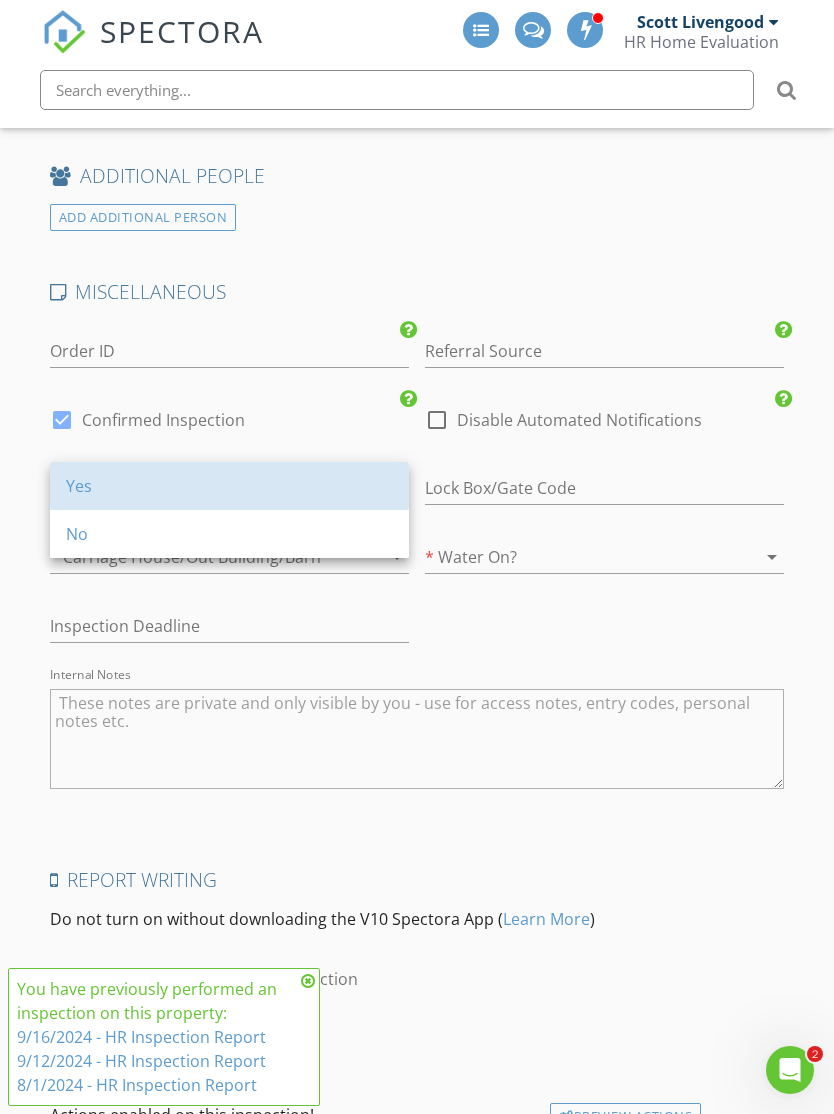 click on "Yes" at bounding box center [229, 486] 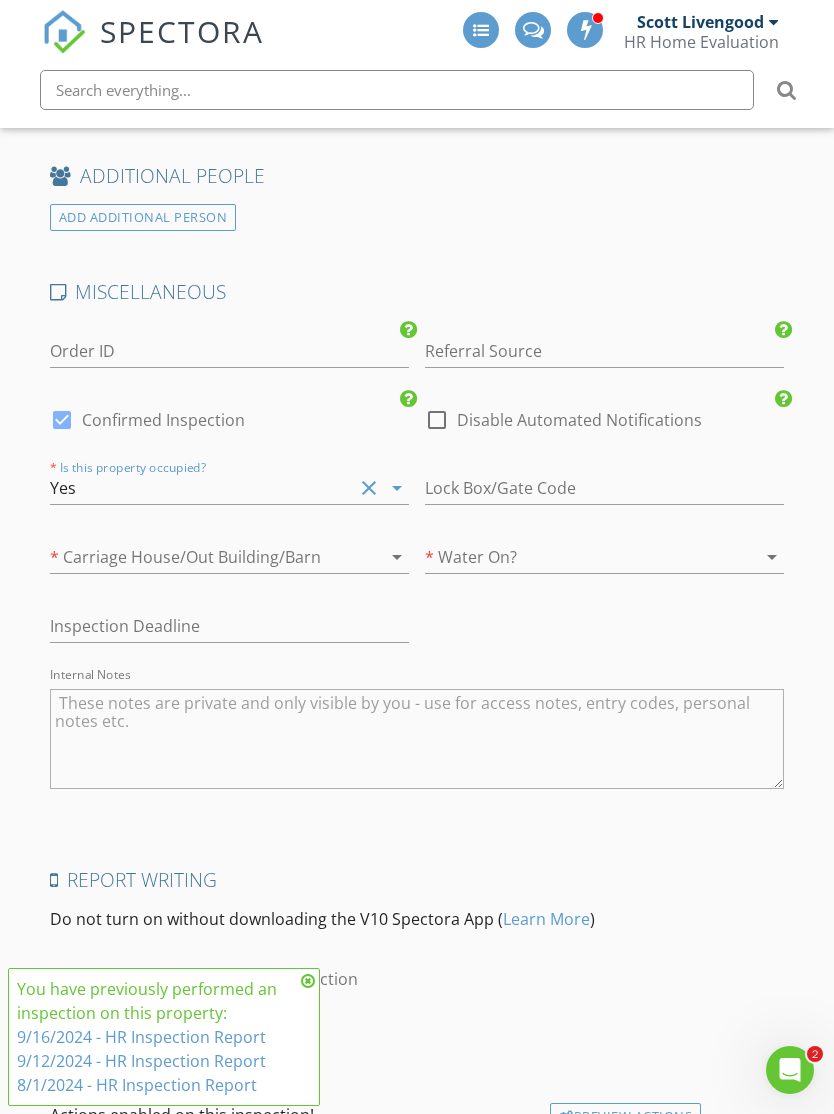 click at bounding box center (369, 557) 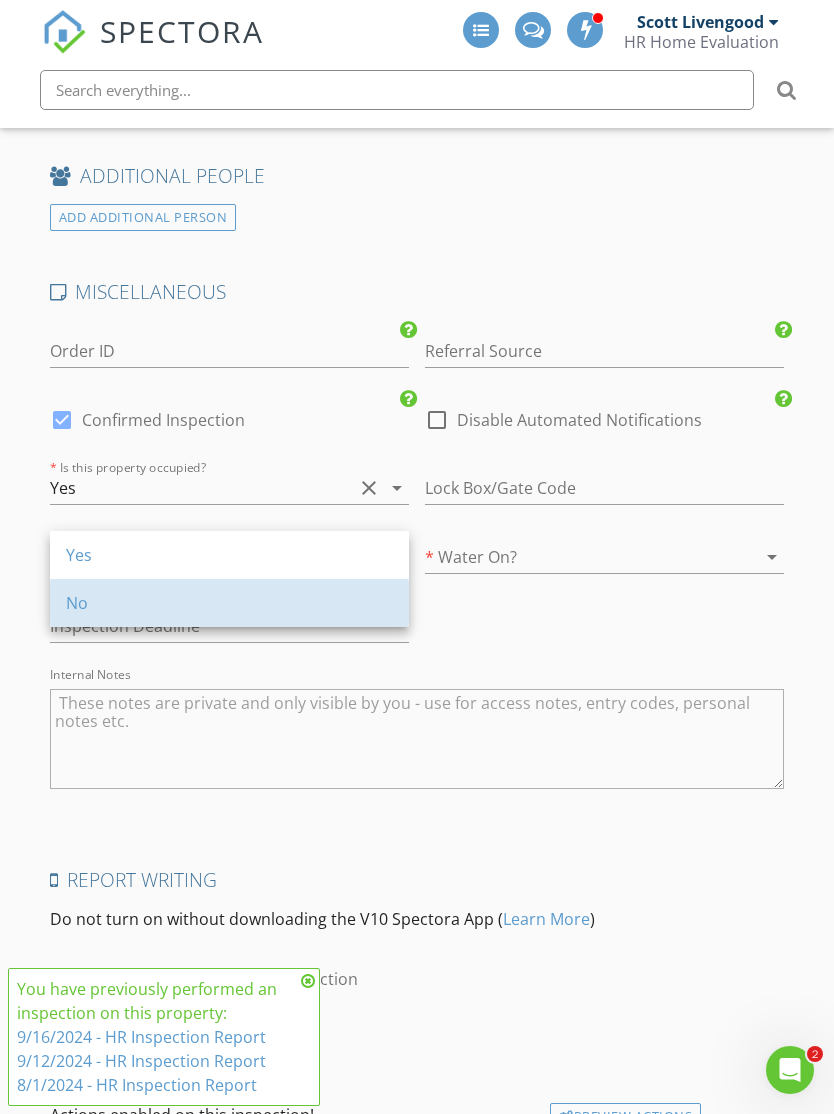 click on "No" at bounding box center (229, 603) 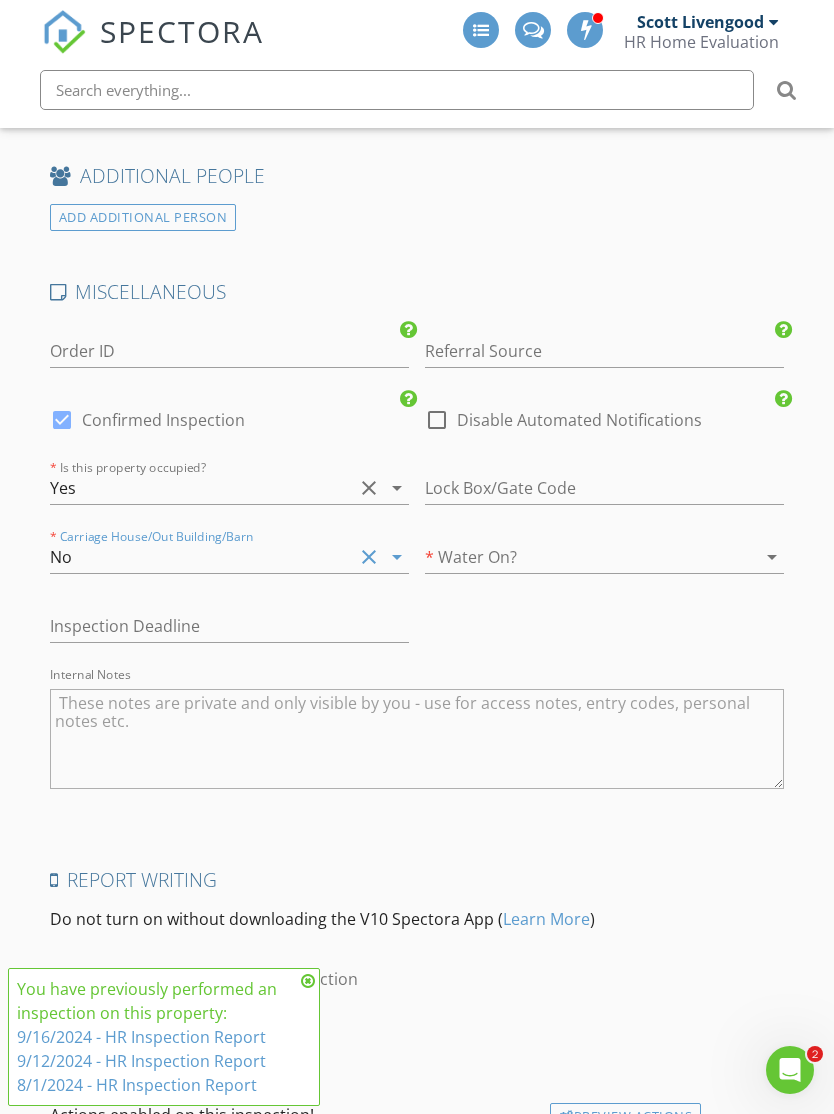 click at bounding box center [576, 557] 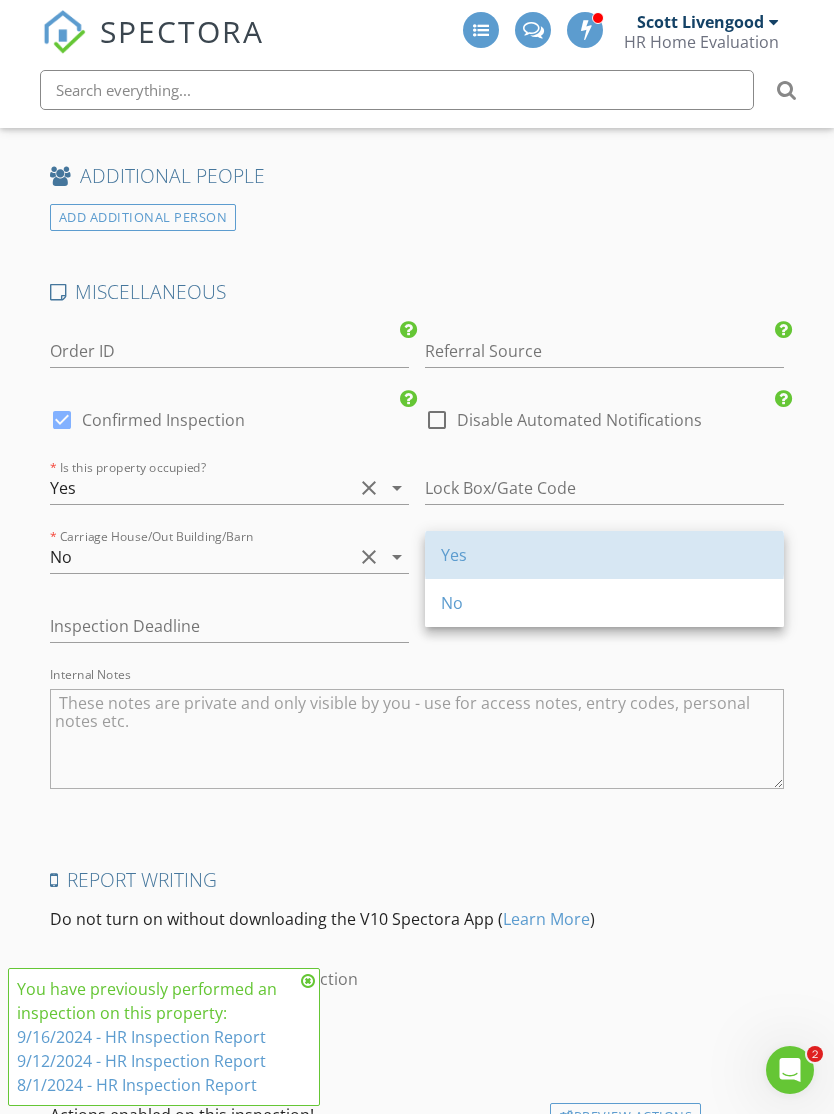click on "Yes" at bounding box center (604, 555) 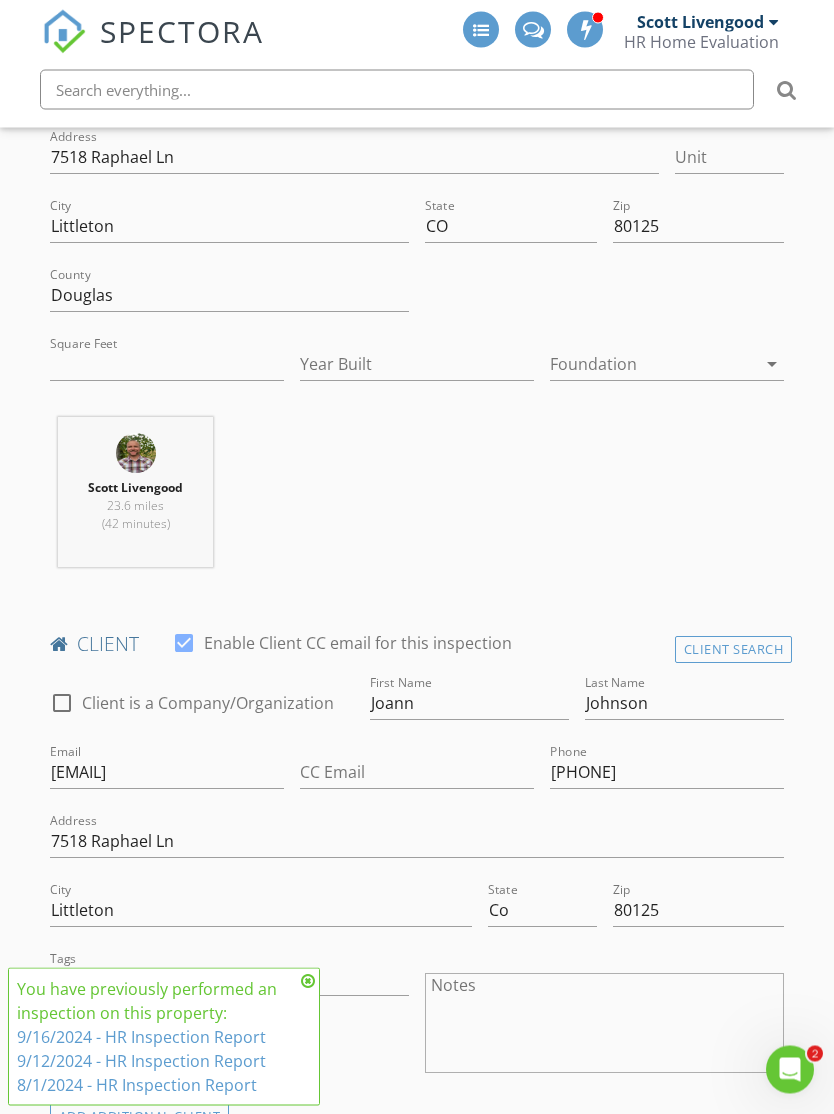 scroll, scrollTop: 550, scrollLeft: 0, axis: vertical 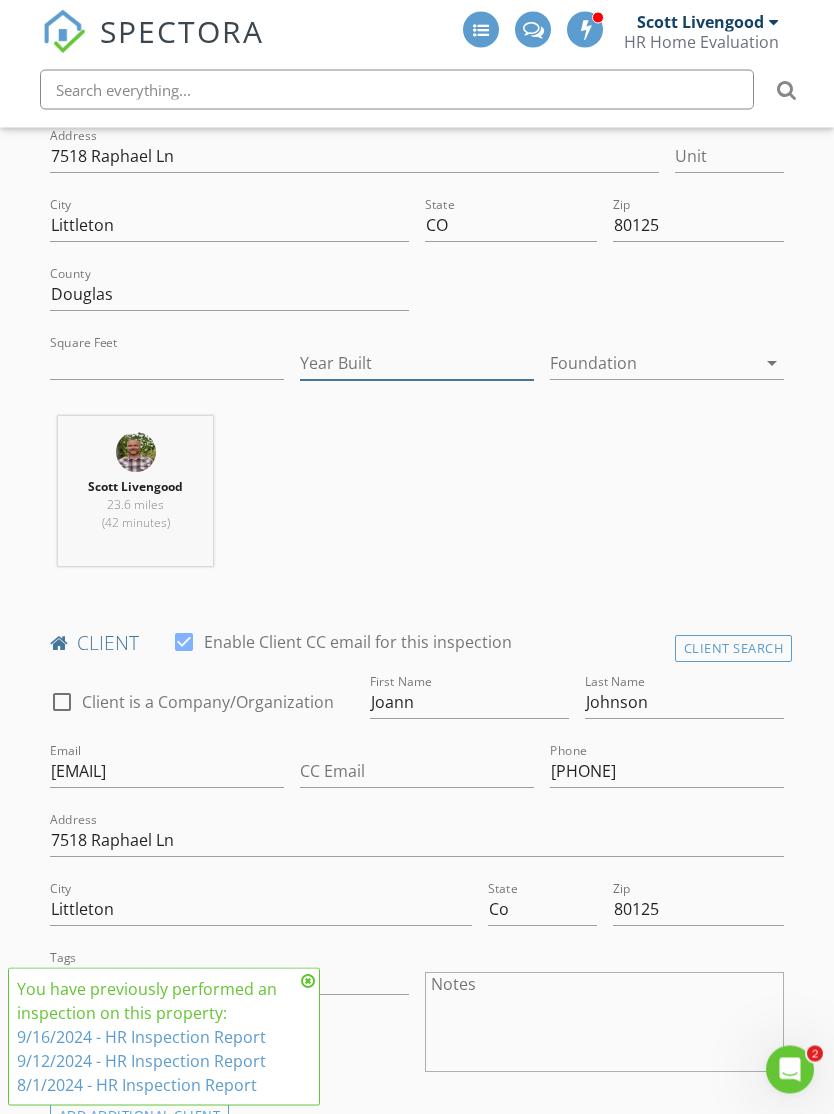 click on "Year Built" at bounding box center [417, 364] 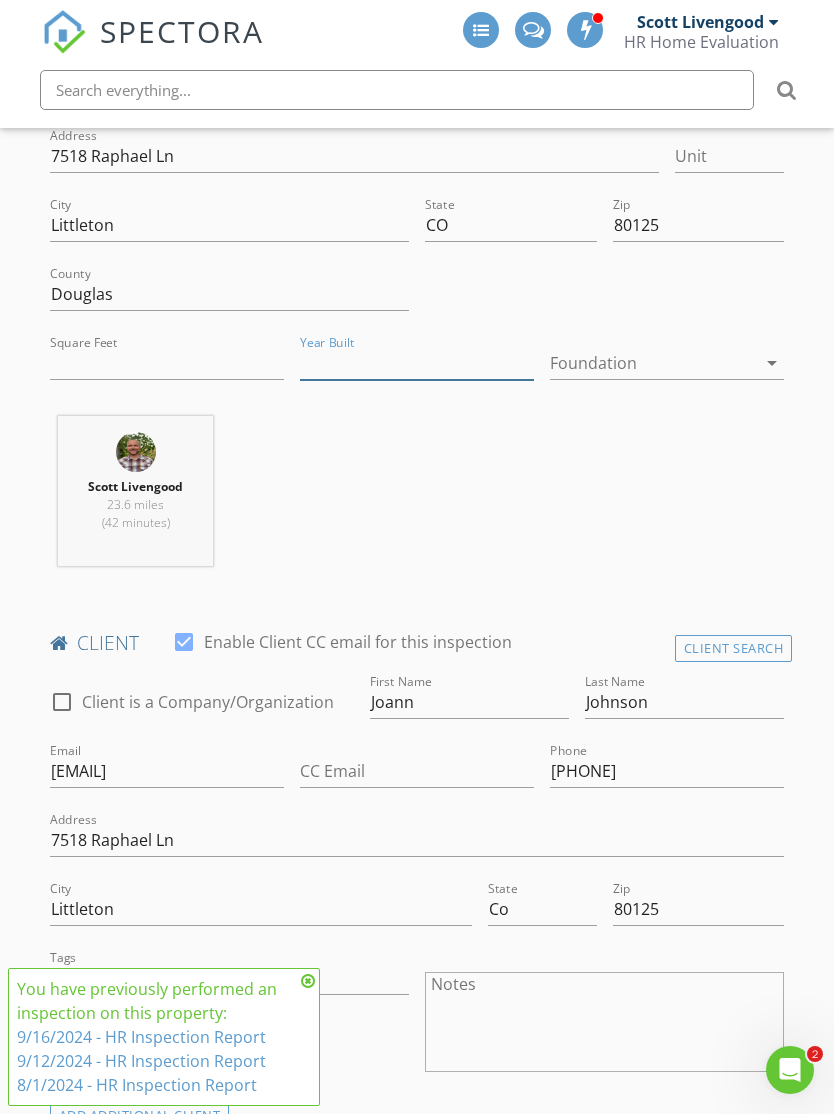 scroll, scrollTop: 551, scrollLeft: 0, axis: vertical 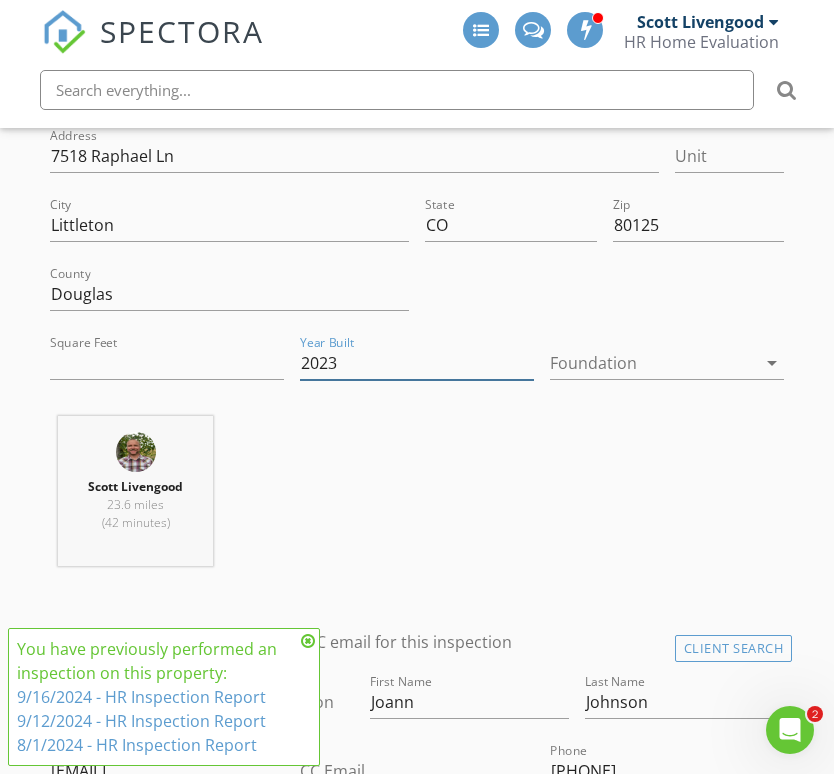 type on "2023" 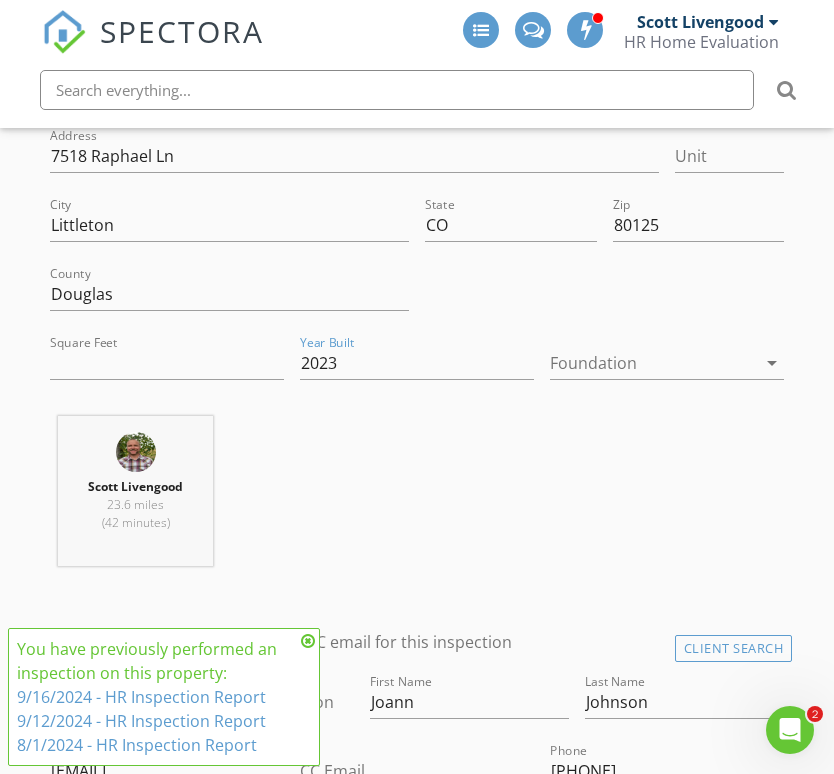 click at bounding box center [653, 363] 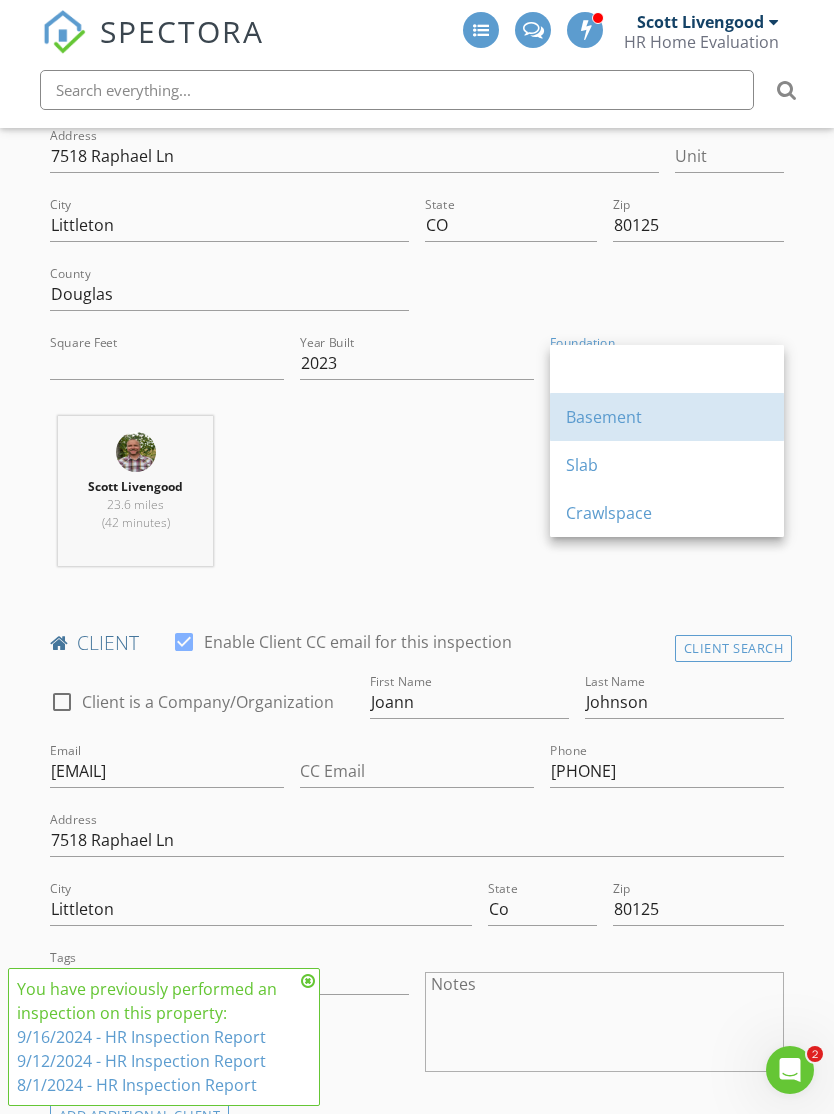 click on "Basement" at bounding box center (667, 417) 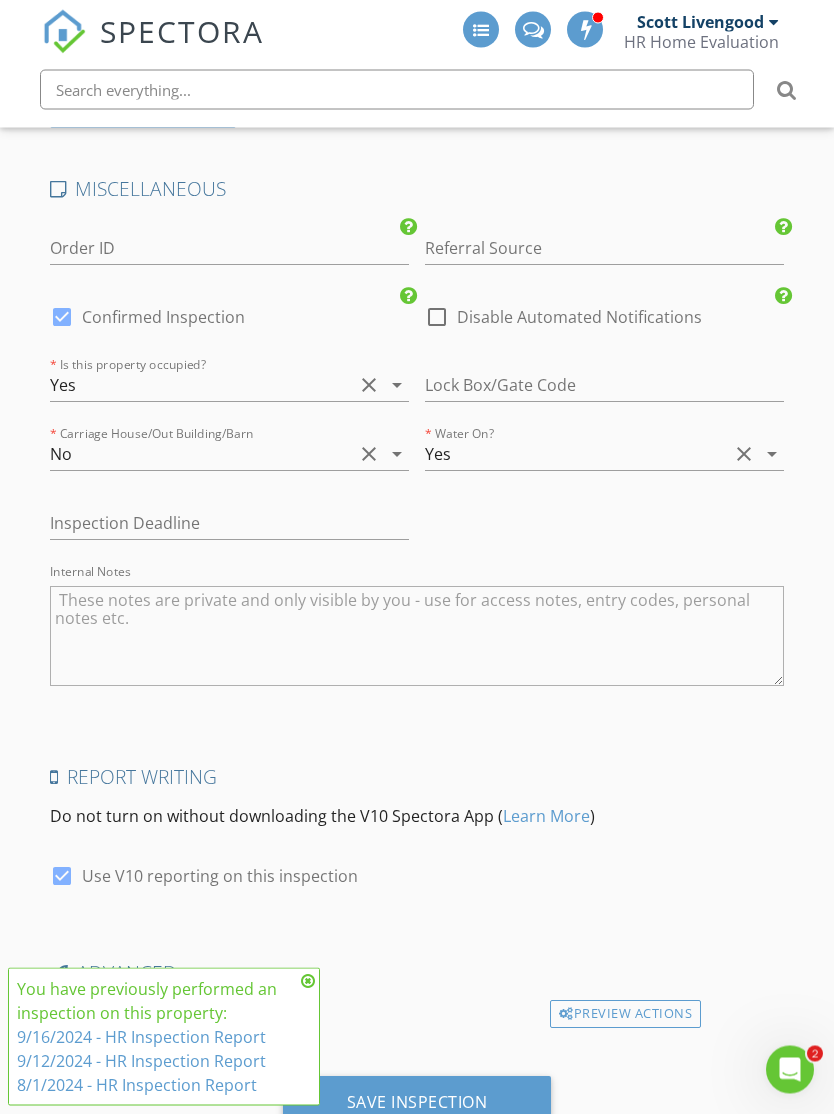 scroll, scrollTop: 3175, scrollLeft: 0, axis: vertical 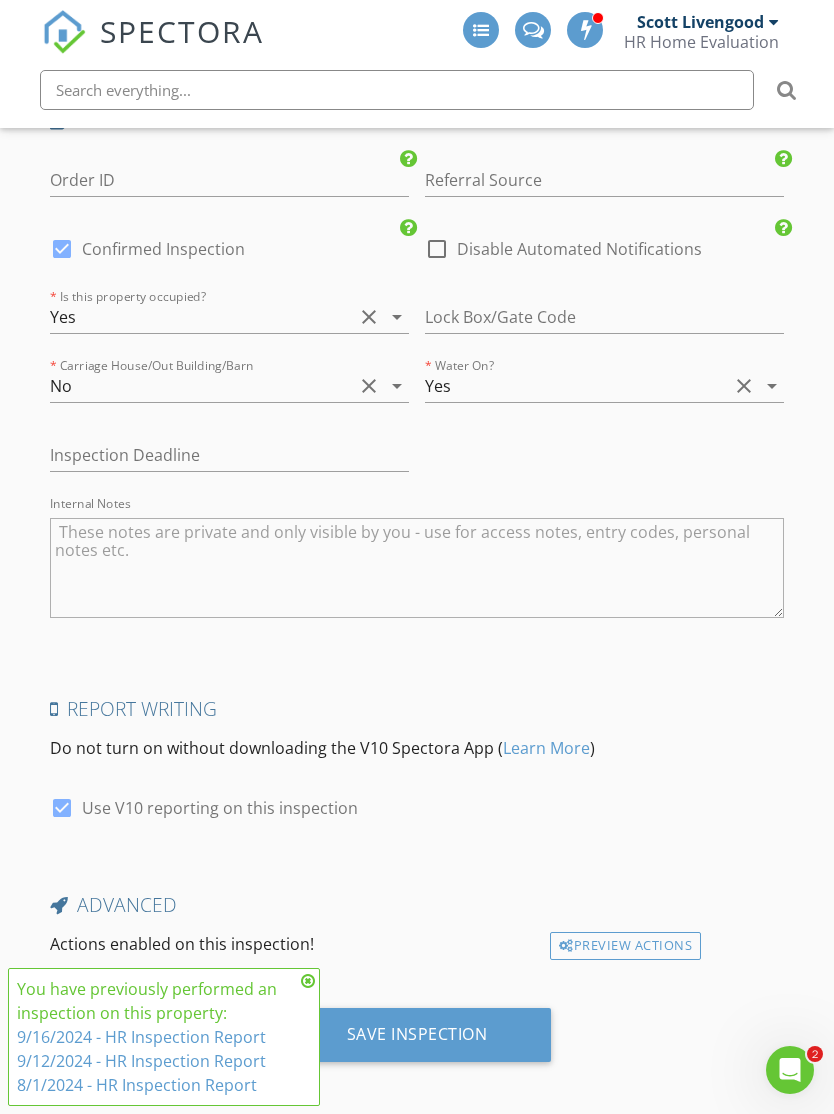click on "Save Inspection" at bounding box center (417, 1034) 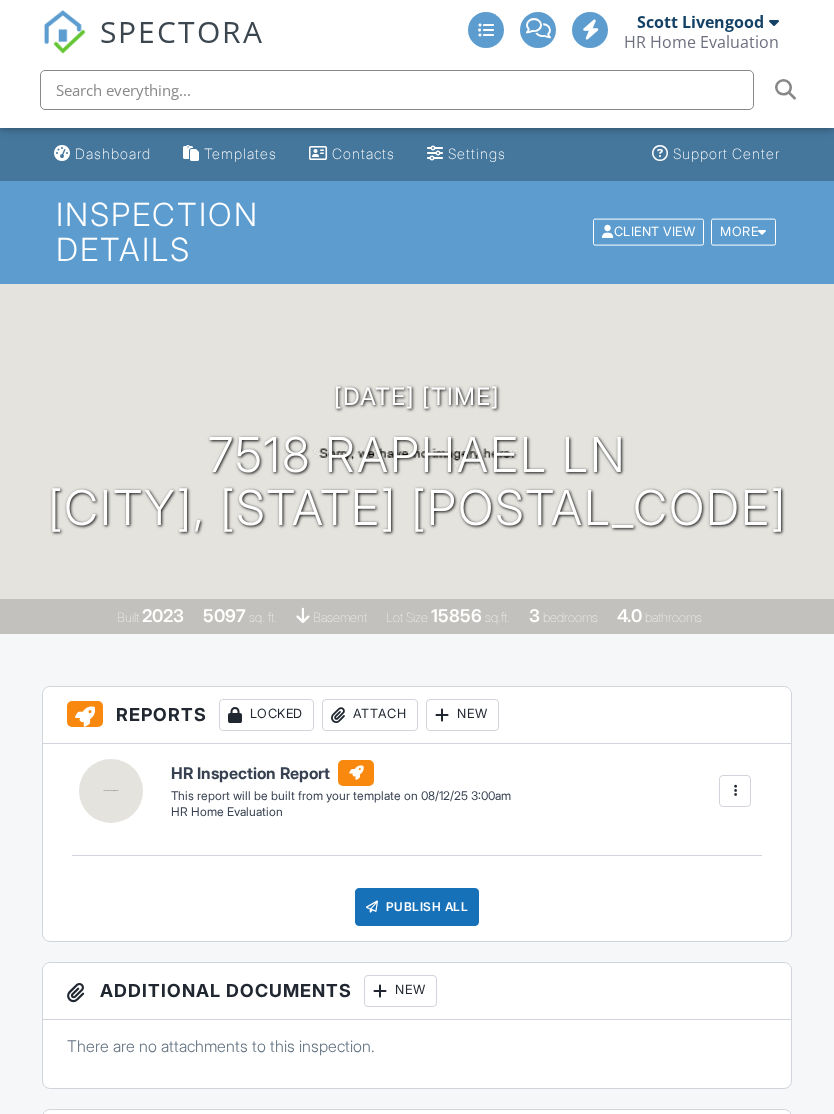 scroll, scrollTop: 0, scrollLeft: 0, axis: both 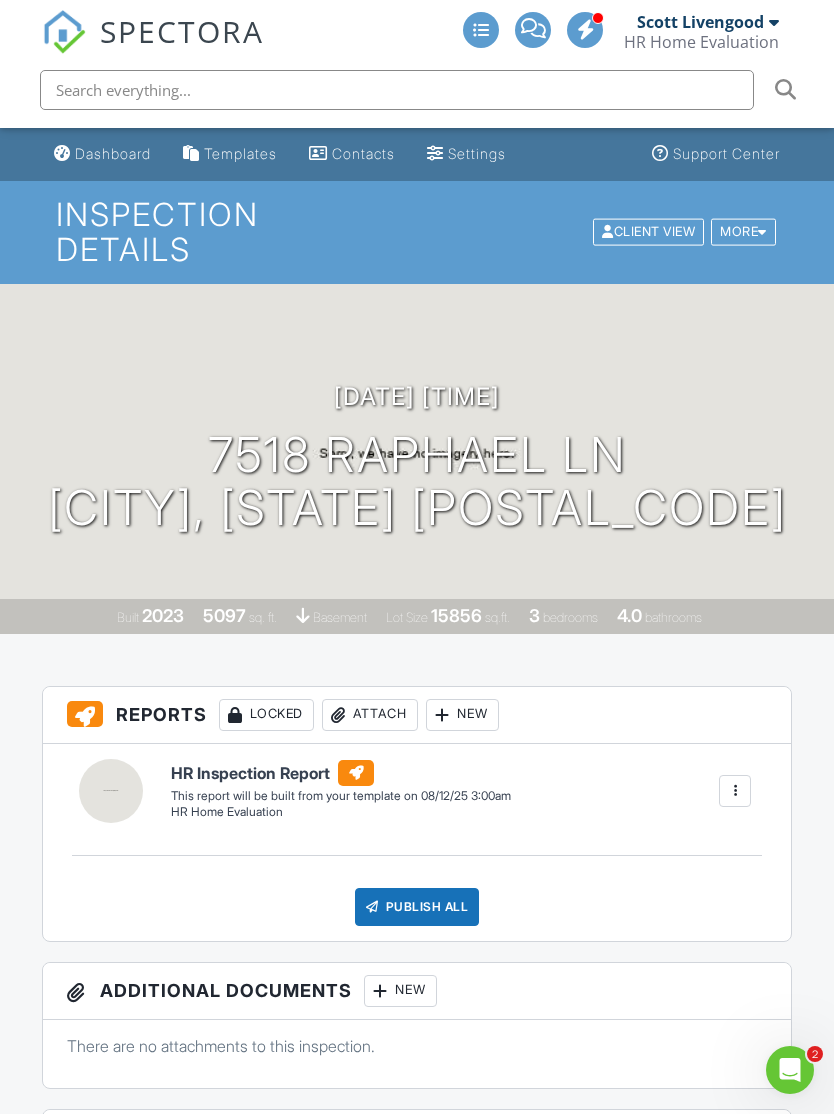 click on "Dashboard" at bounding box center (113, 153) 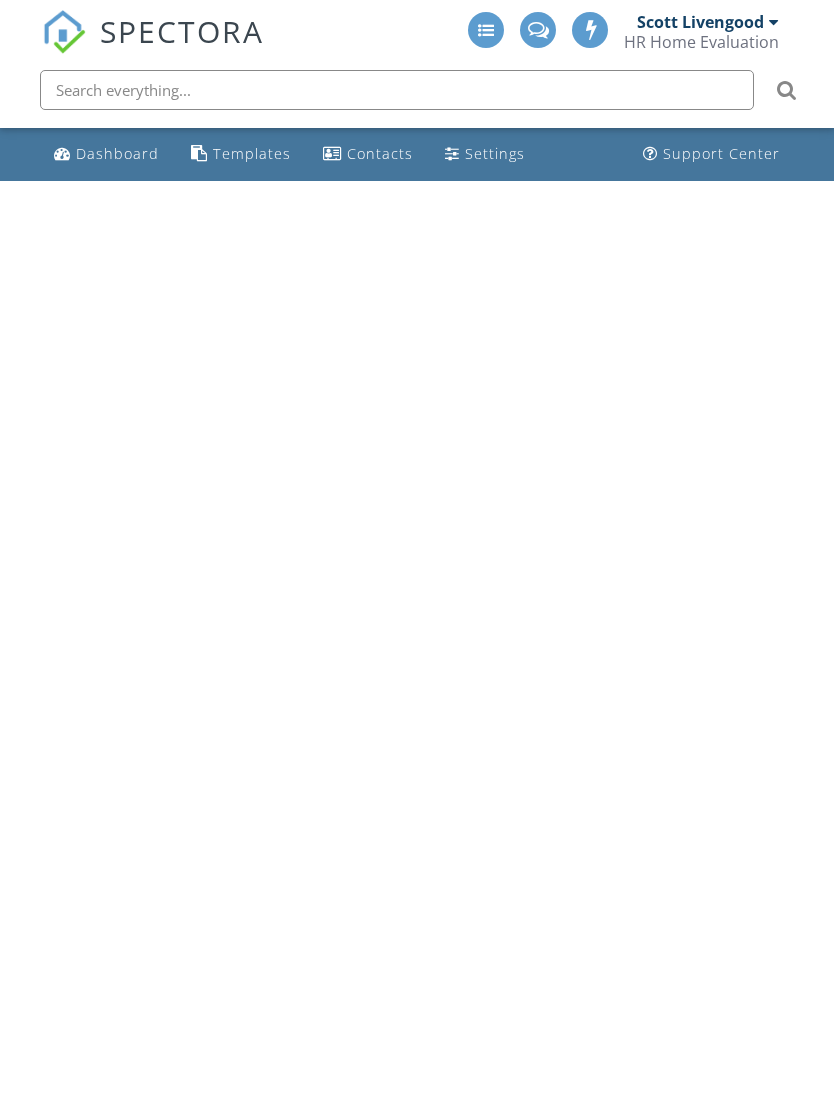 scroll, scrollTop: 0, scrollLeft: 0, axis: both 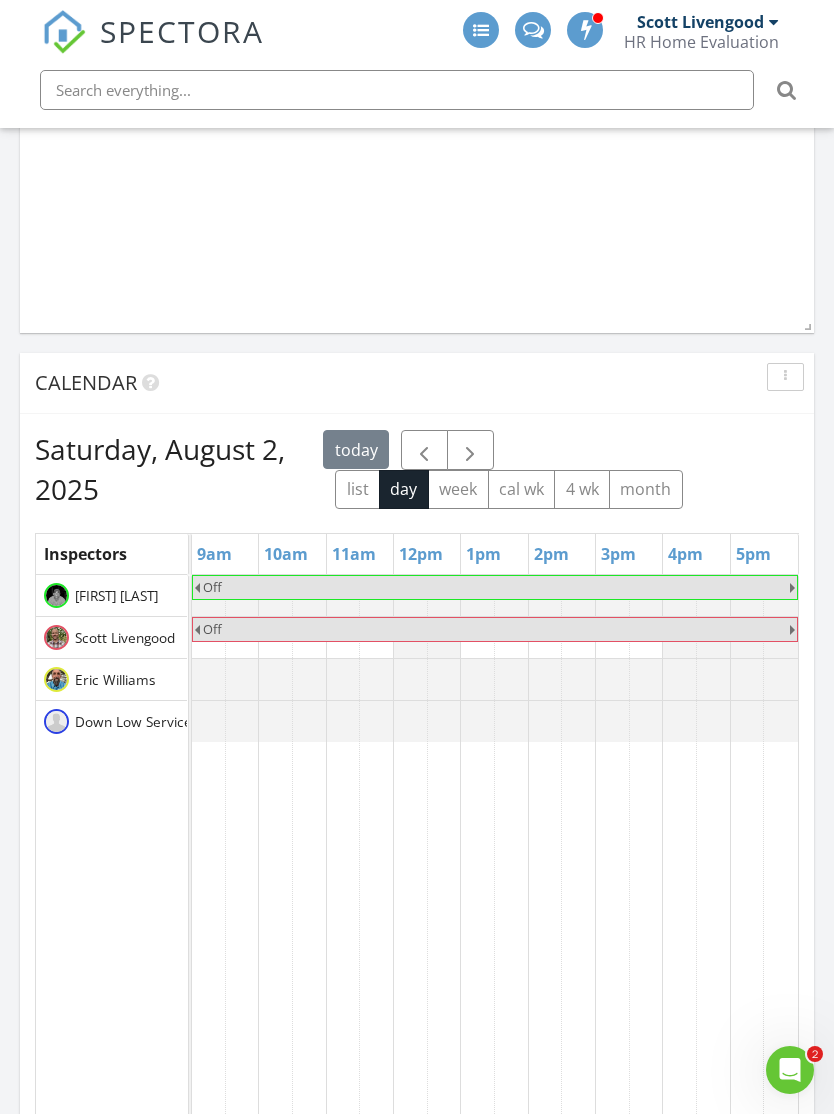 click at bounding box center (470, 451) 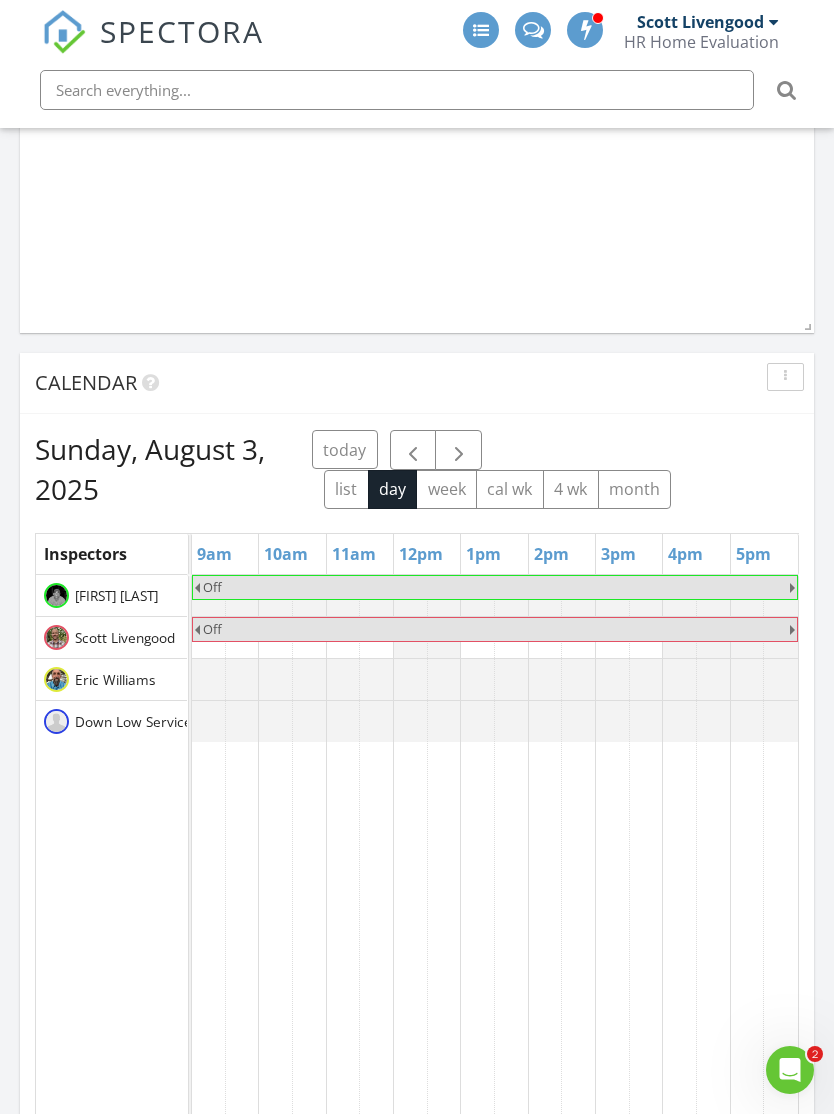 click at bounding box center (459, 451) 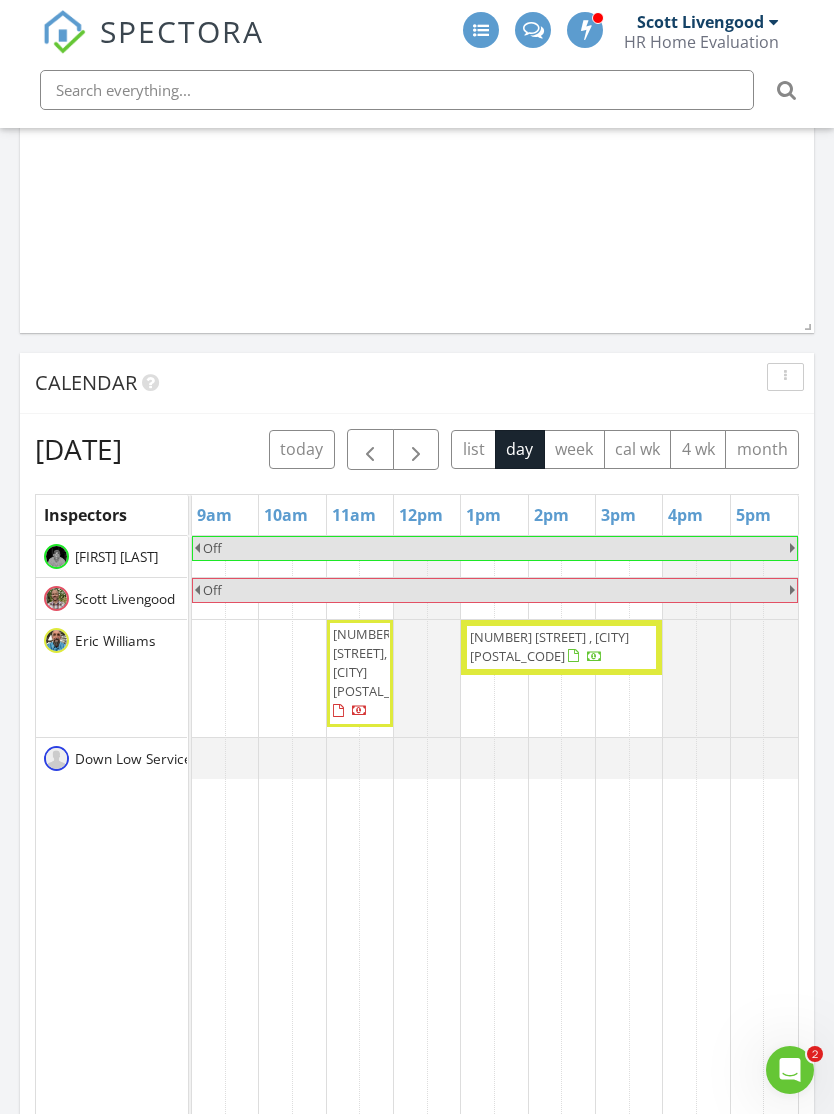 click at bounding box center (416, 450) 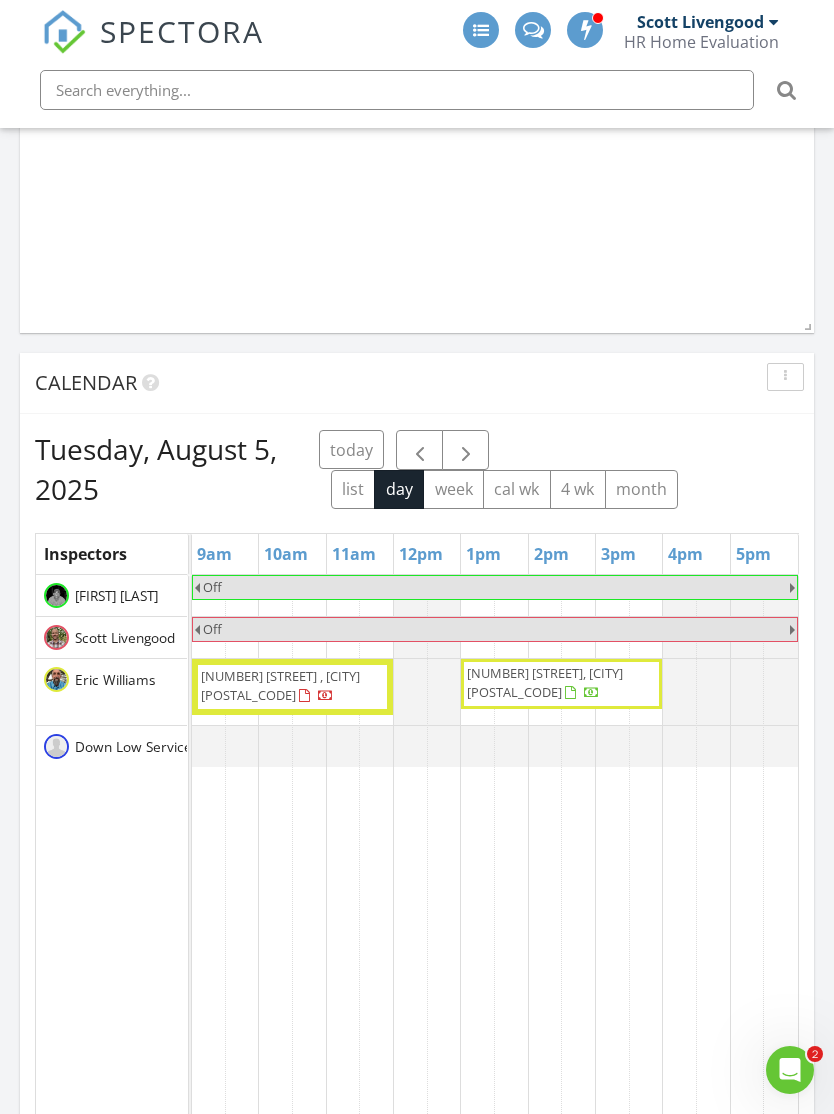 click at bounding box center [465, 450] 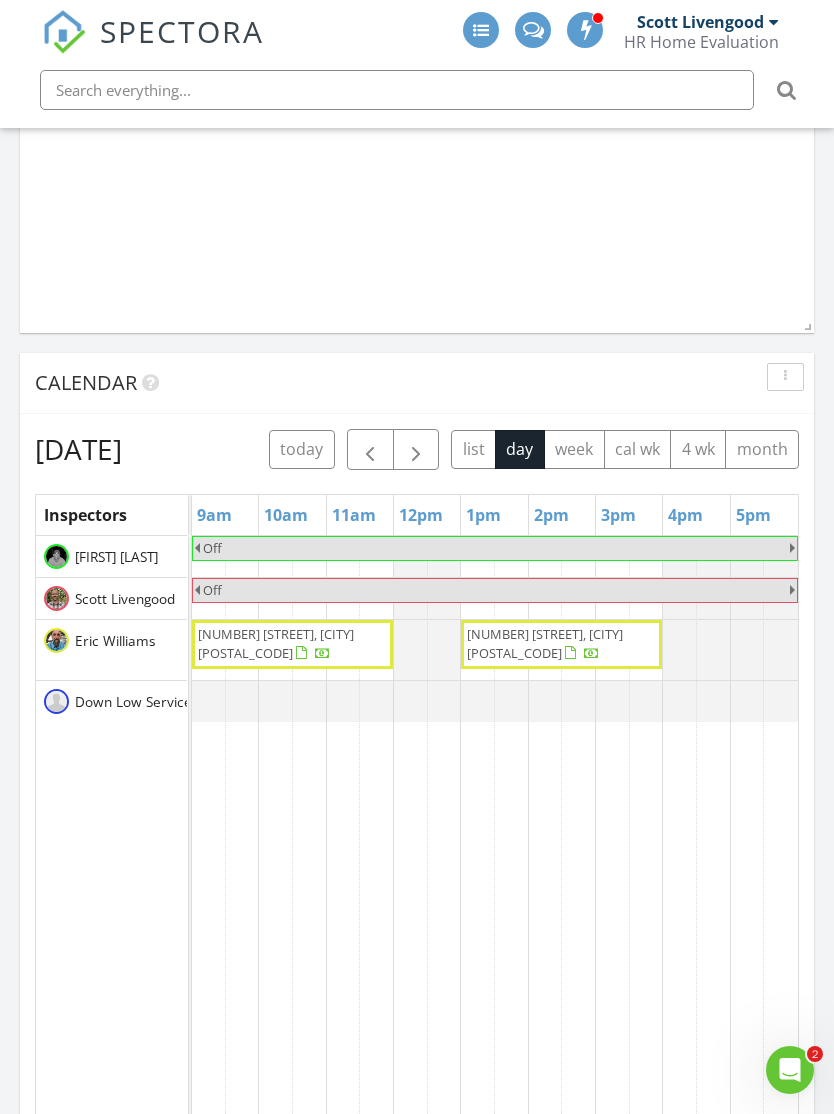 click at bounding box center [416, 450] 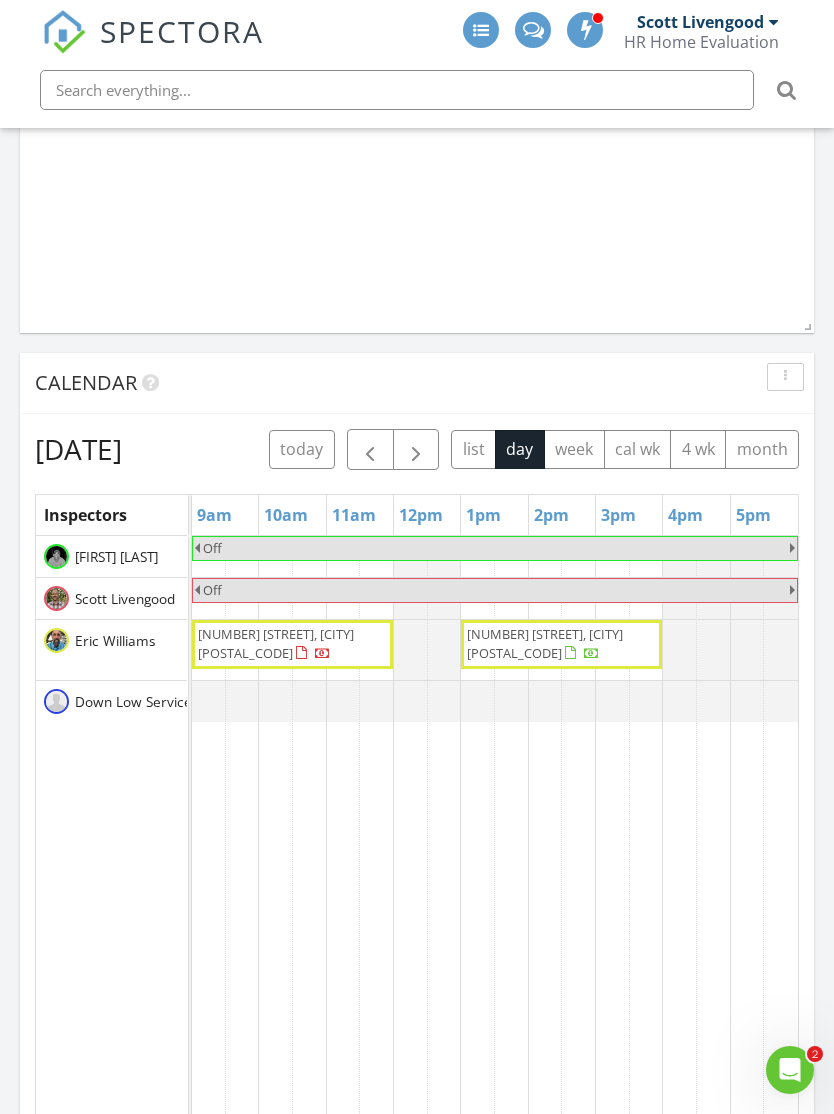 click at bounding box center [416, 450] 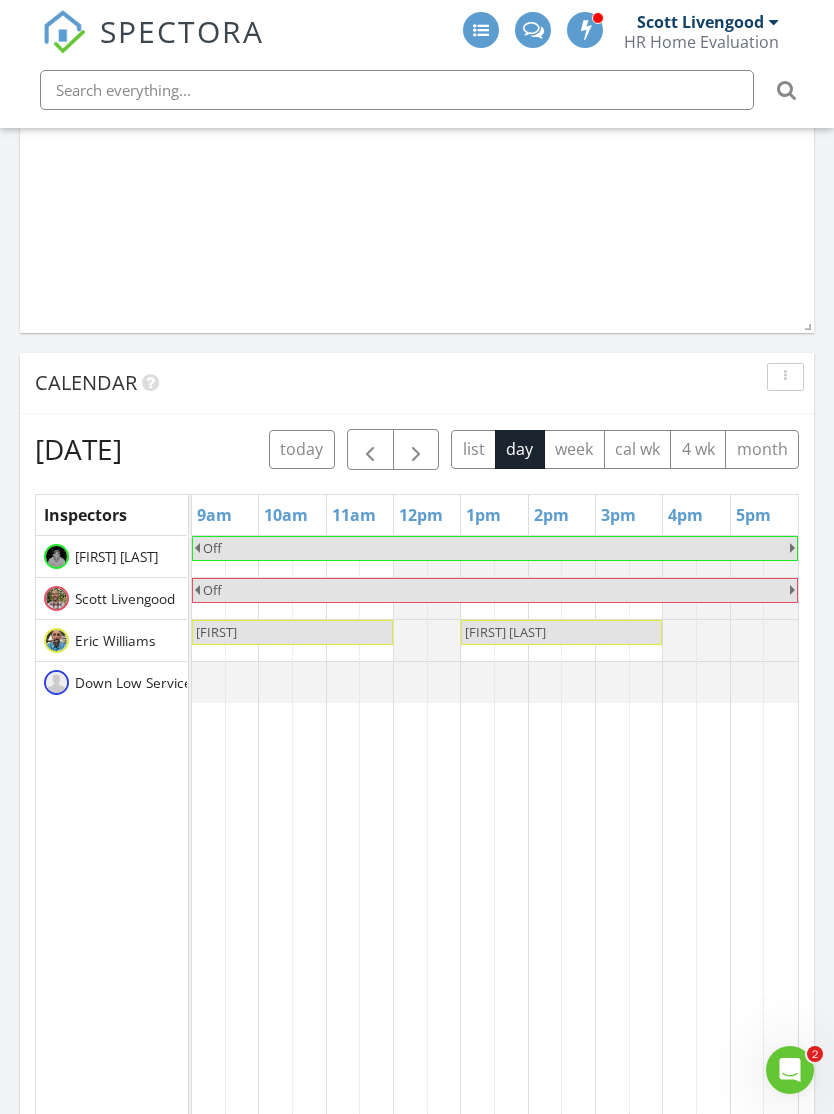 click at bounding box center [416, 450] 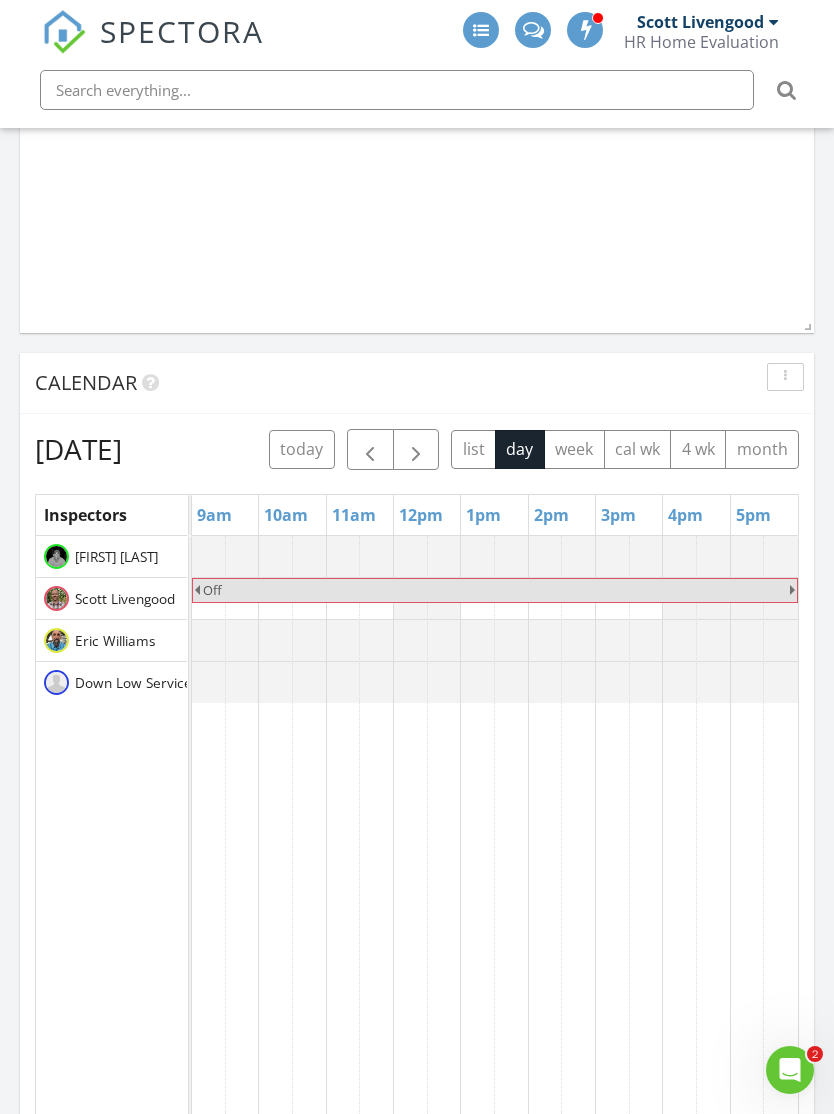 click at bounding box center (416, 450) 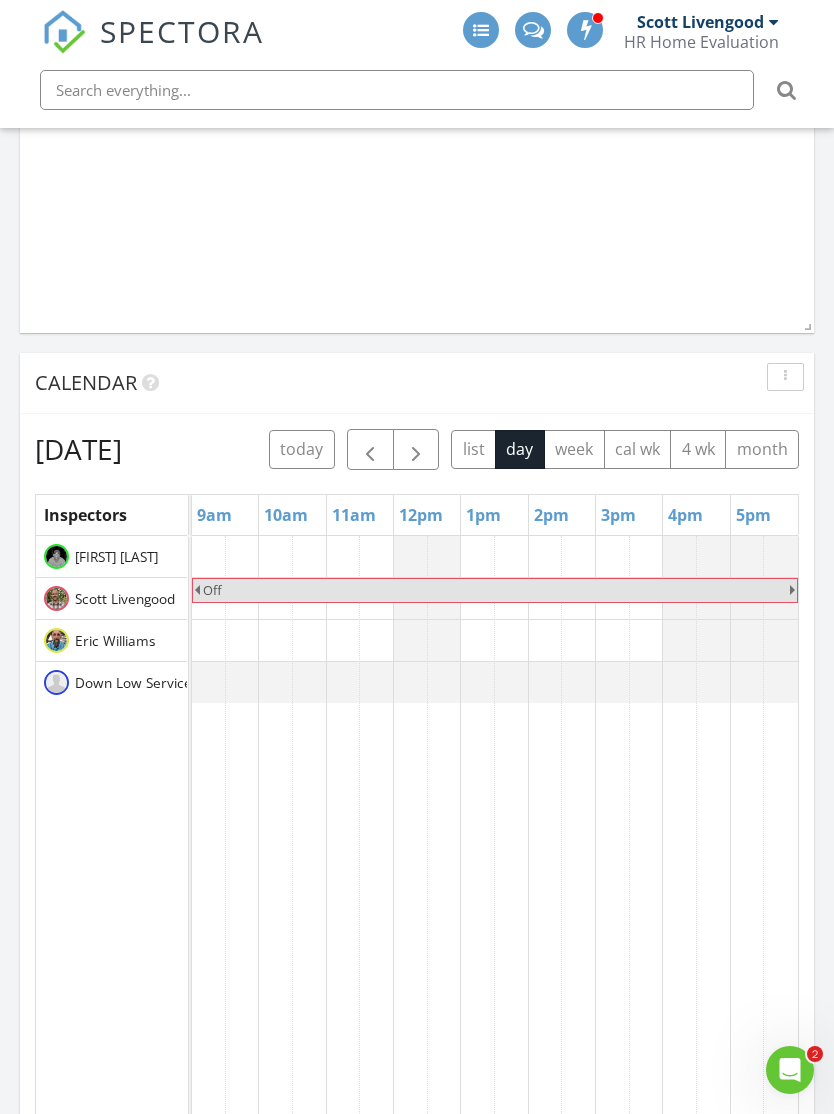 click at bounding box center [416, 450] 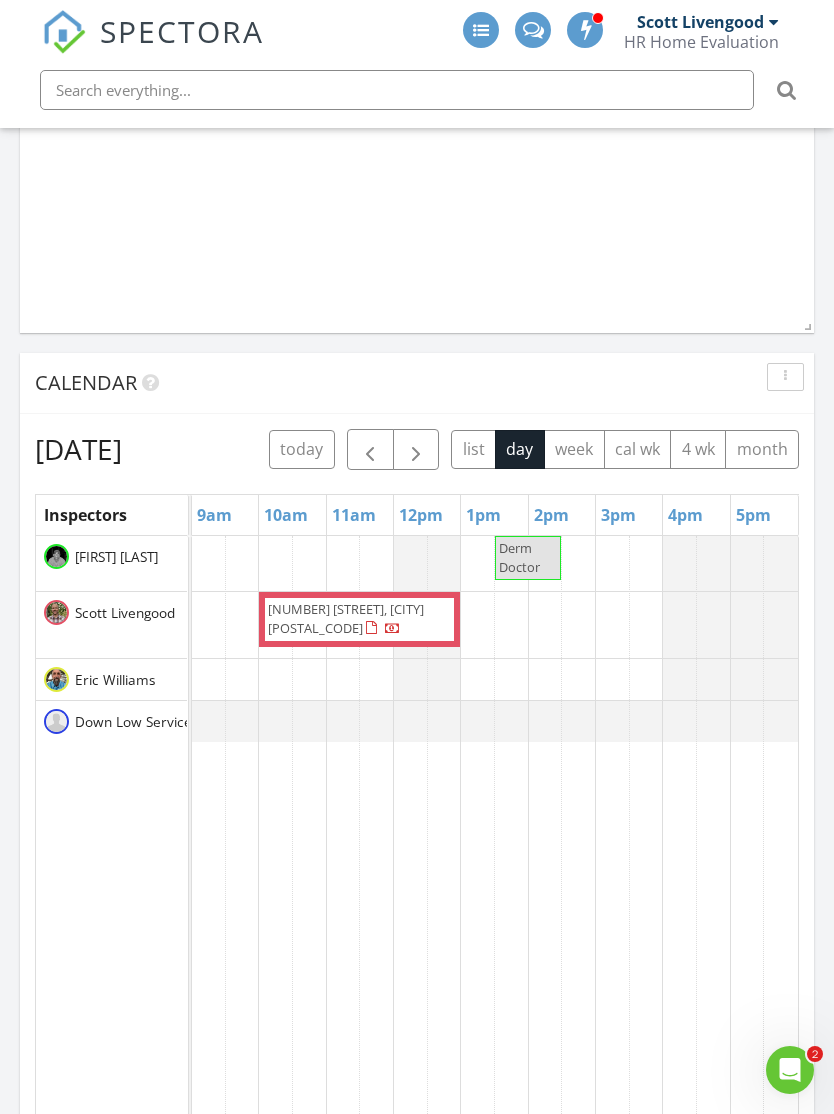 click at bounding box center (478, 902) 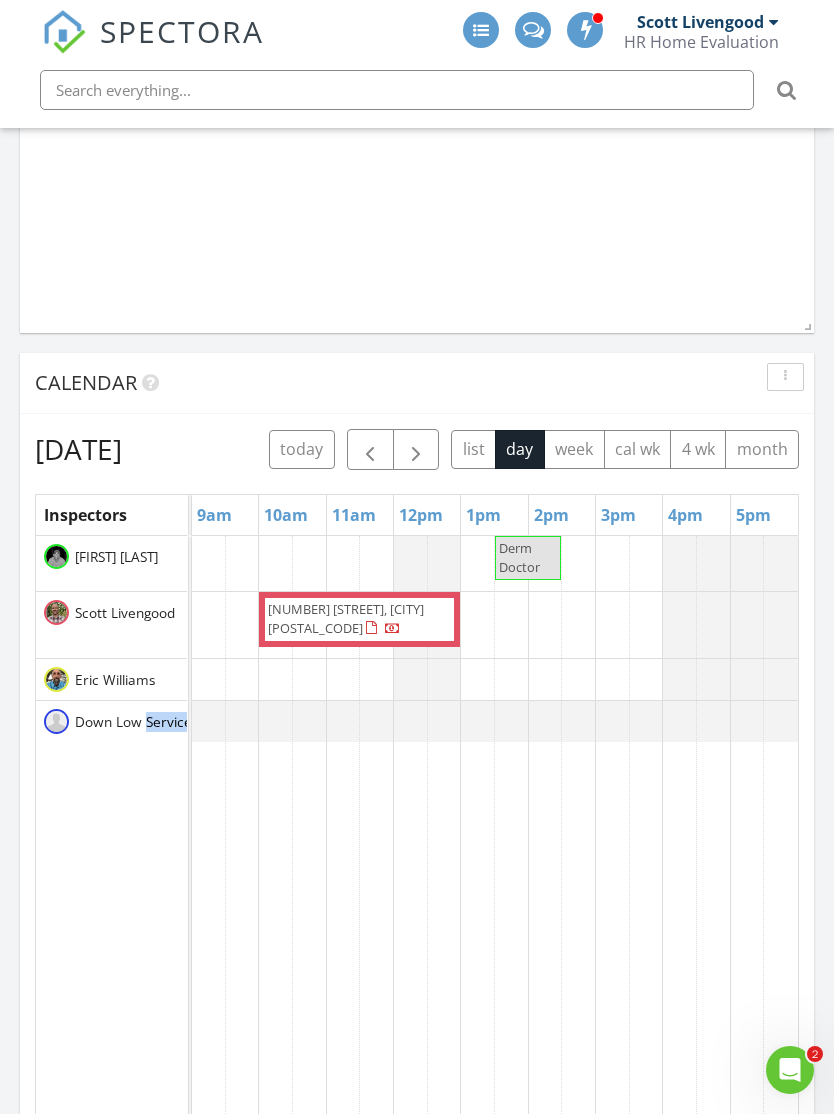 click at bounding box center (545, 902) 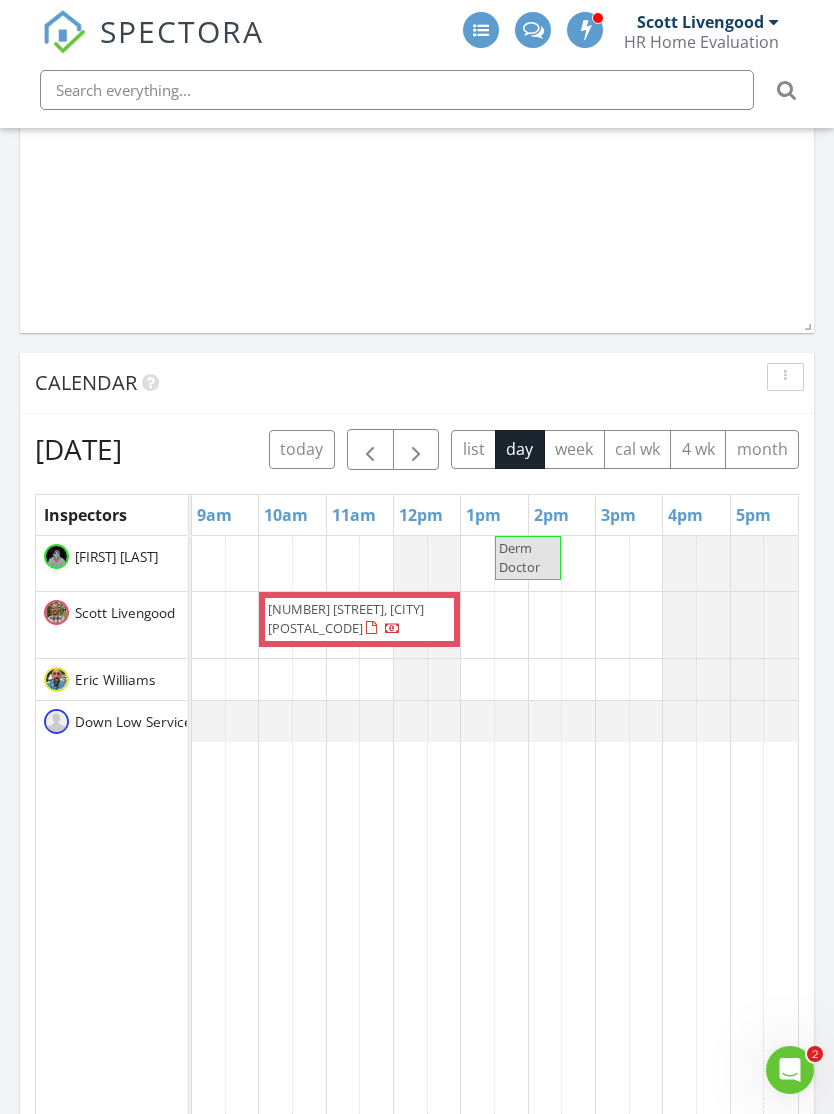 click at bounding box center [512, 902] 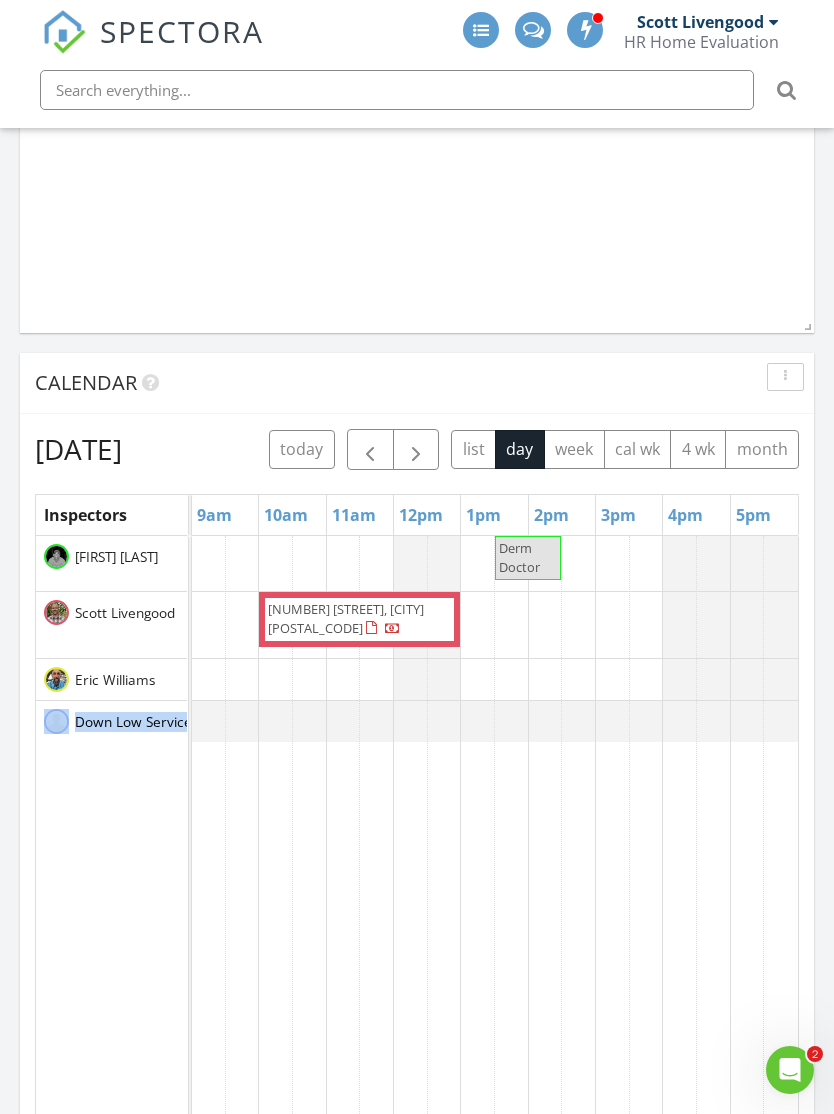 click at bounding box center [495, 721] 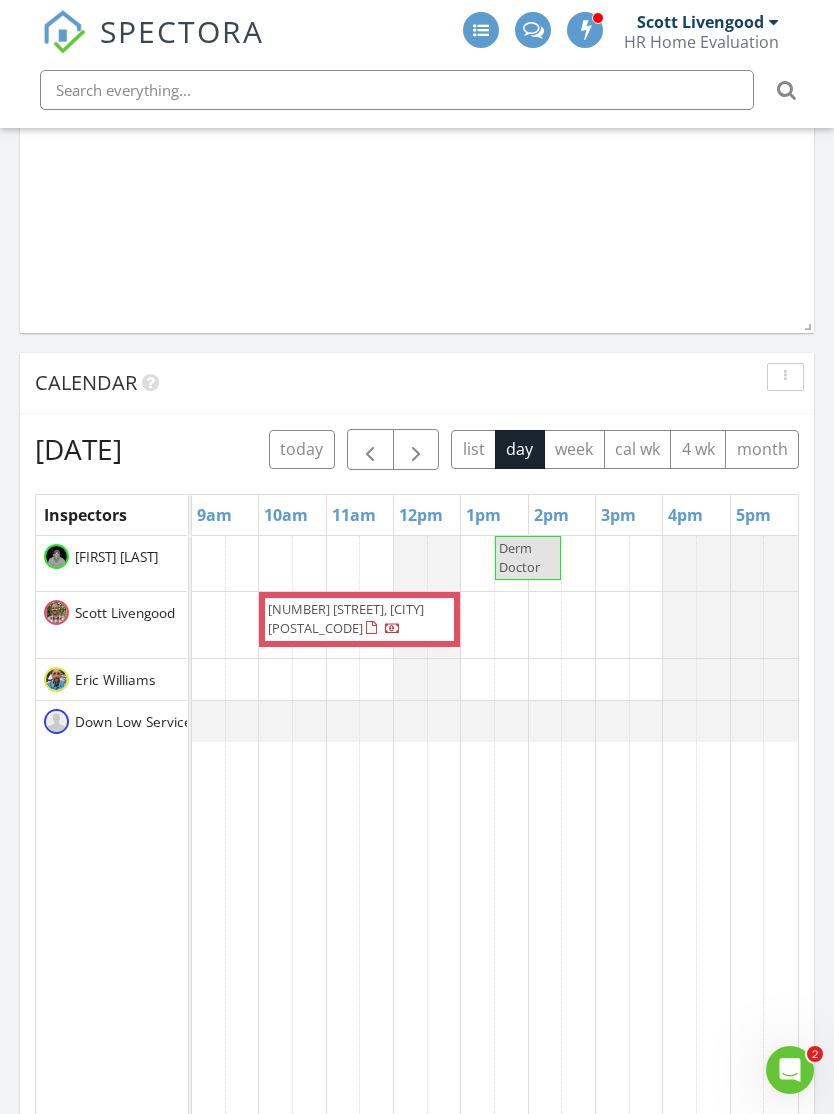 click at bounding box center (512, 902) 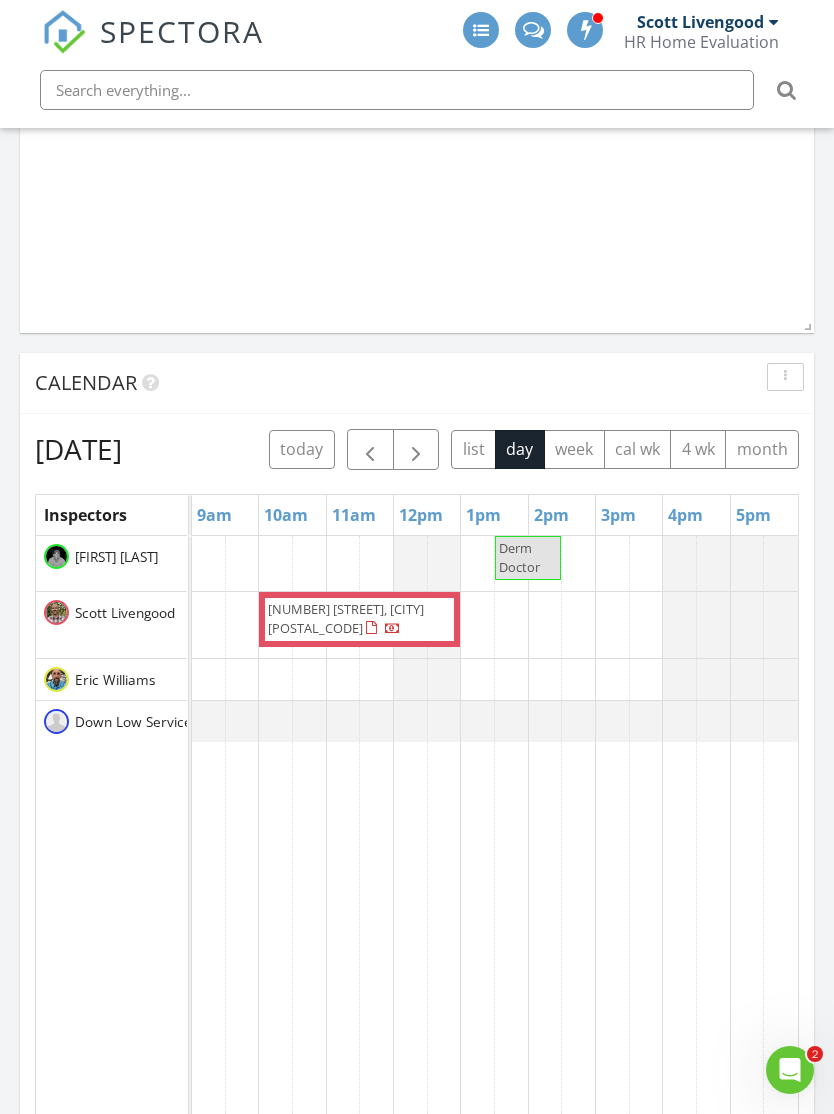 click at bounding box center [478, 902] 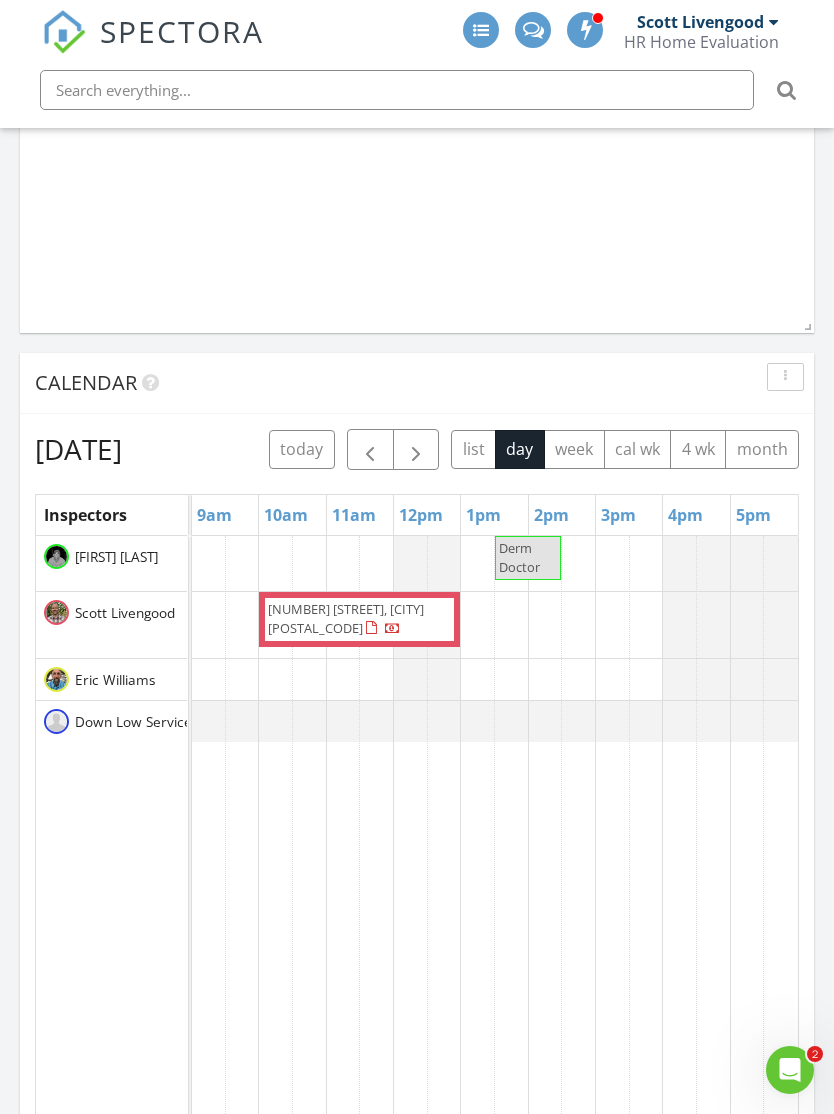 click at bounding box center [478, 902] 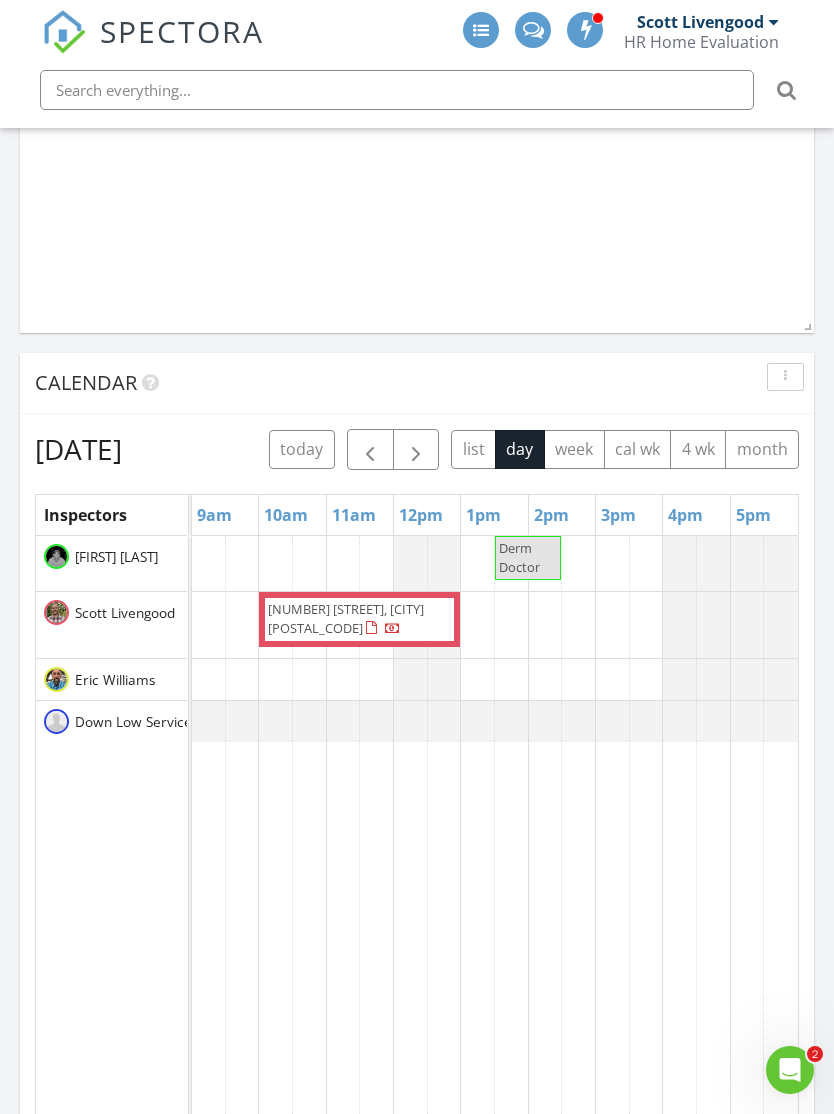 click at bounding box center (512, 902) 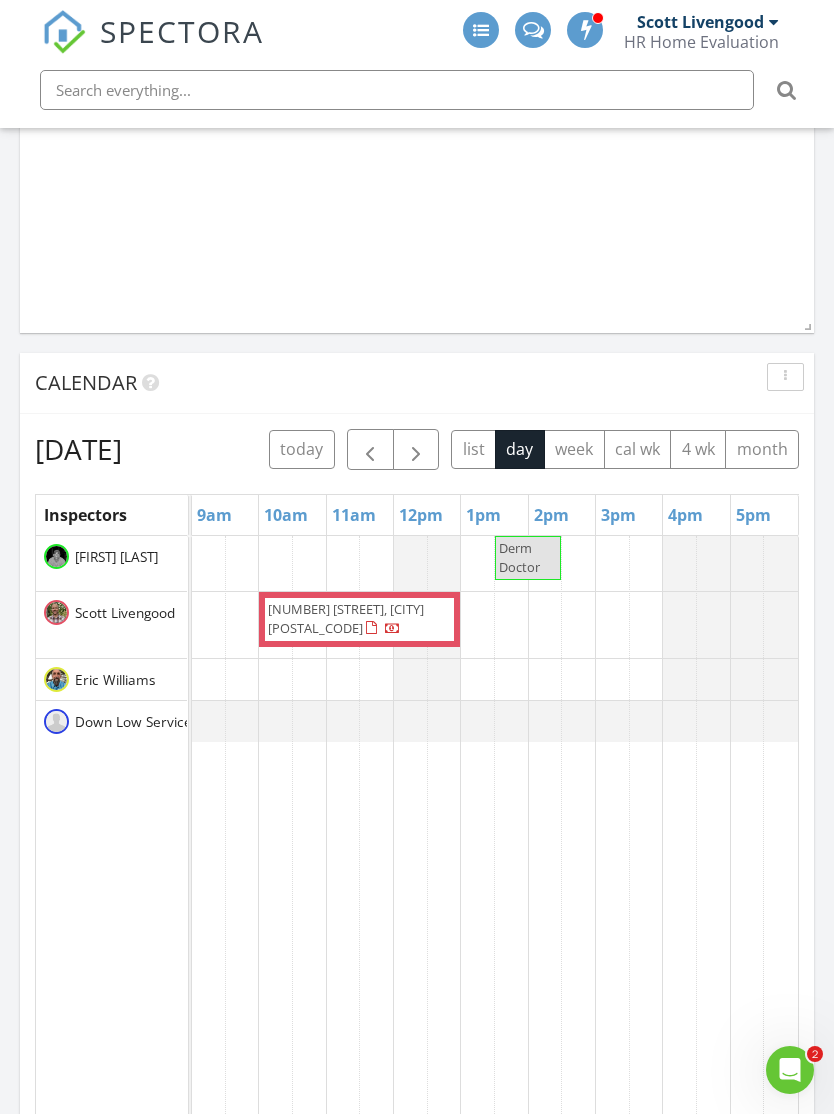 click at bounding box center (512, 902) 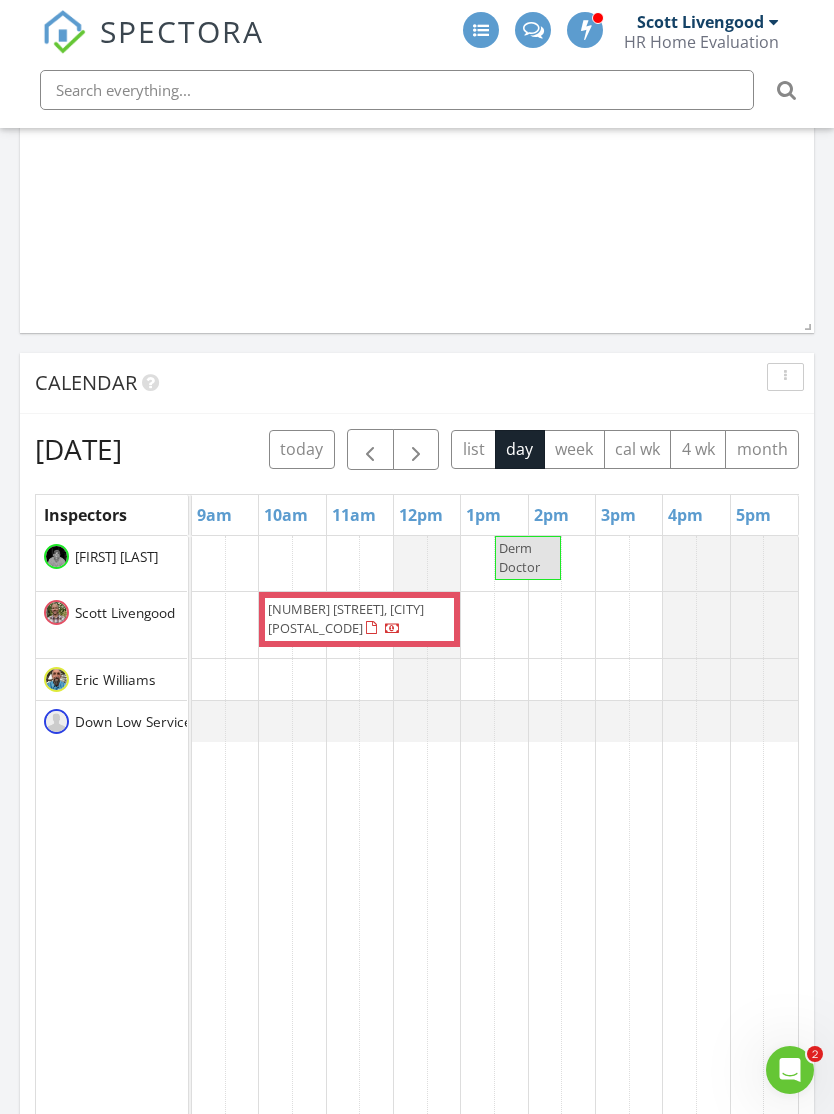 click at bounding box center [512, 902] 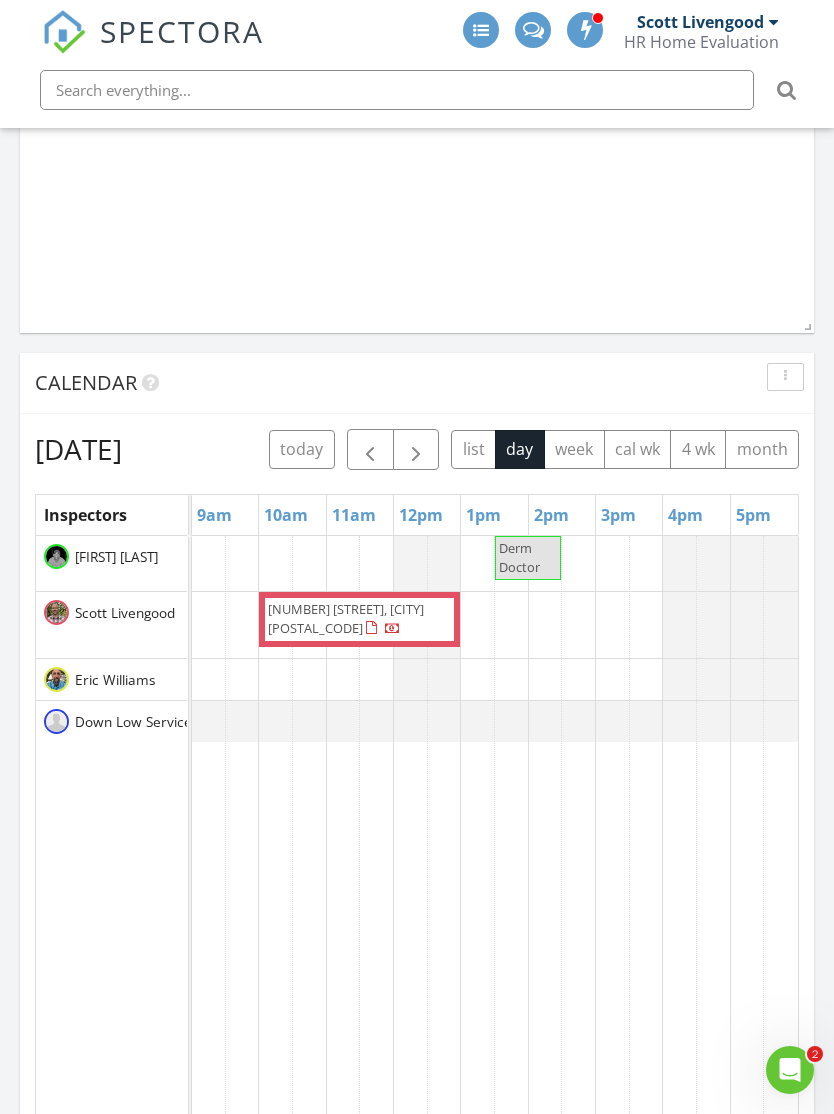 click at bounding box center (579, 902) 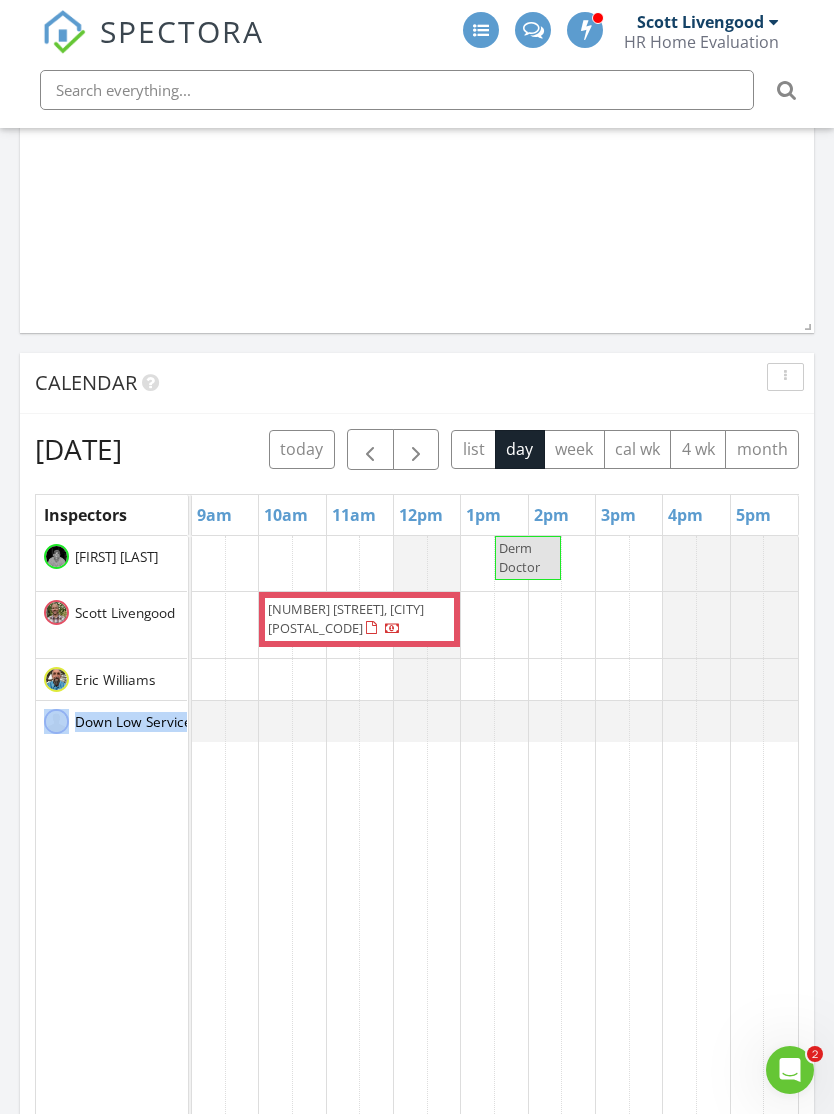 click at bounding box center (646, 902) 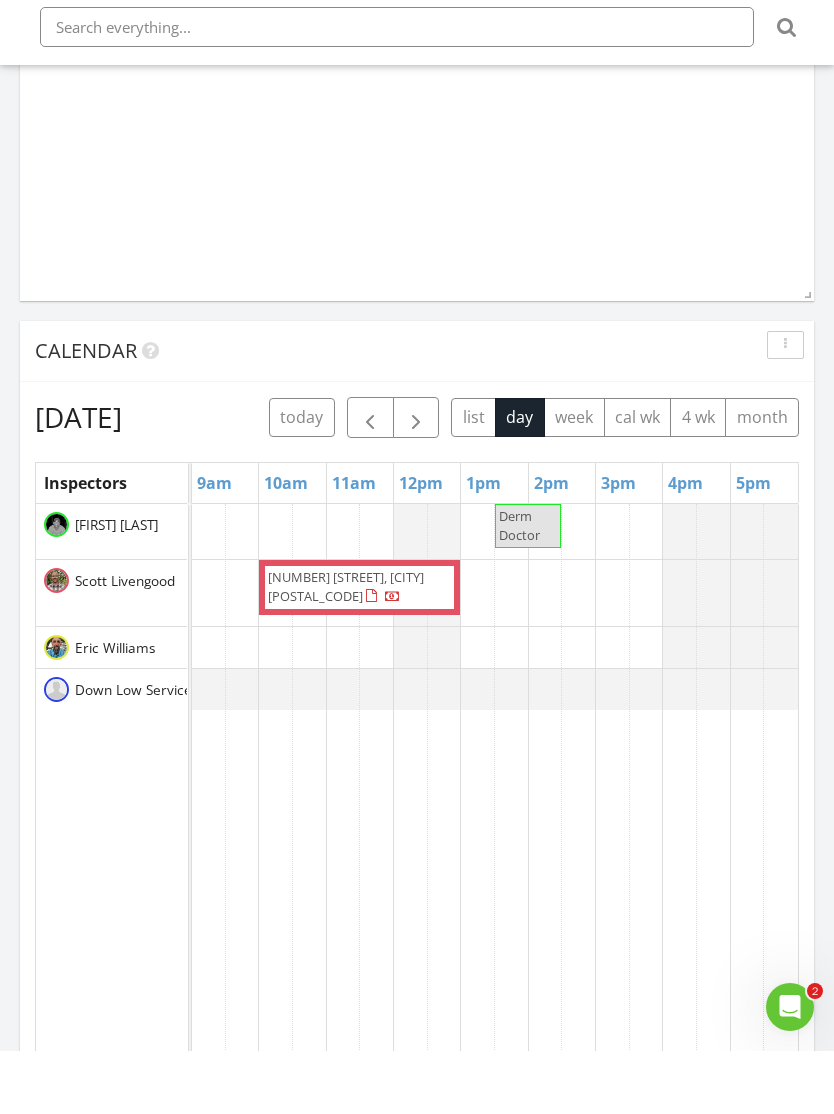scroll, scrollTop: 1744, scrollLeft: 0, axis: vertical 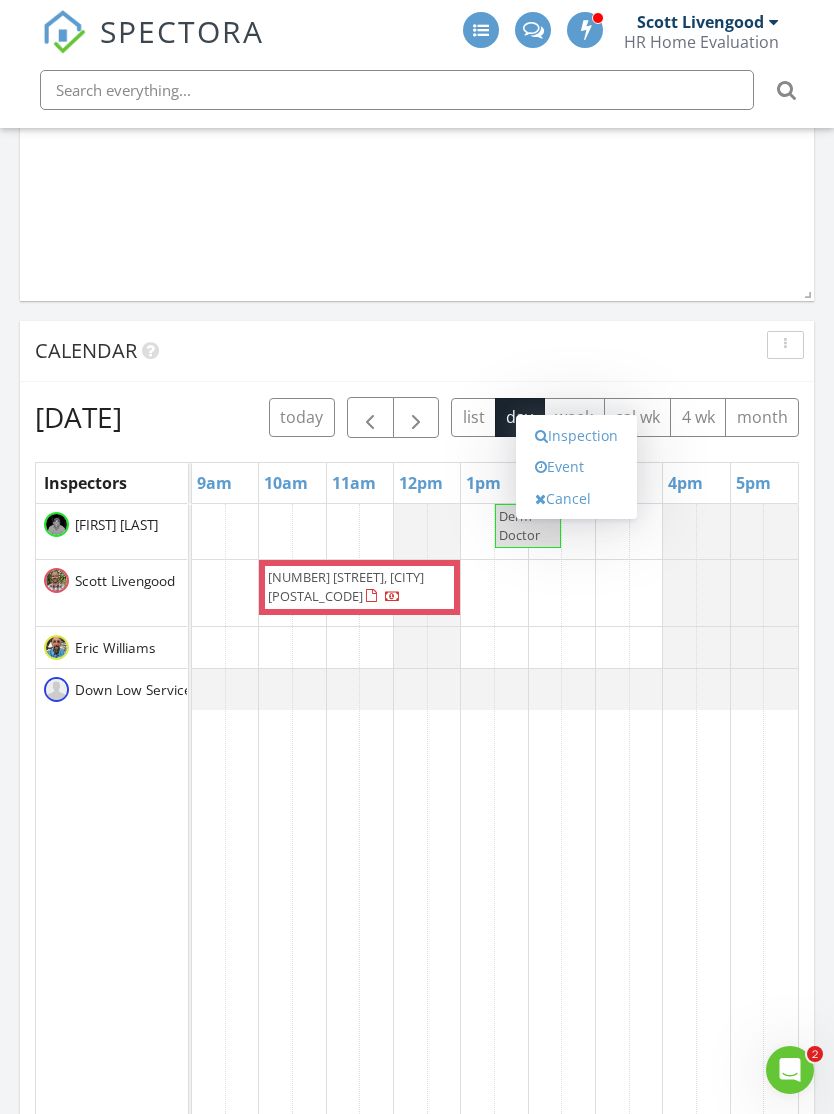click on "Event" at bounding box center (576, 467) 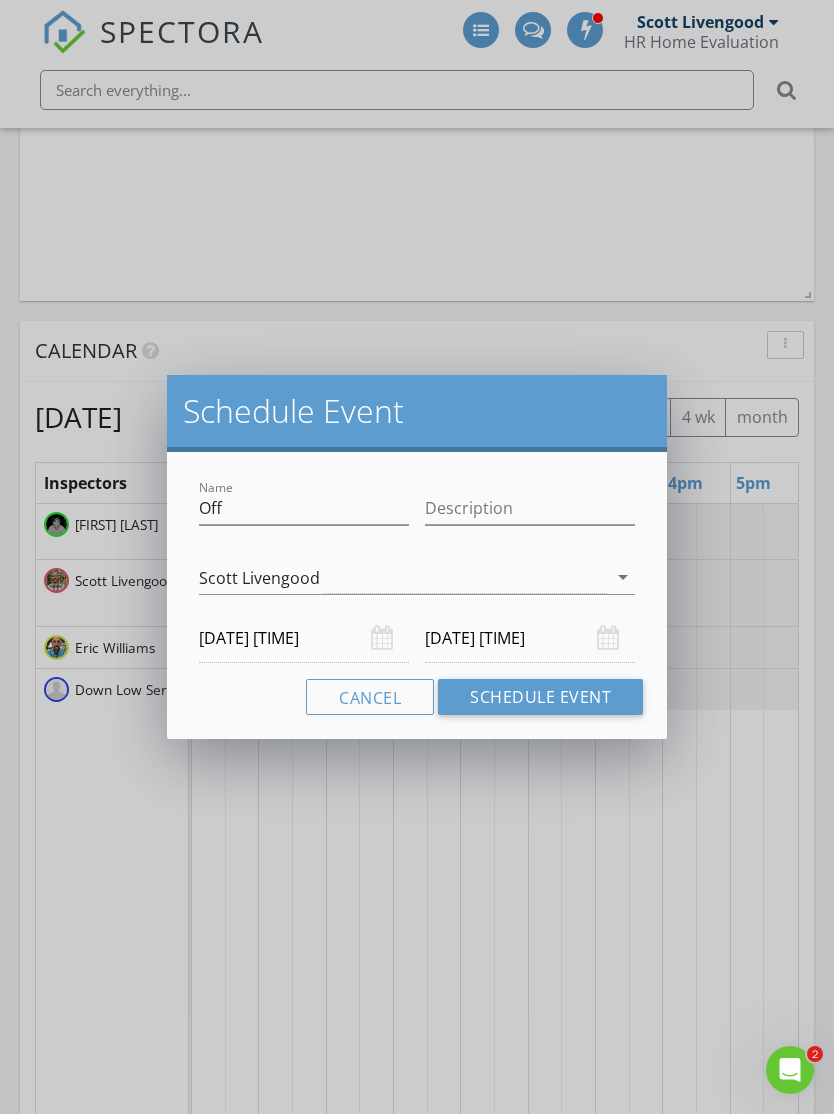 click on "08/12/2025 2:30 PM" at bounding box center (304, 638) 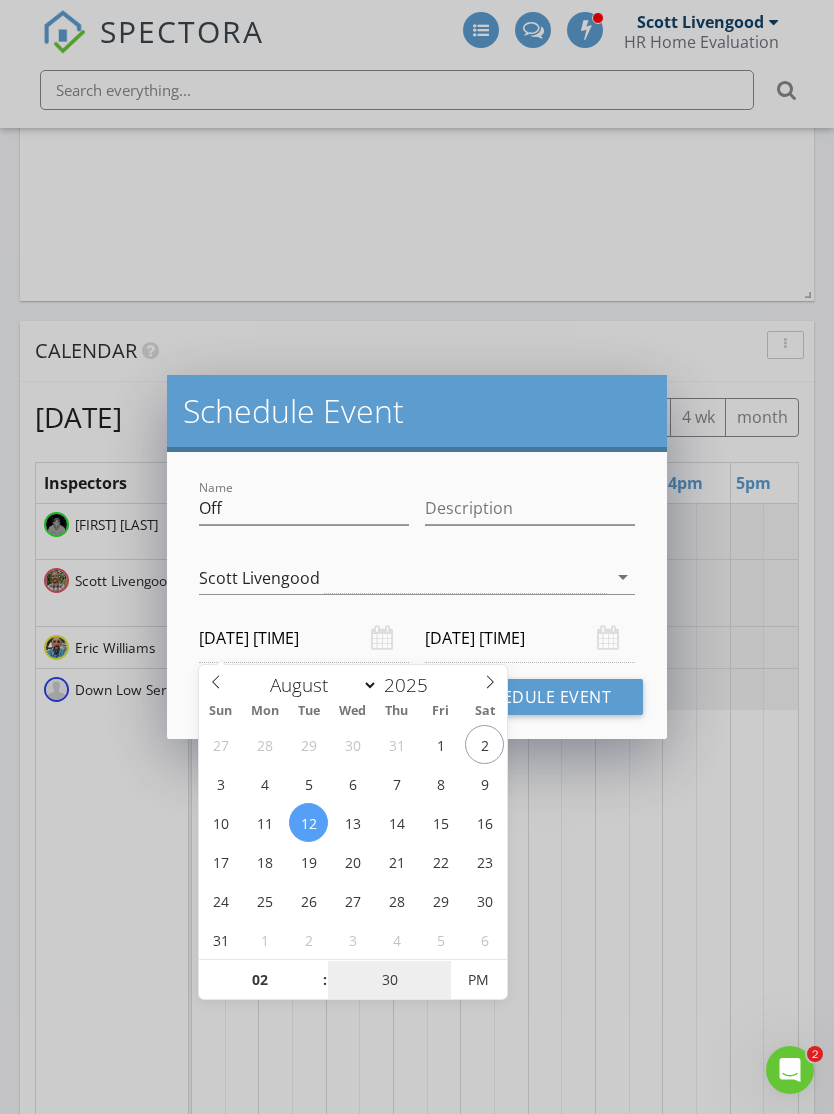 click on "30" at bounding box center (389, 981) 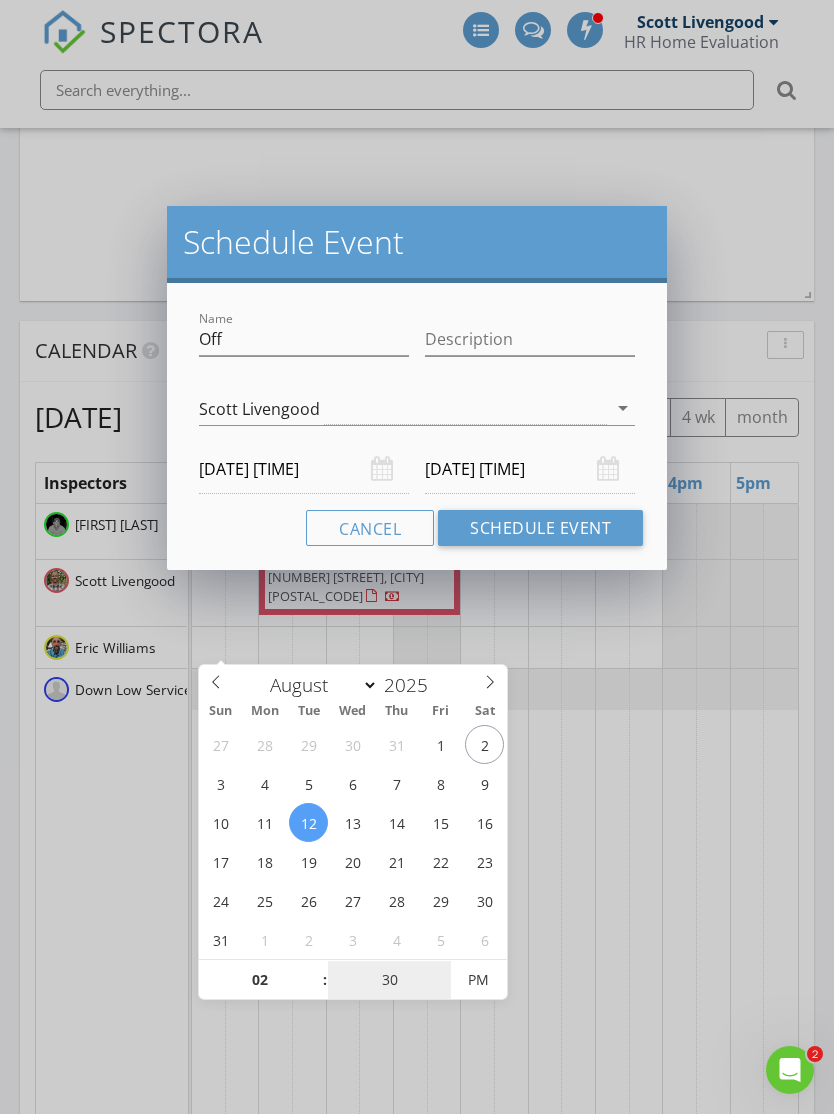 scroll, scrollTop: 2337, scrollLeft: 0, axis: vertical 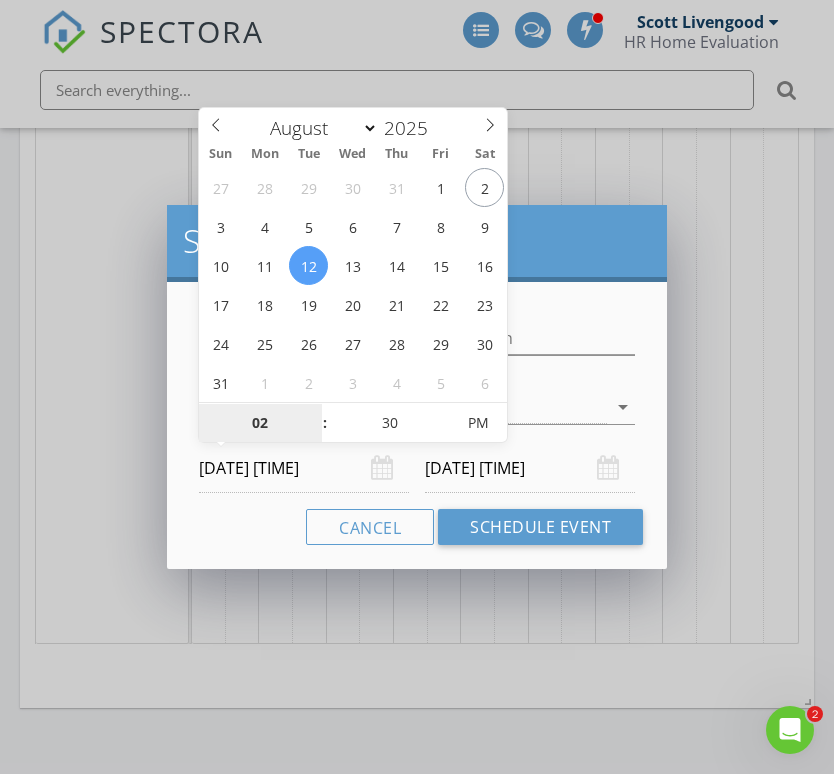 click on "02" at bounding box center (260, 424) 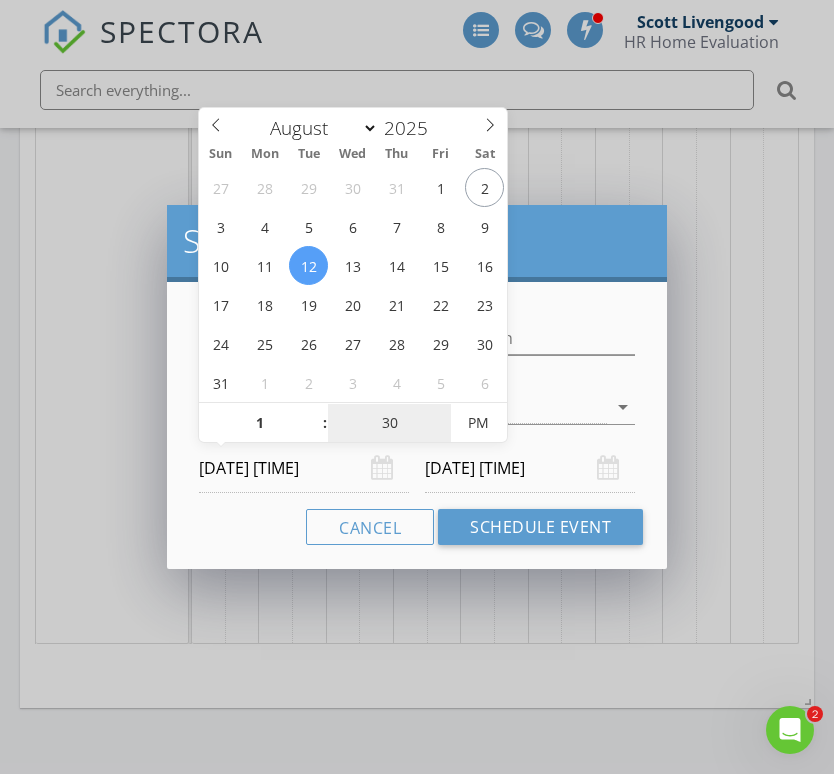 click on "30" at bounding box center (389, 424) 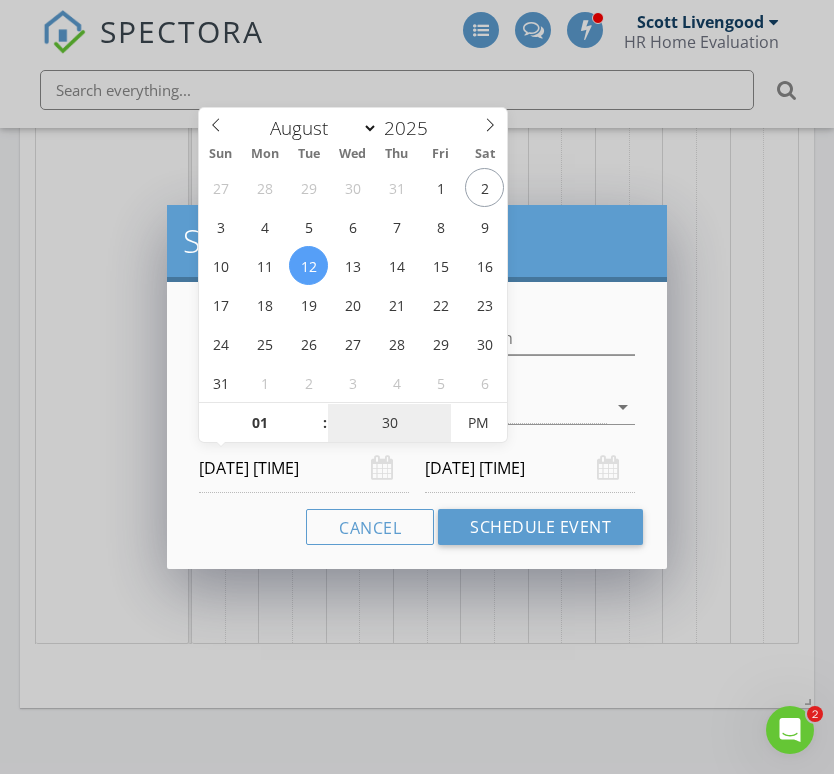 type on "02" 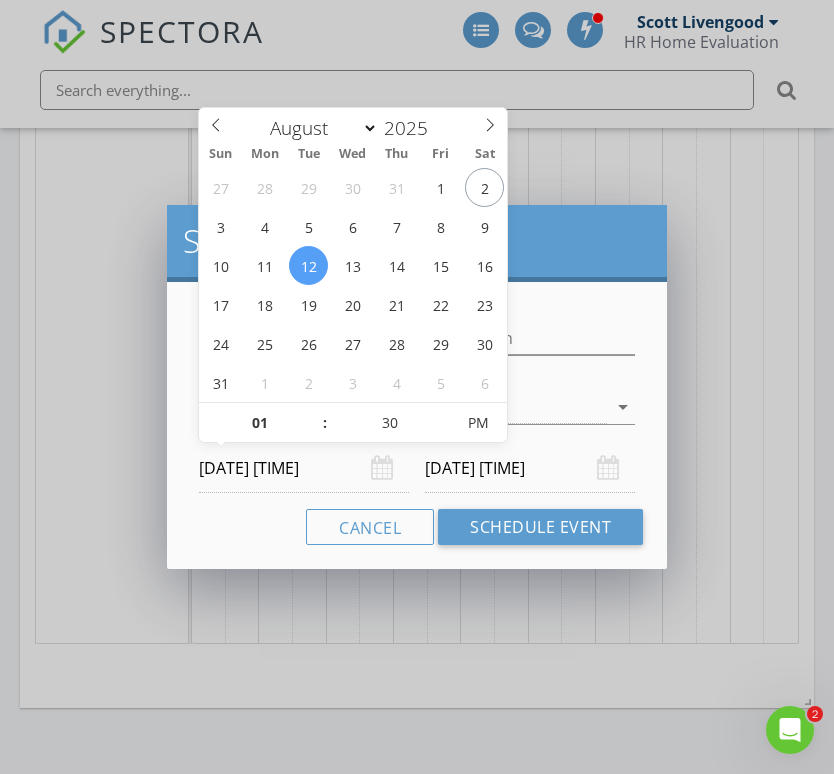 click on "08/12/2025 2:00 PM" at bounding box center (530, 468) 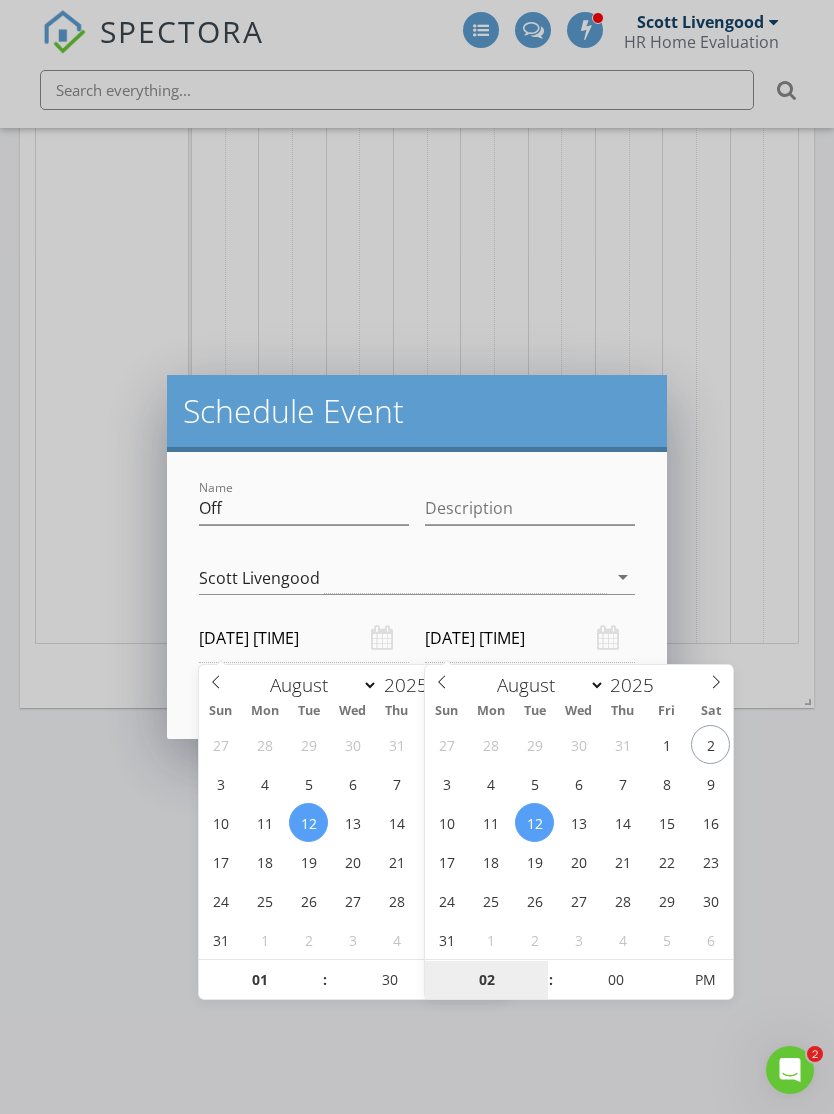 type on "08/17/2025 2:00 PM" 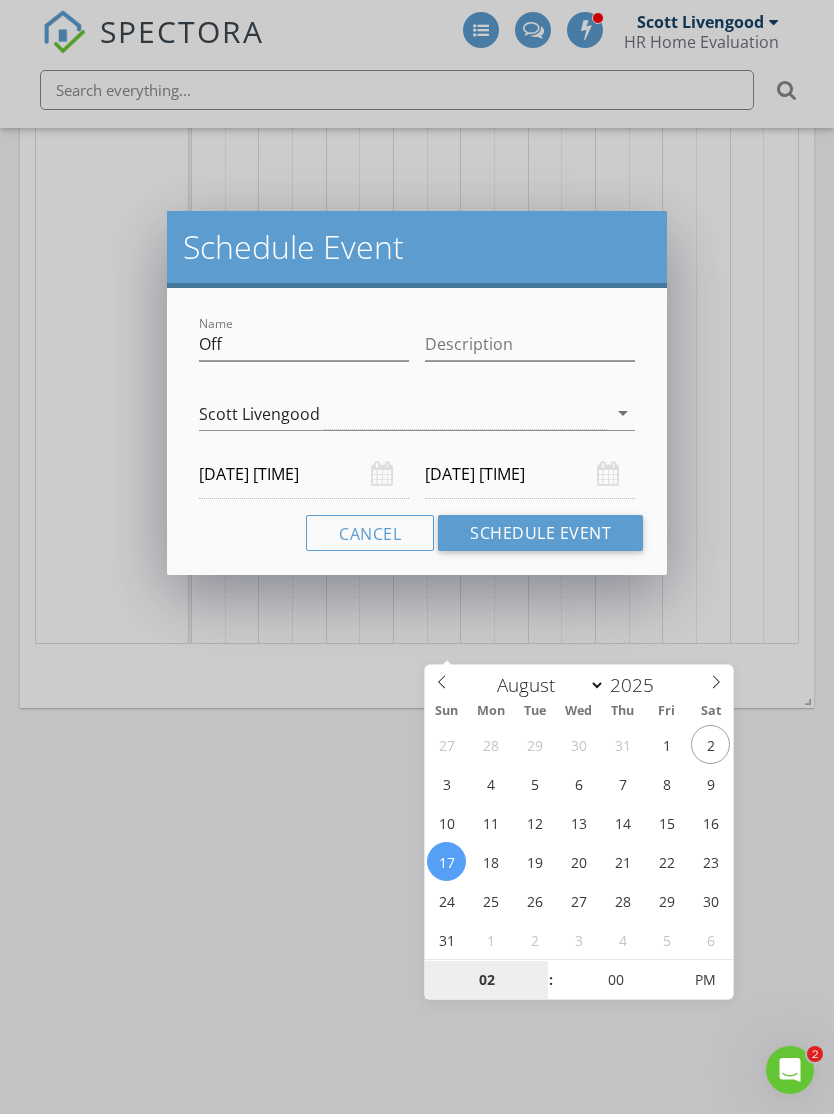 scroll, scrollTop: 2930, scrollLeft: 0, axis: vertical 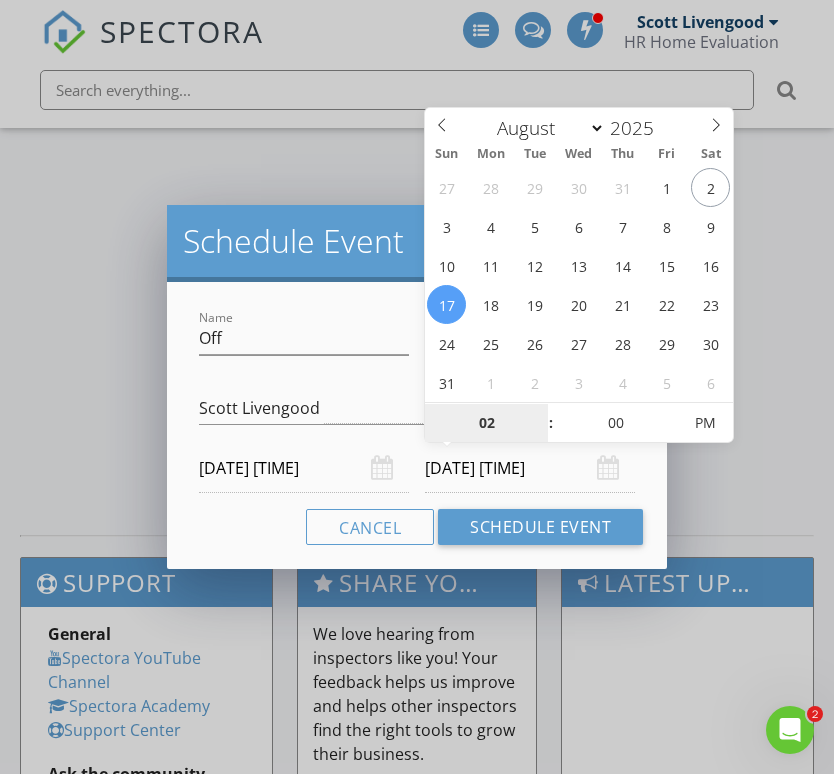type on "5" 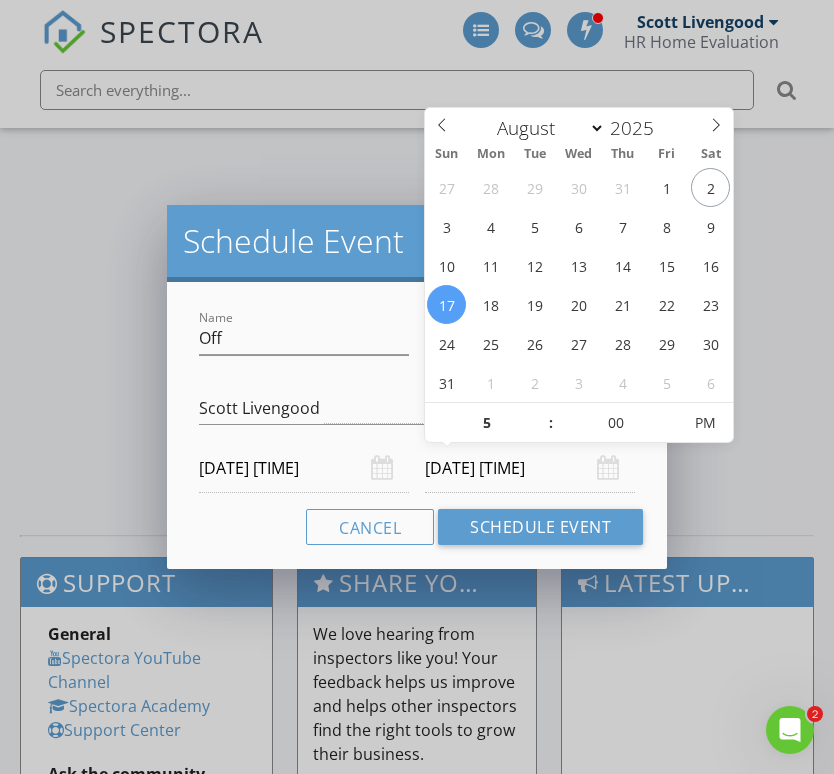 click on "Schedule Event" at bounding box center (540, 527) 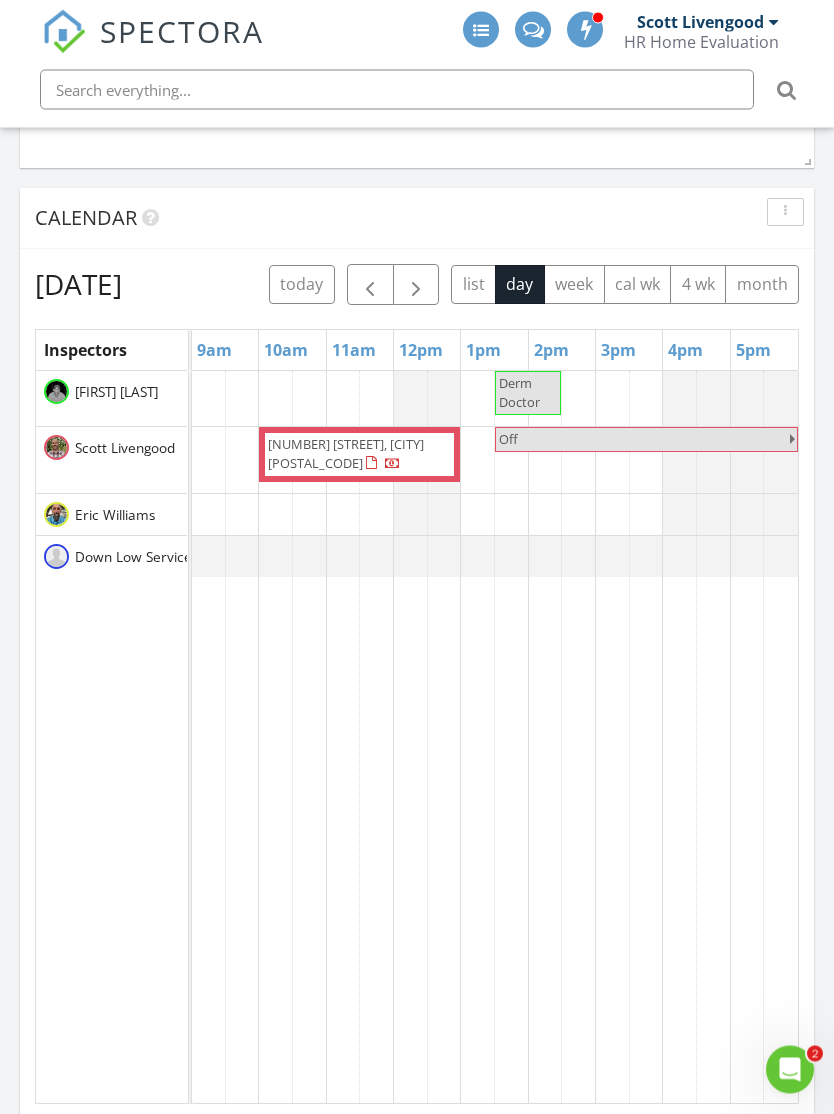 scroll, scrollTop: 1835, scrollLeft: 0, axis: vertical 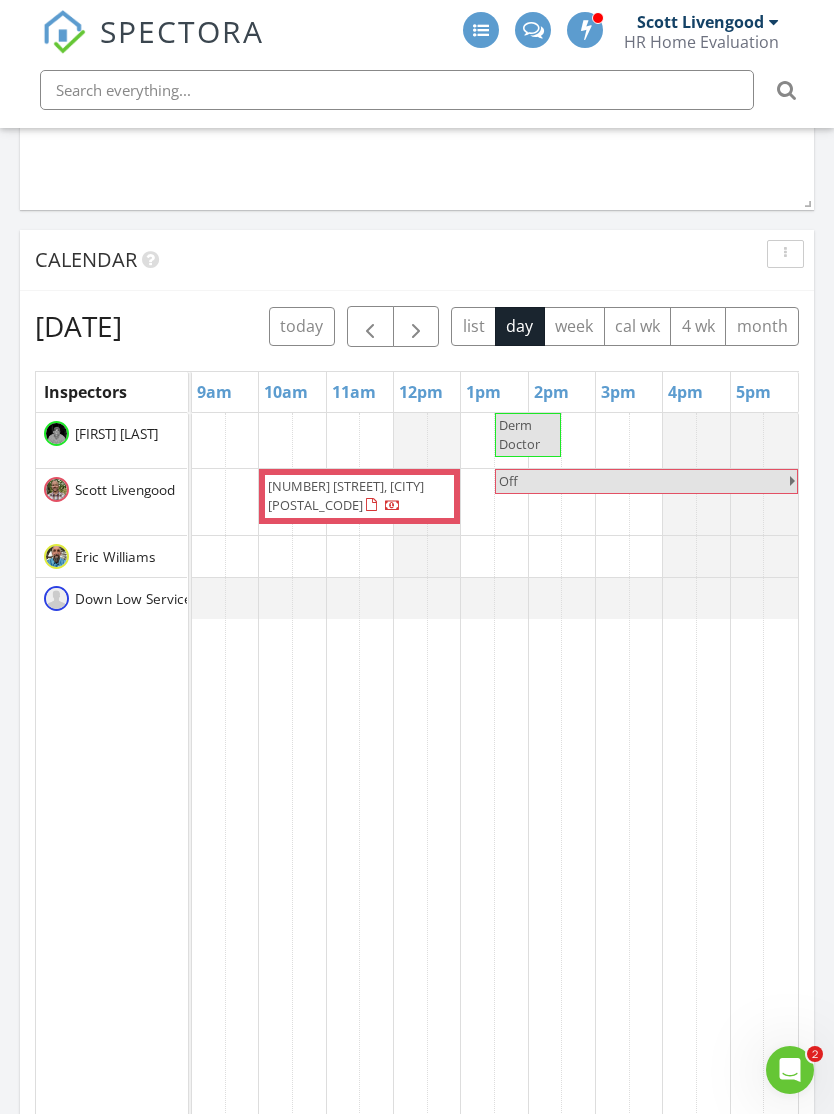 click at bounding box center [370, 327] 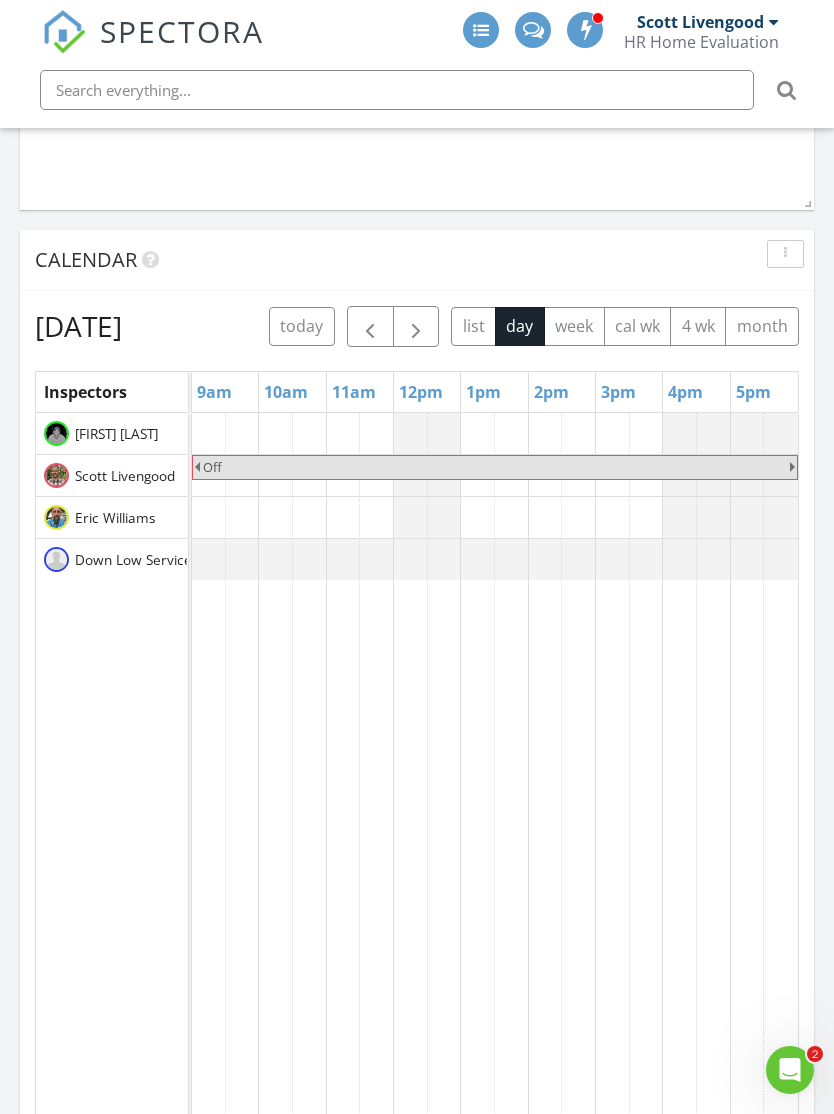 click at bounding box center (416, 327) 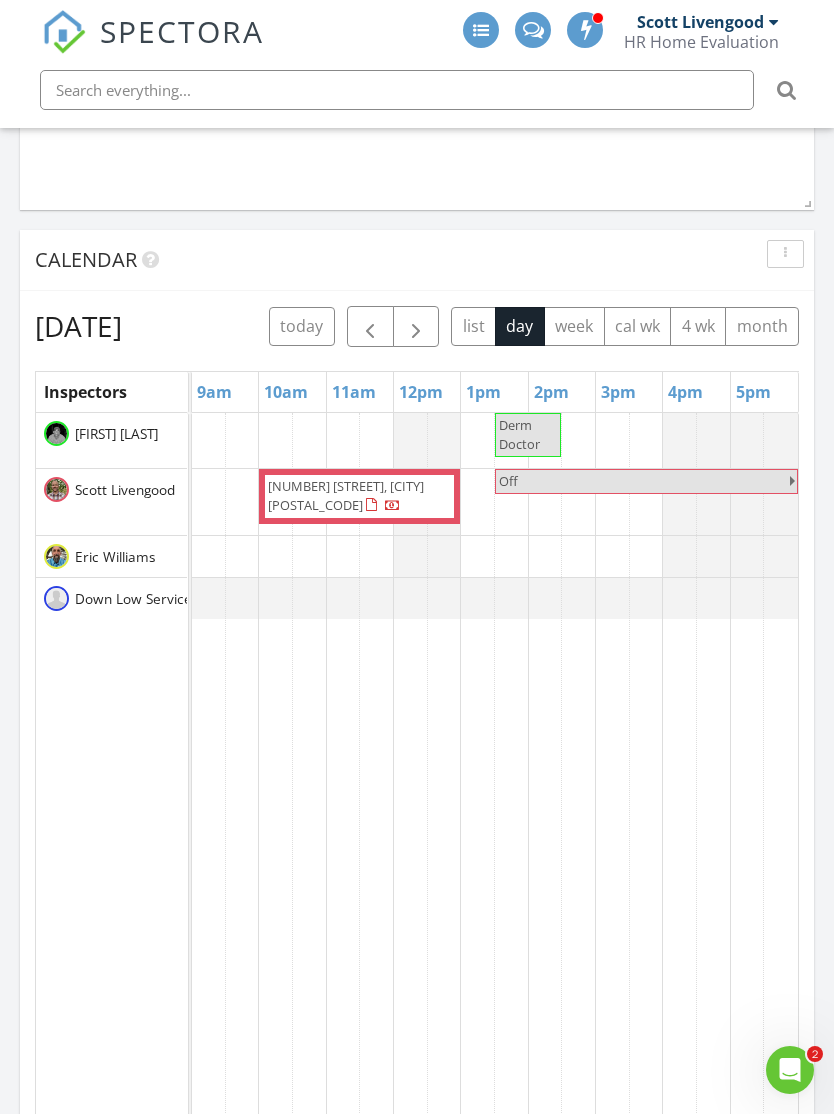 click at bounding box center (416, 327) 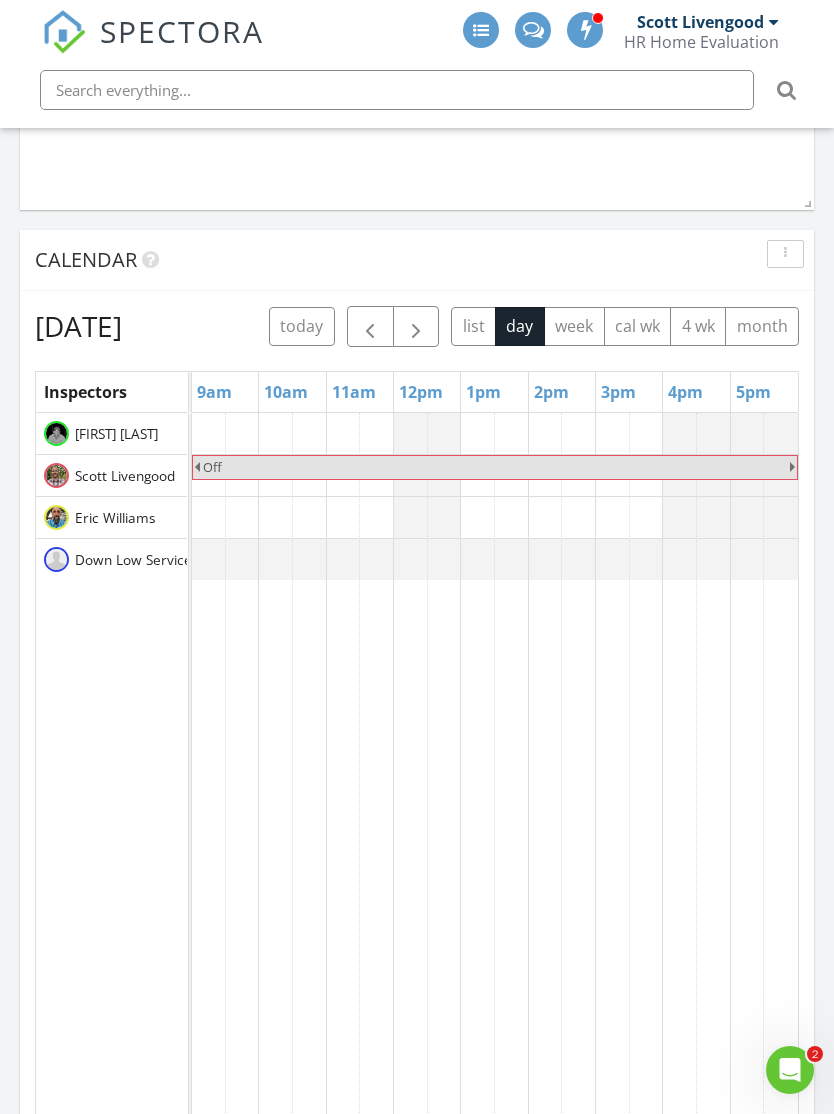 click at bounding box center (416, 327) 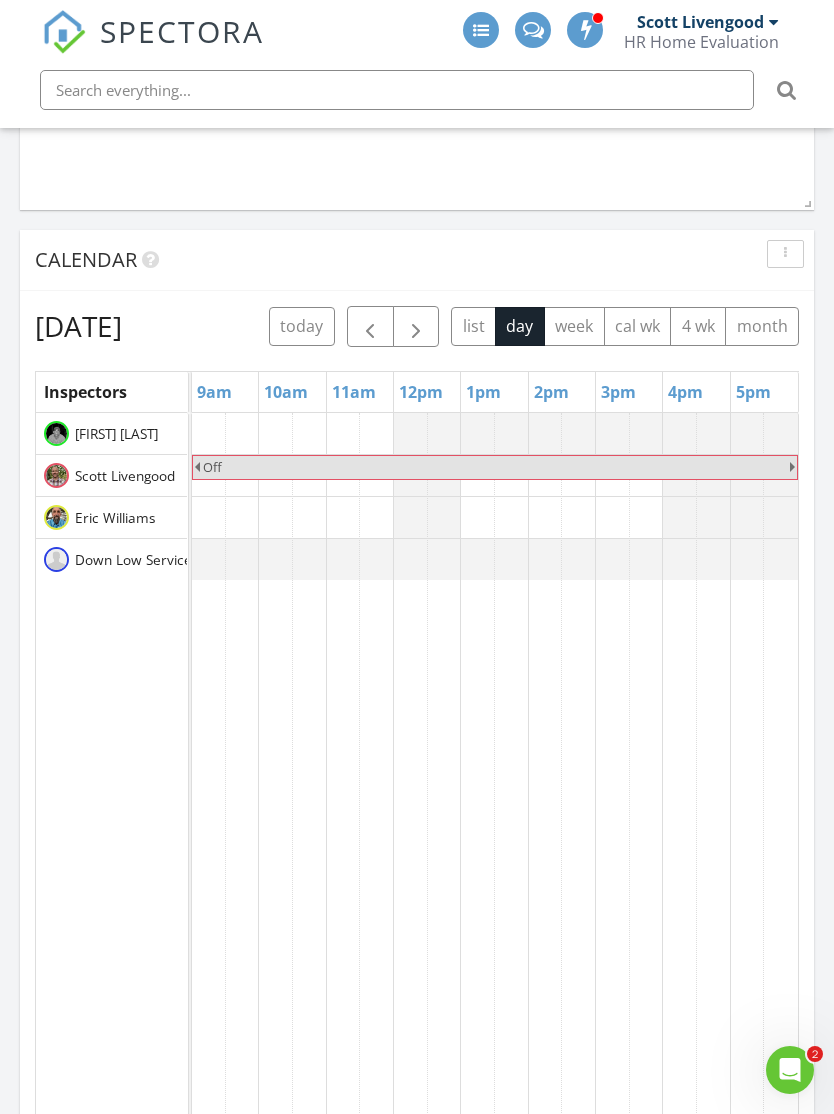 click at bounding box center [416, 327] 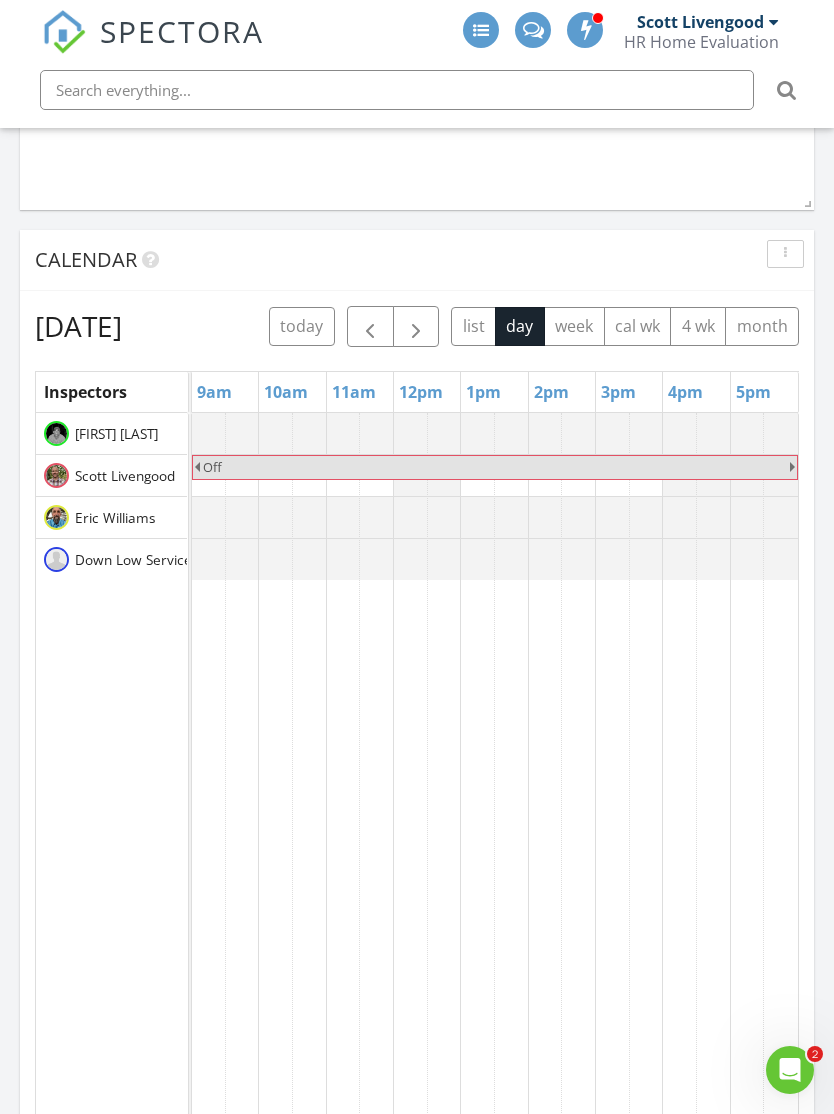 click at bounding box center (416, 326) 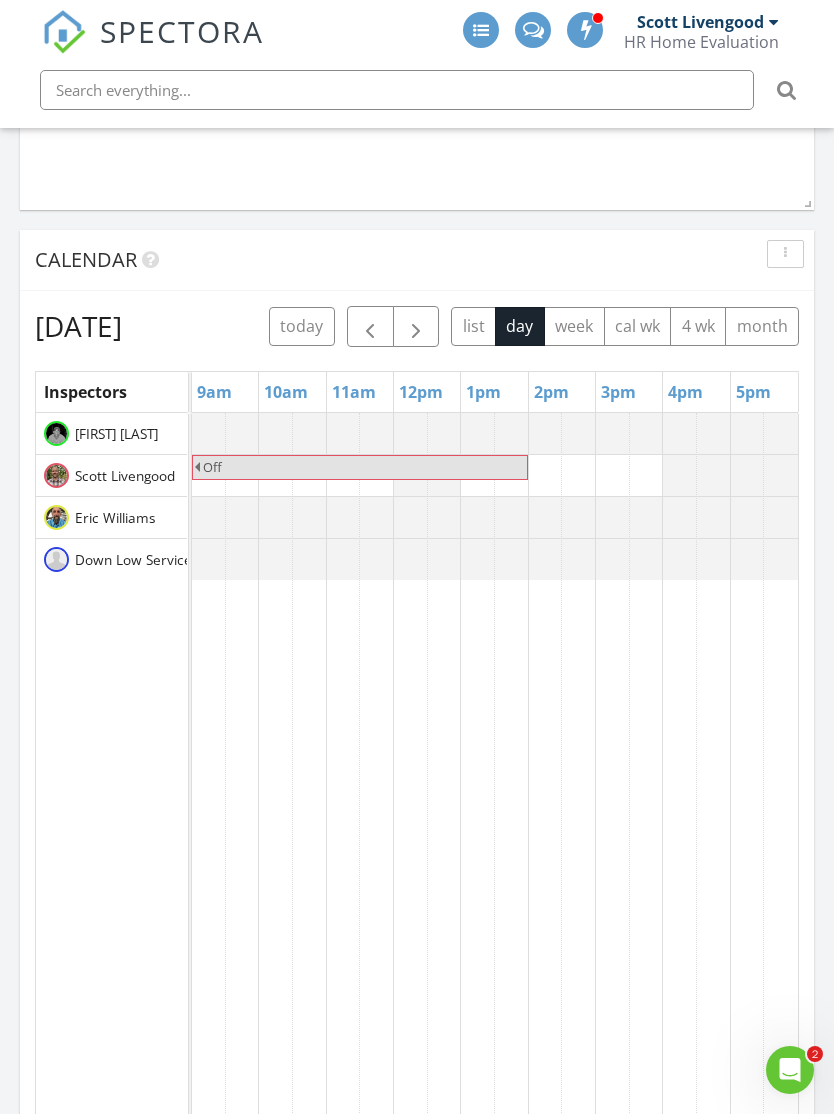 select on "7" 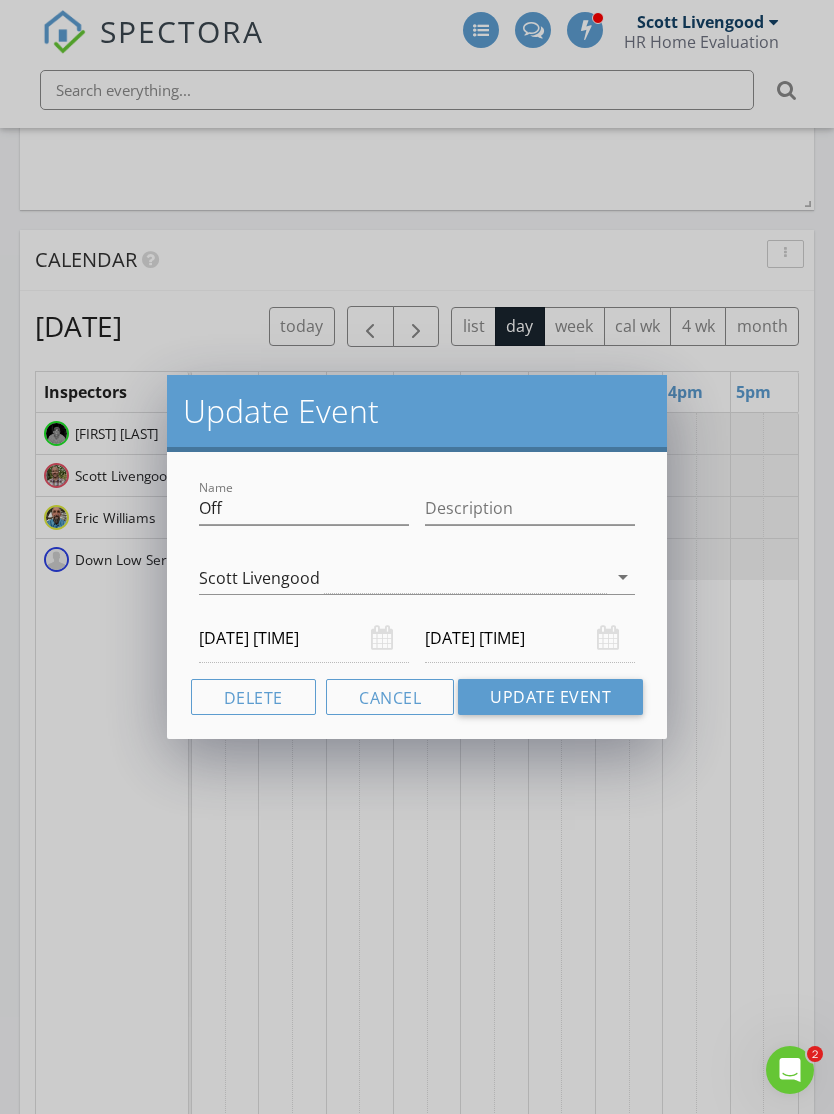 click on "08/17/2025 2:00 PM" at bounding box center [530, 638] 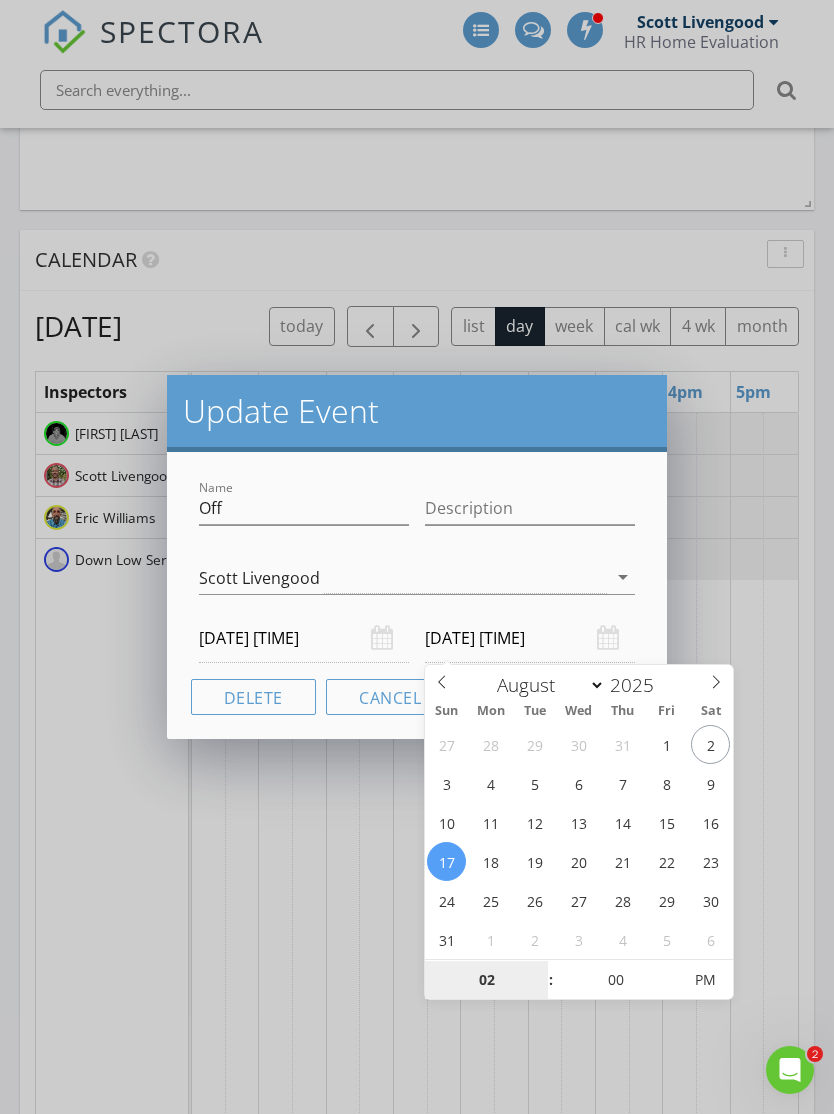 click on "02" at bounding box center [486, 981] 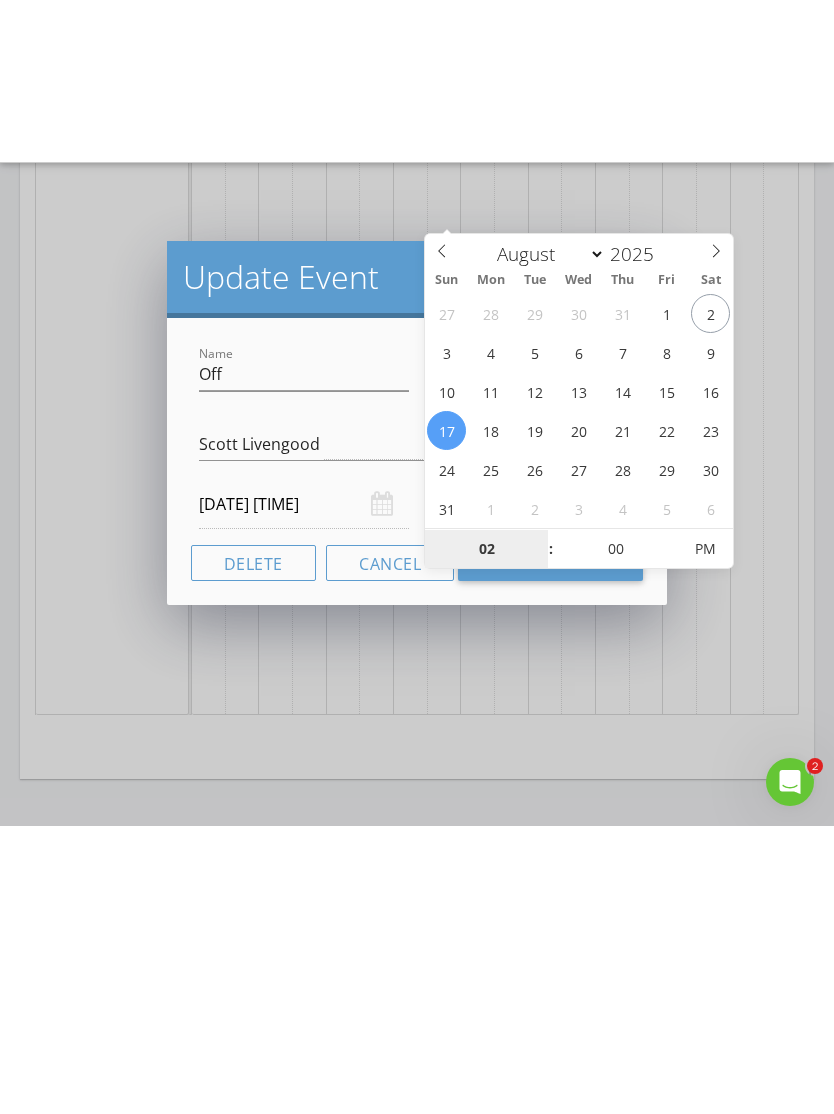 scroll, scrollTop: 2428, scrollLeft: 0, axis: vertical 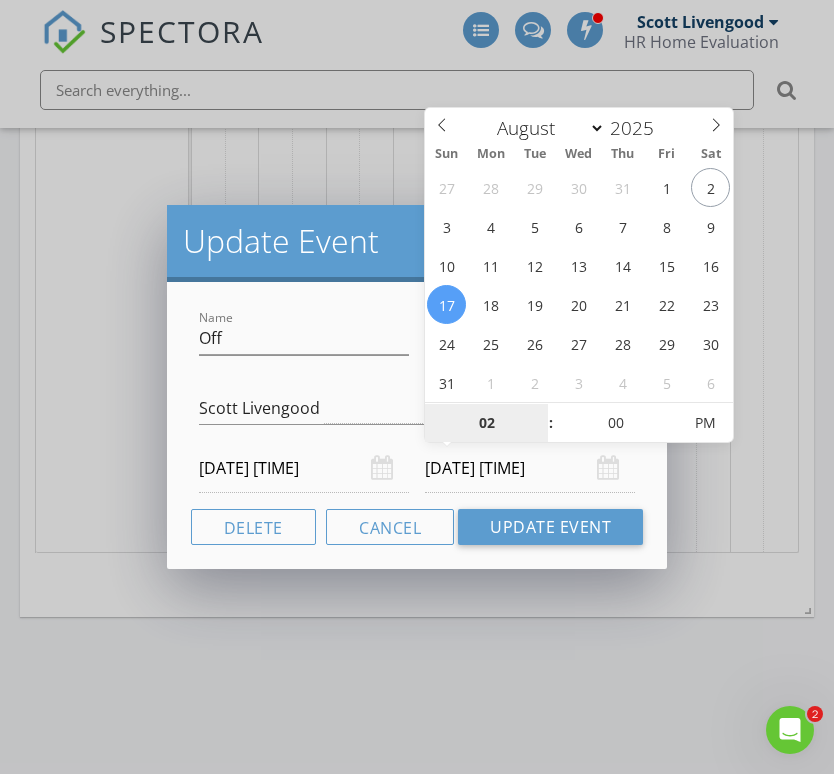 type on "5" 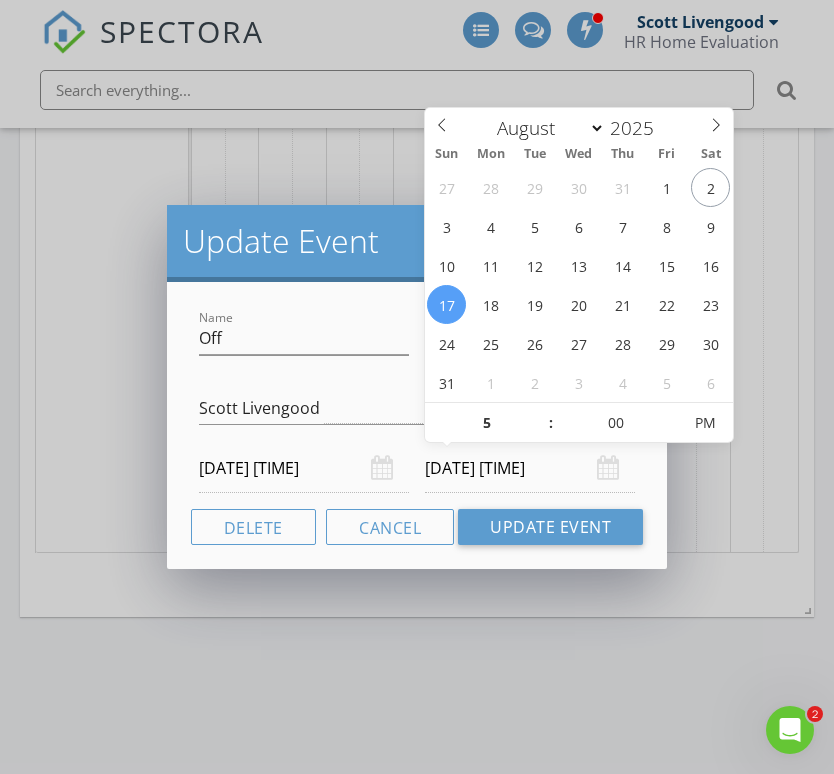 click on "Update Event" at bounding box center (550, 527) 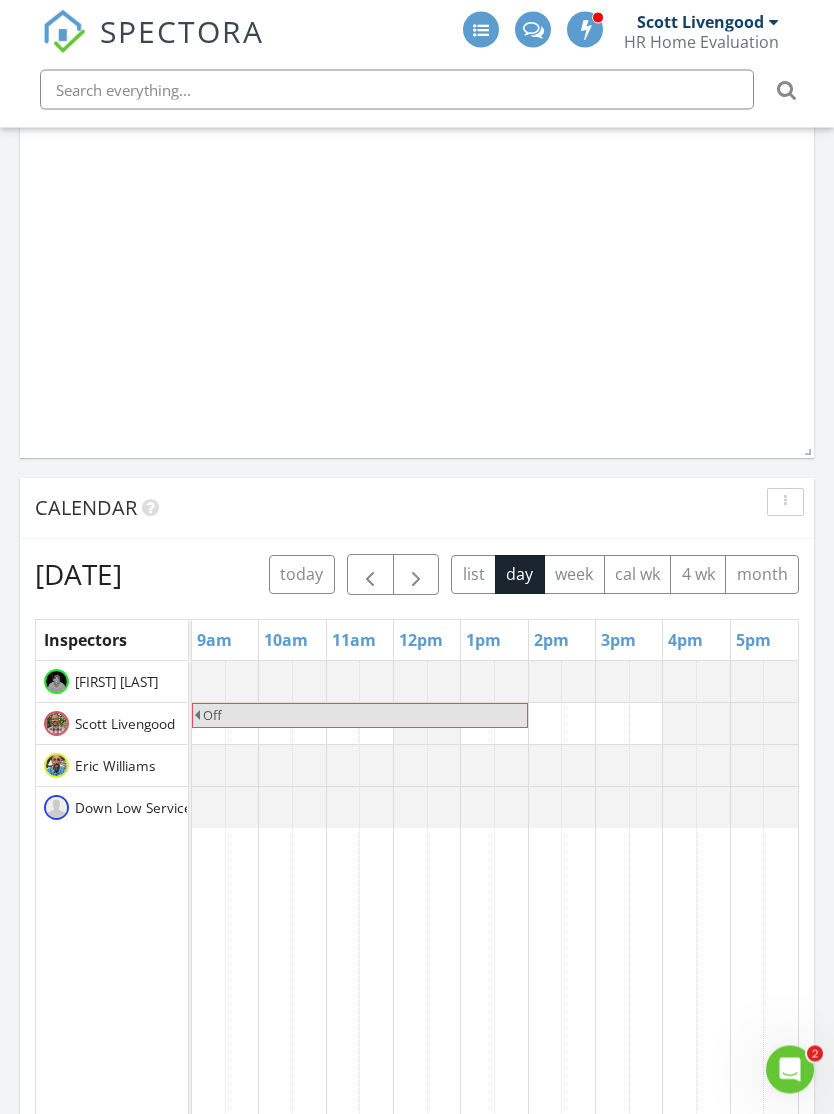 scroll, scrollTop: 1586, scrollLeft: 0, axis: vertical 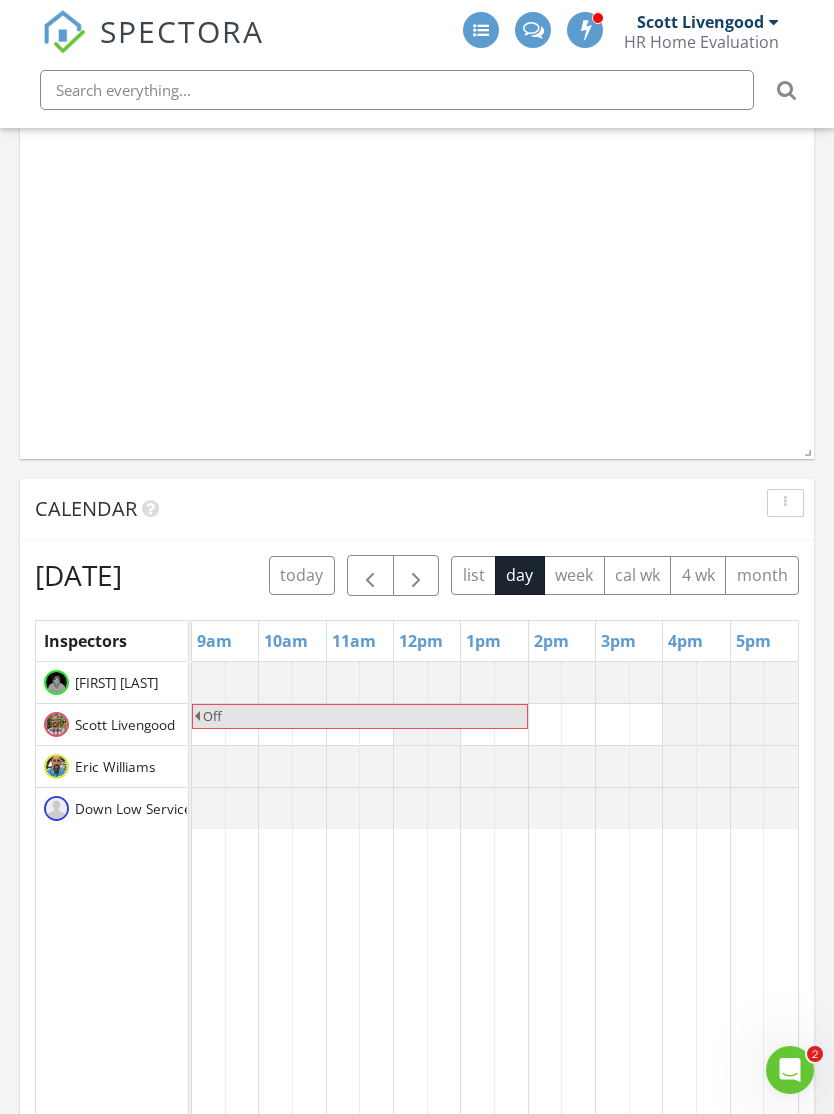 select on "7" 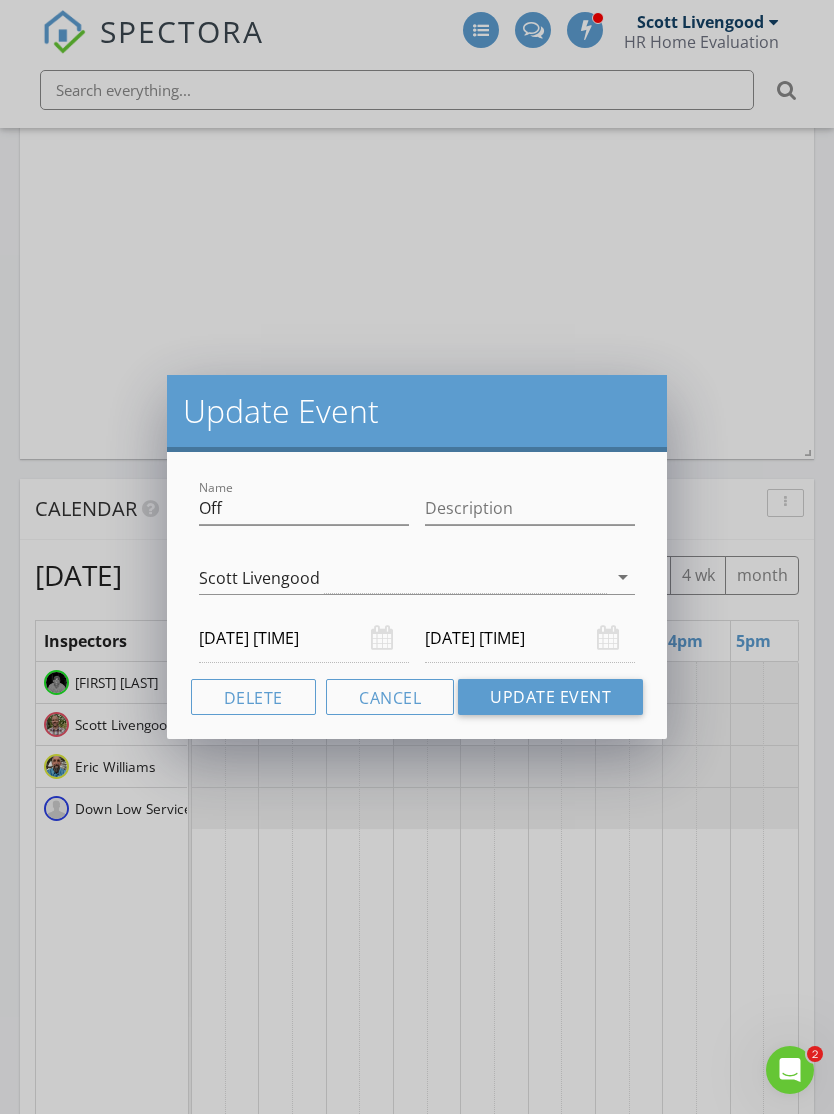 click on "08/17/2025 2:00 PM" at bounding box center [530, 638] 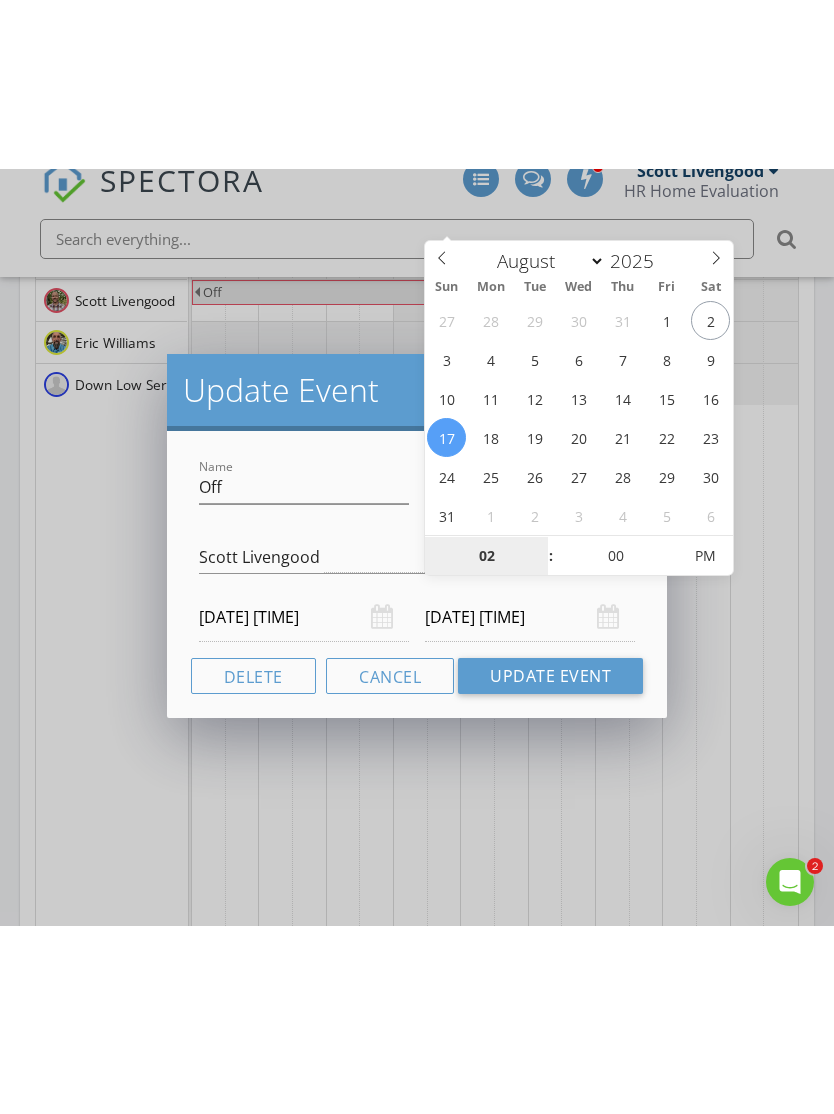 scroll, scrollTop: 2179, scrollLeft: 0, axis: vertical 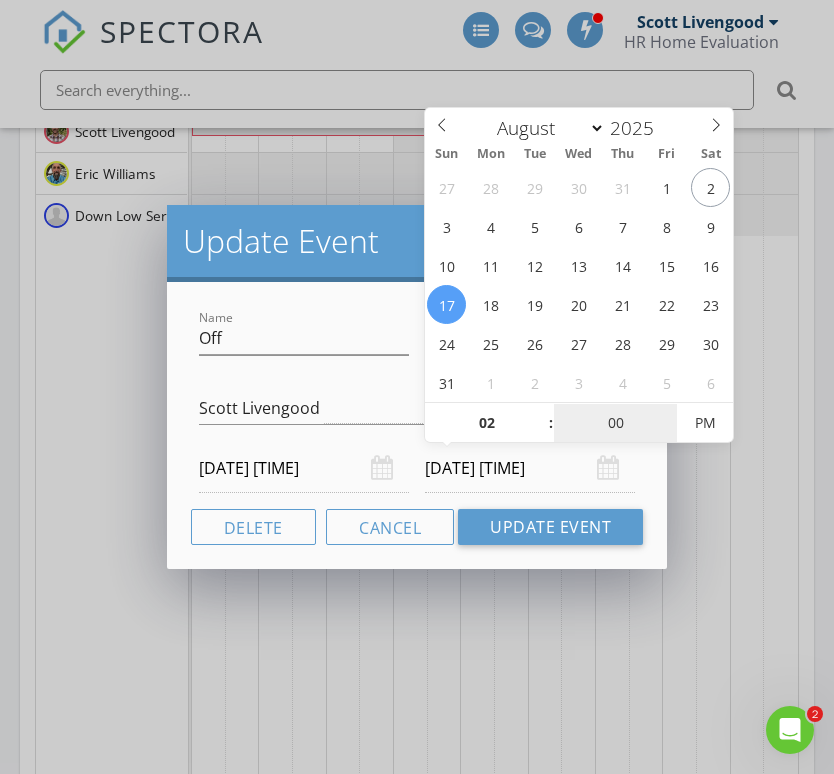 click on "00" at bounding box center [615, 424] 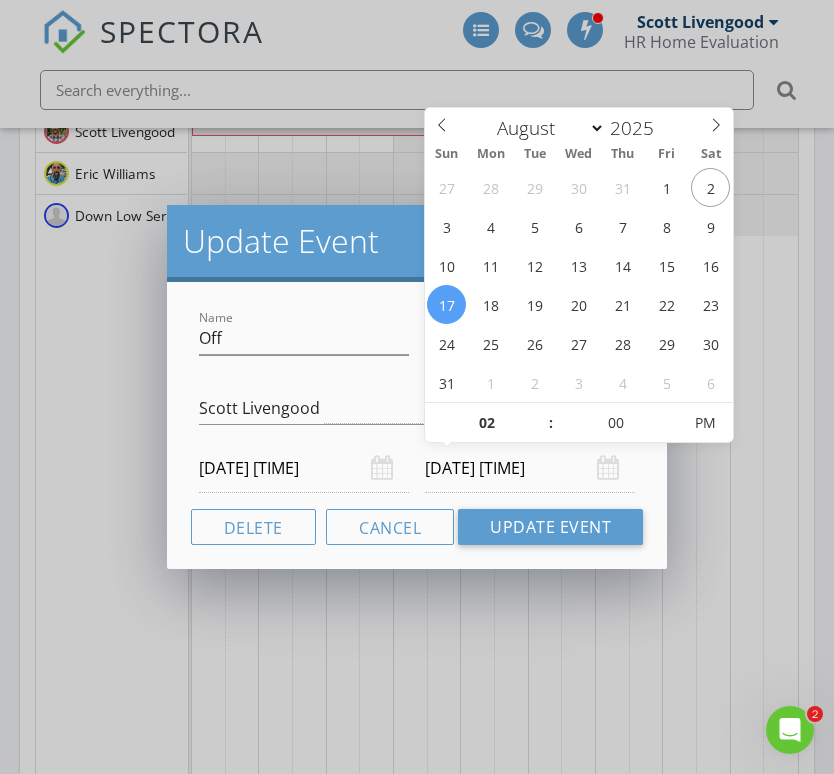 click at bounding box center [541, 413] 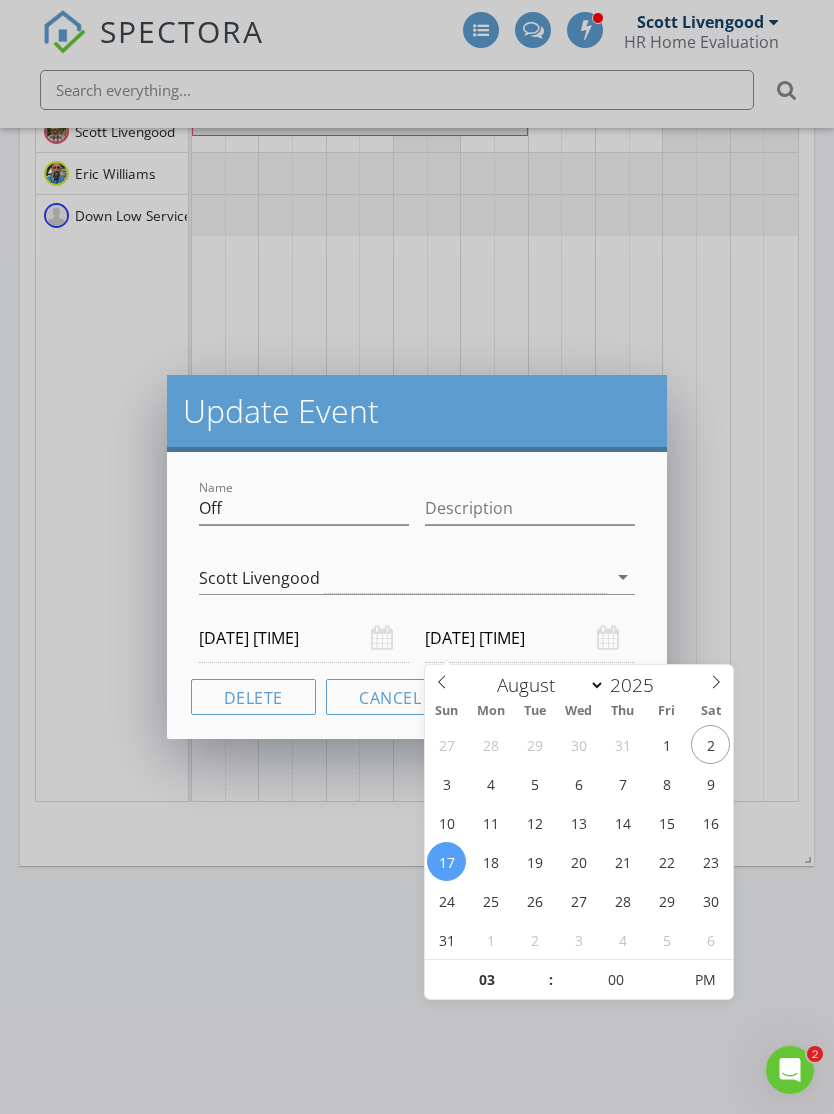 click on "Update Event" at bounding box center (417, 411) 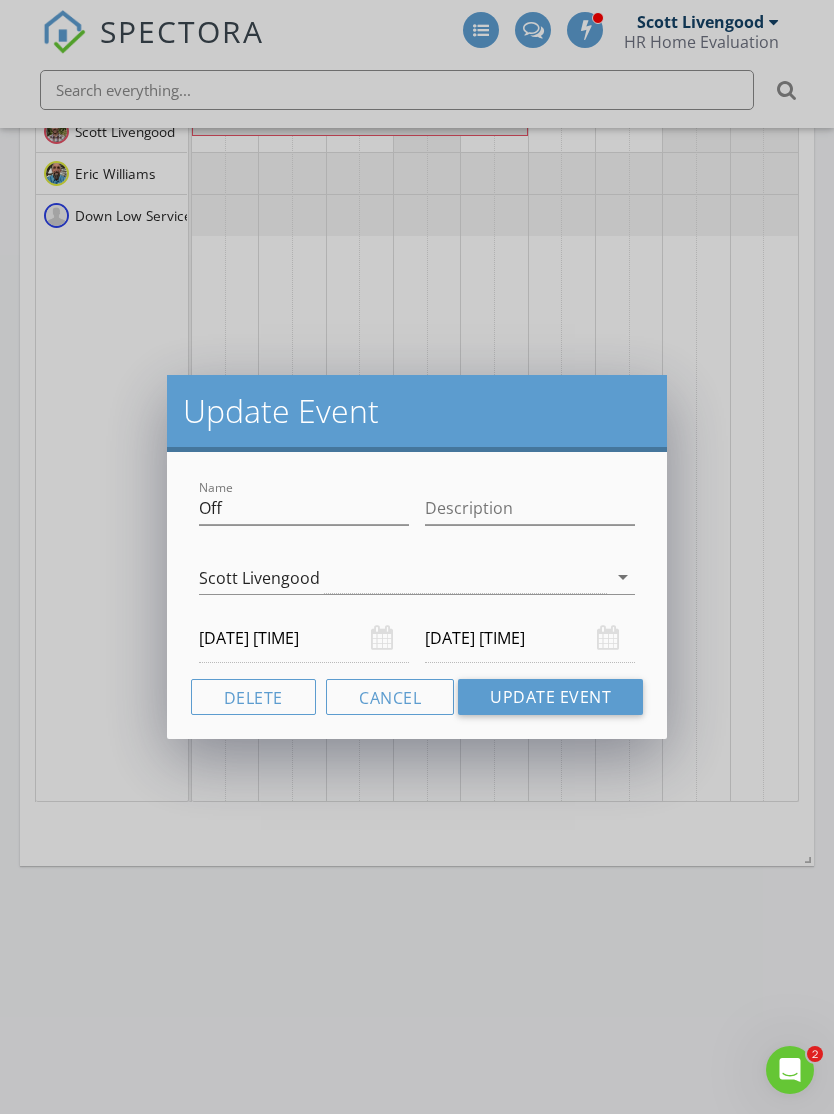 click on "08/17/2025 3:00 PM" at bounding box center [530, 638] 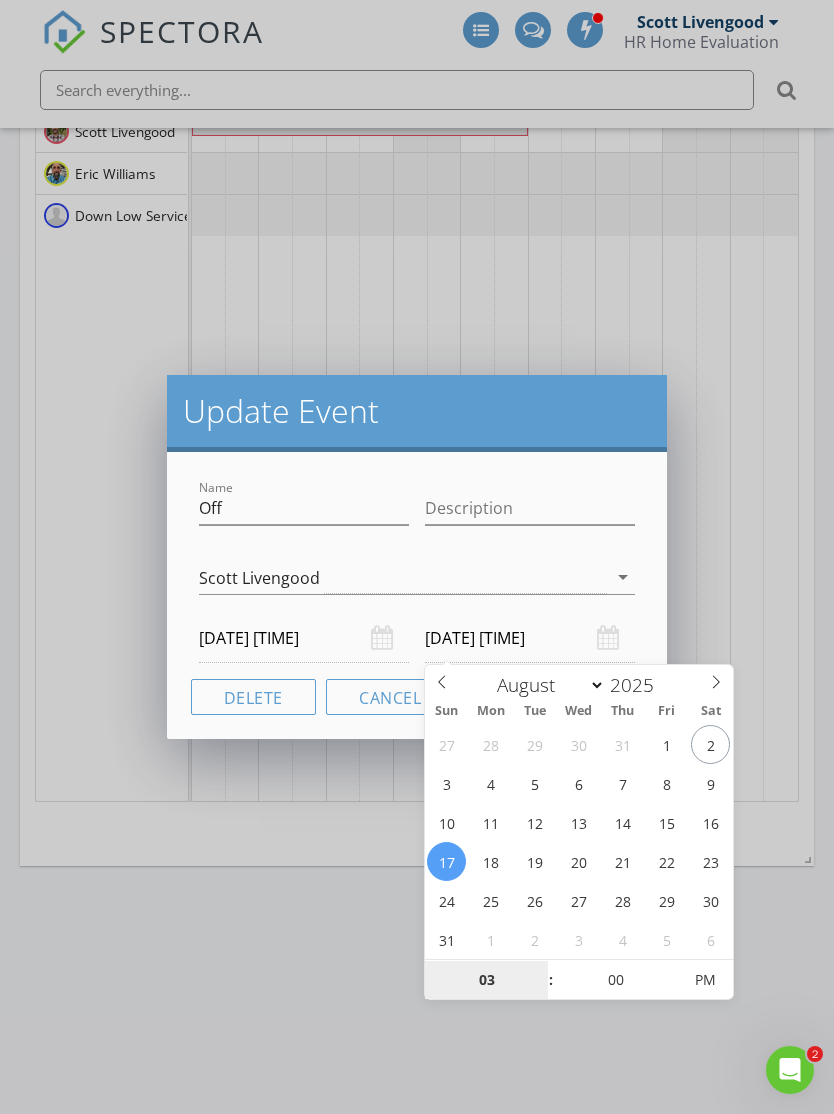 click on "03" at bounding box center (486, 981) 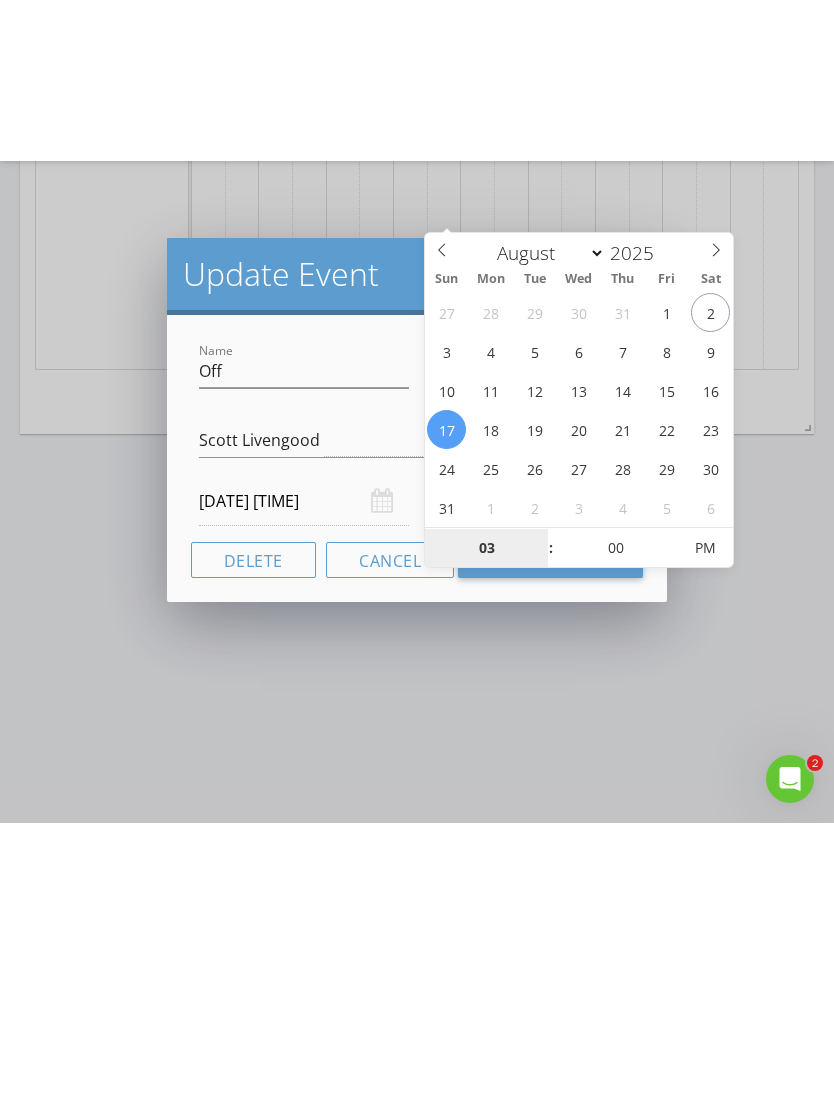 scroll, scrollTop: 2772, scrollLeft: 0, axis: vertical 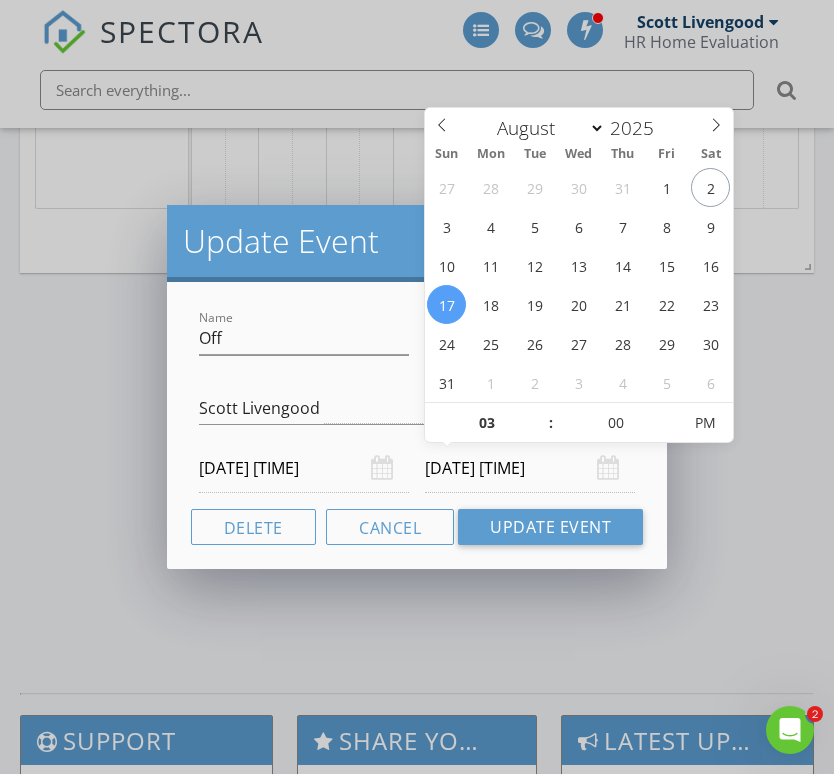 click at bounding box center [541, 413] 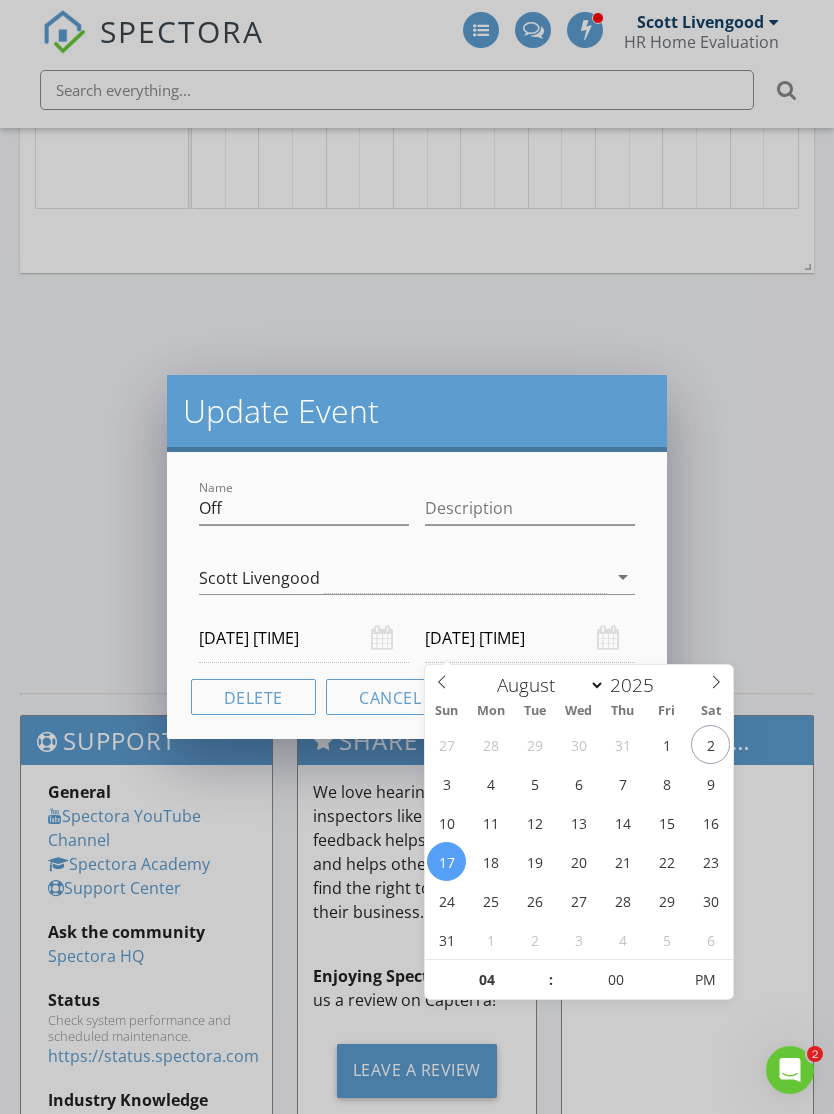 click at bounding box center [541, 970] 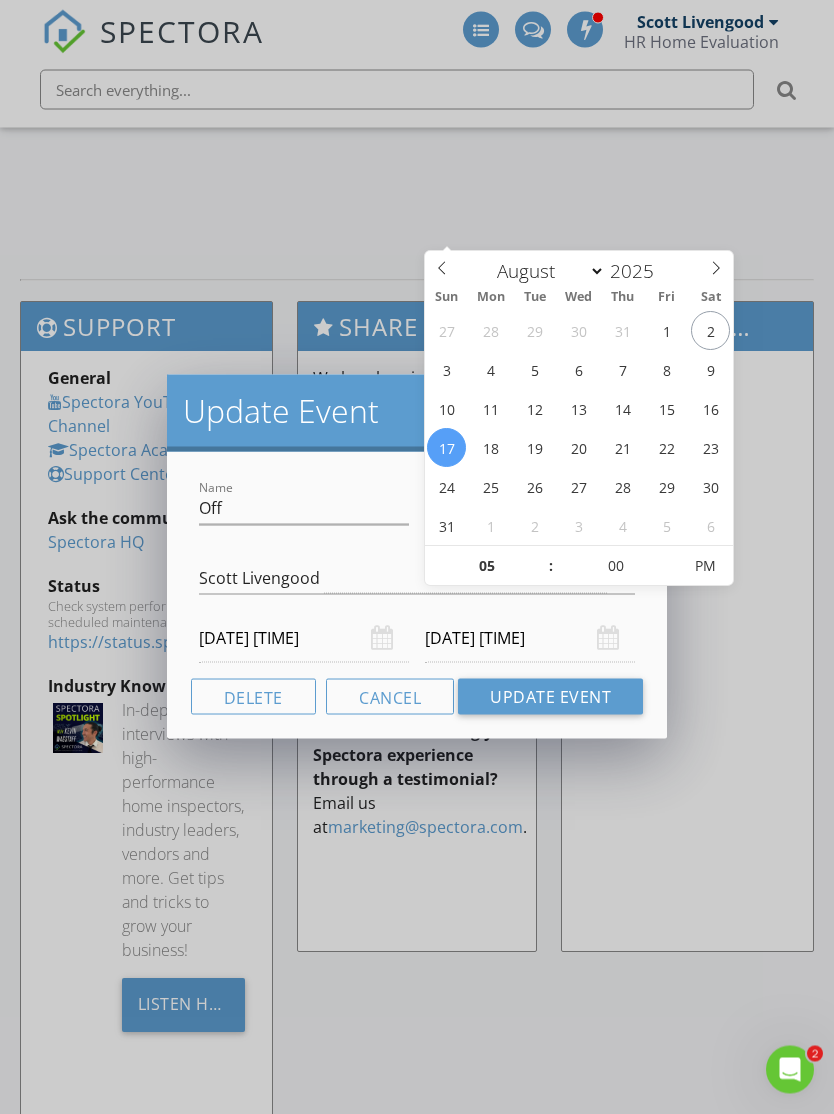 scroll, scrollTop: 3183, scrollLeft: 0, axis: vertical 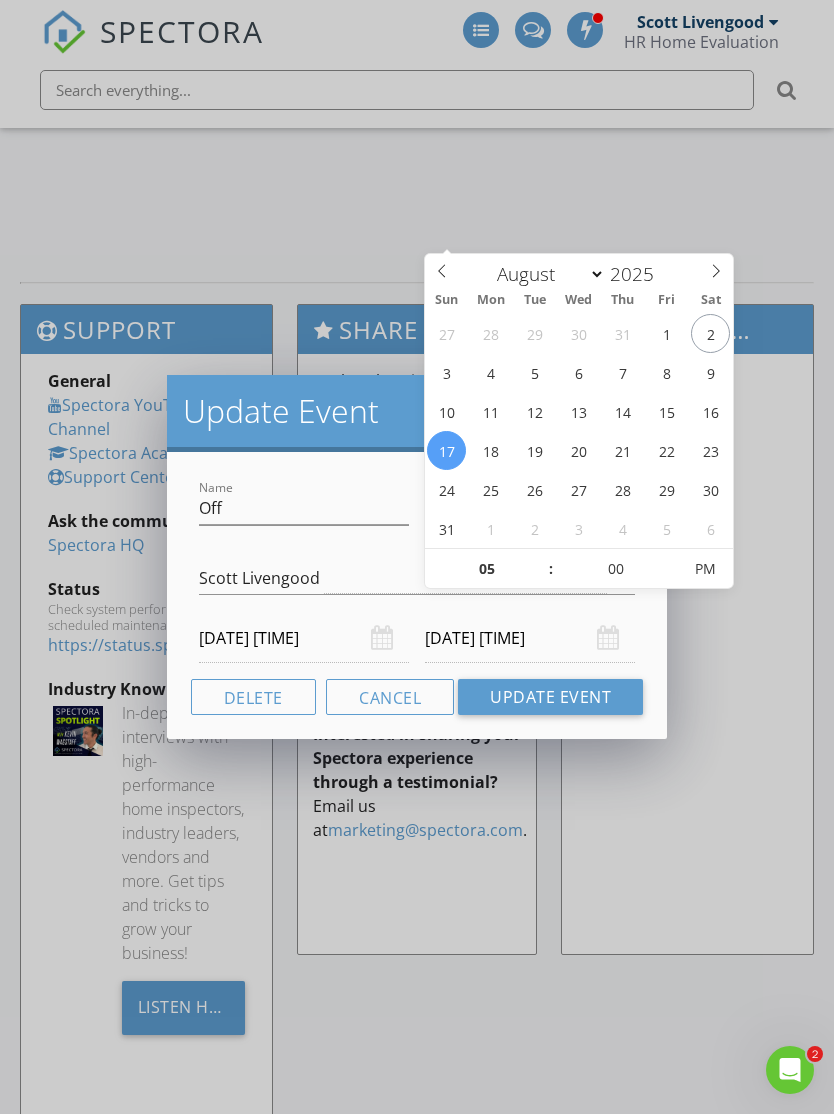 click on "Update Event" at bounding box center [550, 697] 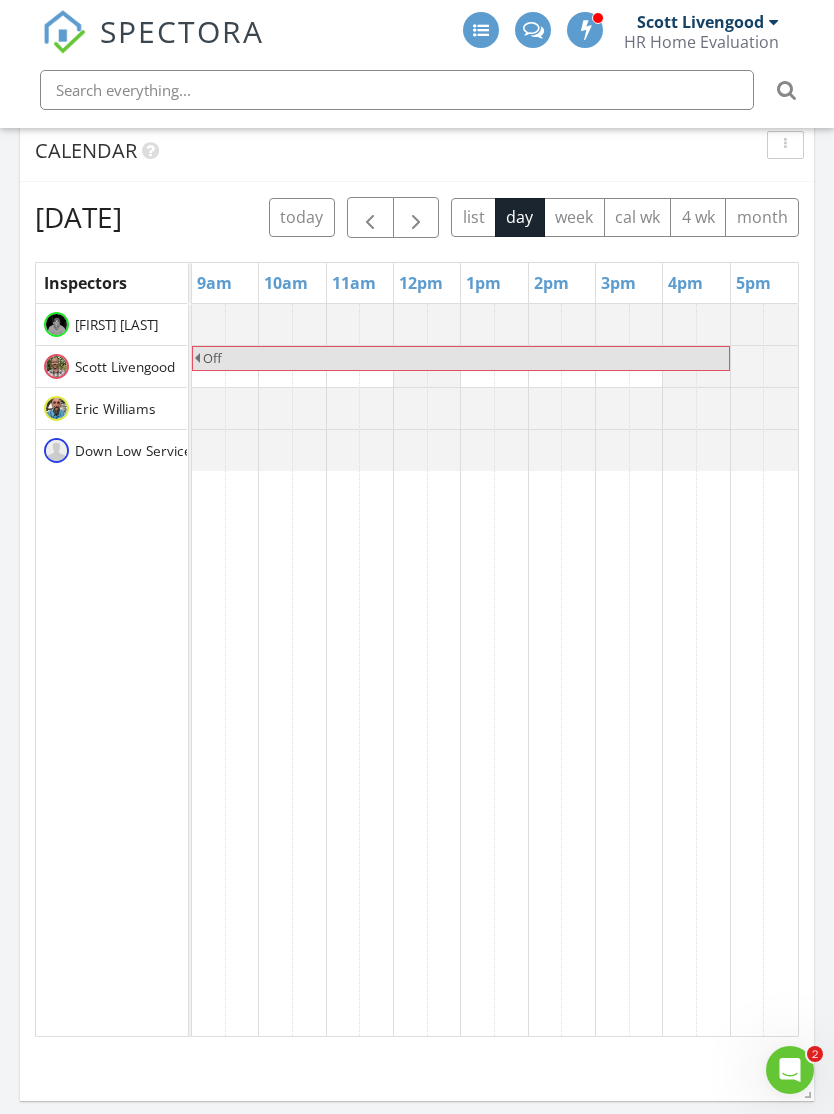 scroll, scrollTop: 1884, scrollLeft: 0, axis: vertical 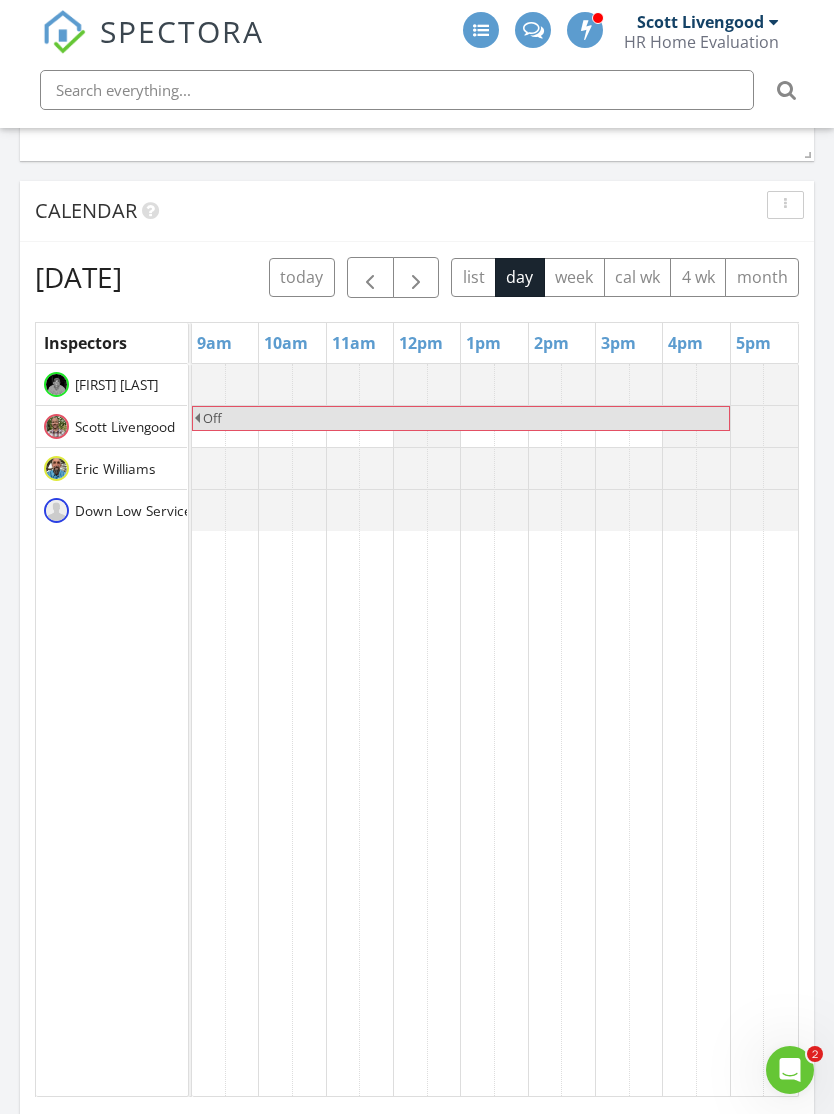 click at bounding box center [416, 277] 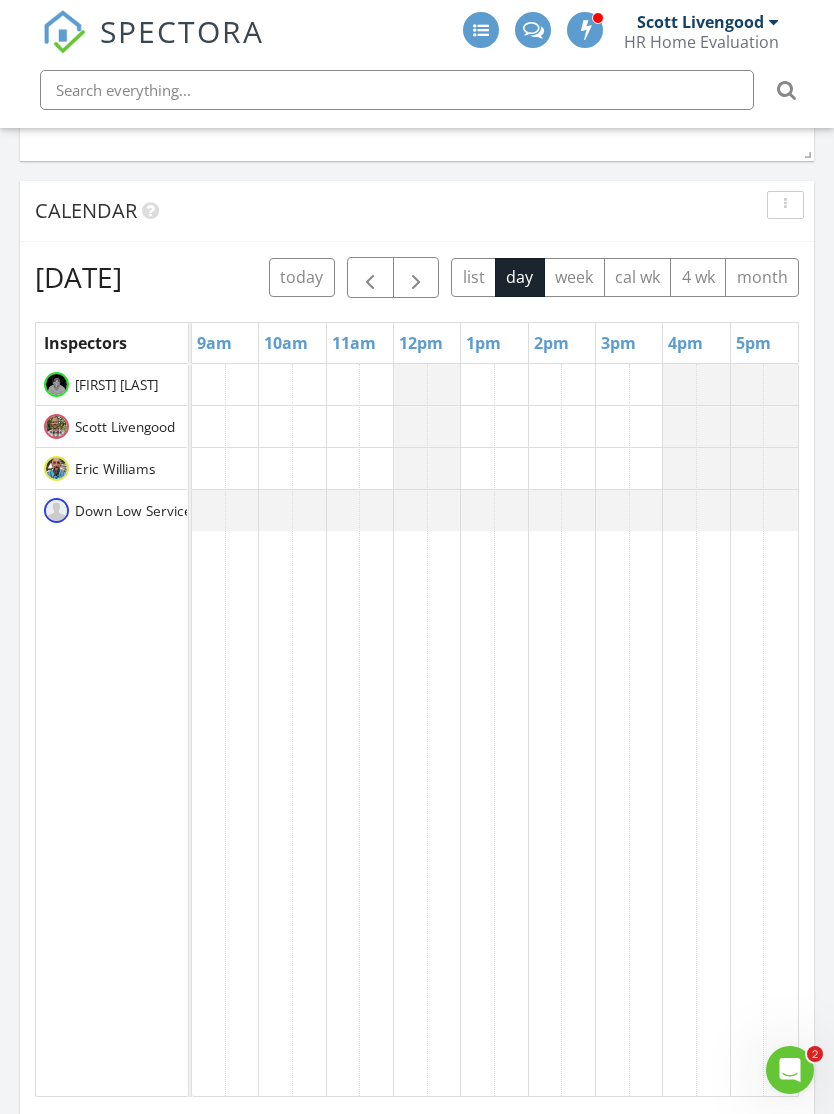 click at bounding box center [370, 277] 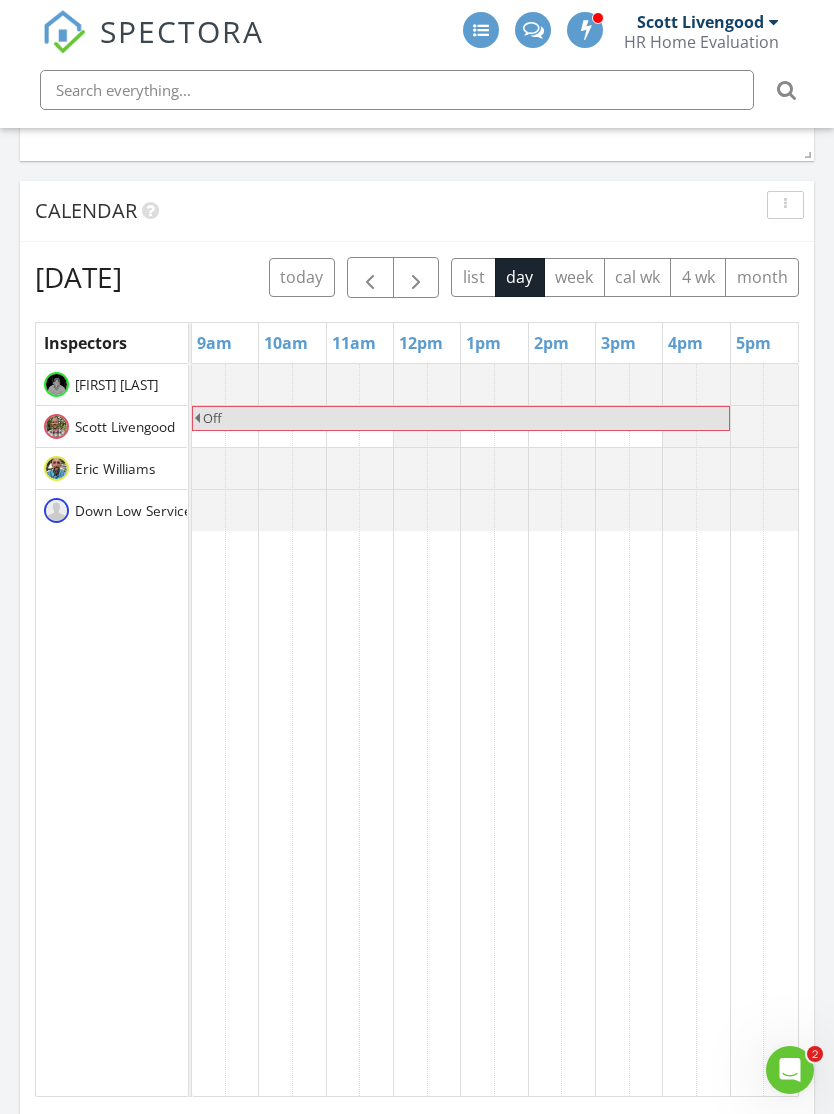 select on "7" 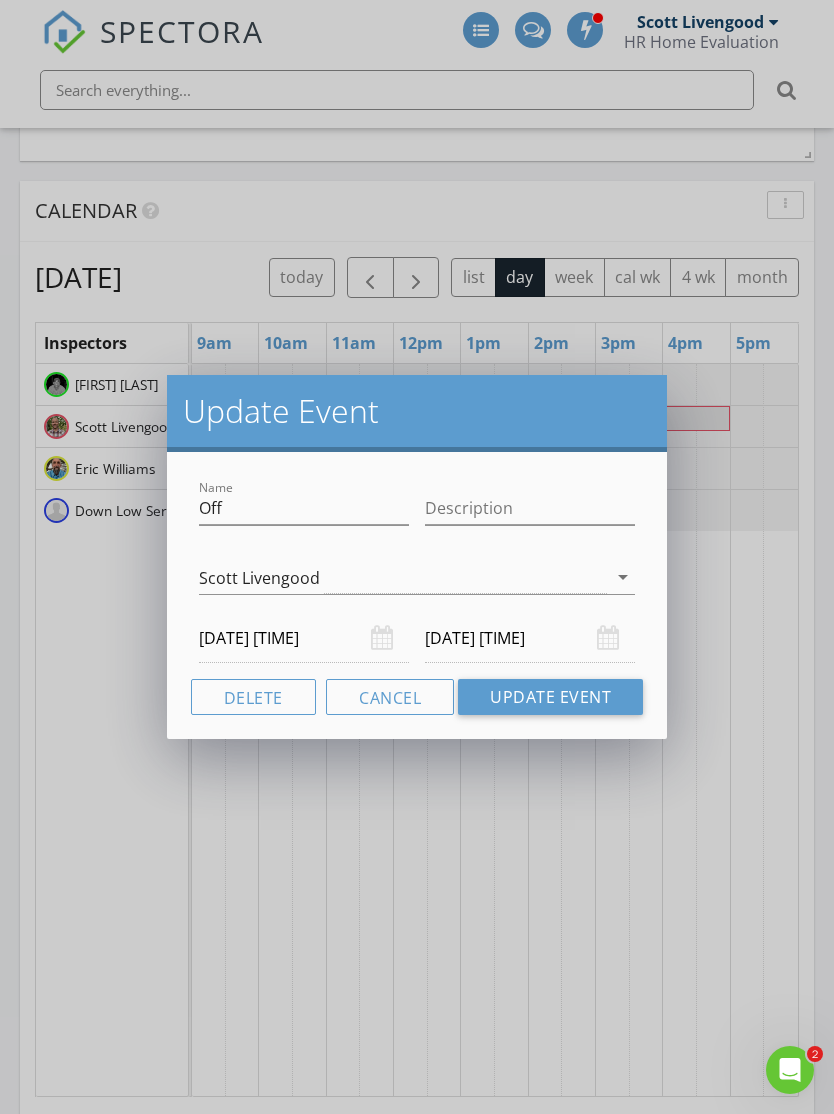 click on "08/17/2025 5:00 PM" at bounding box center [530, 638] 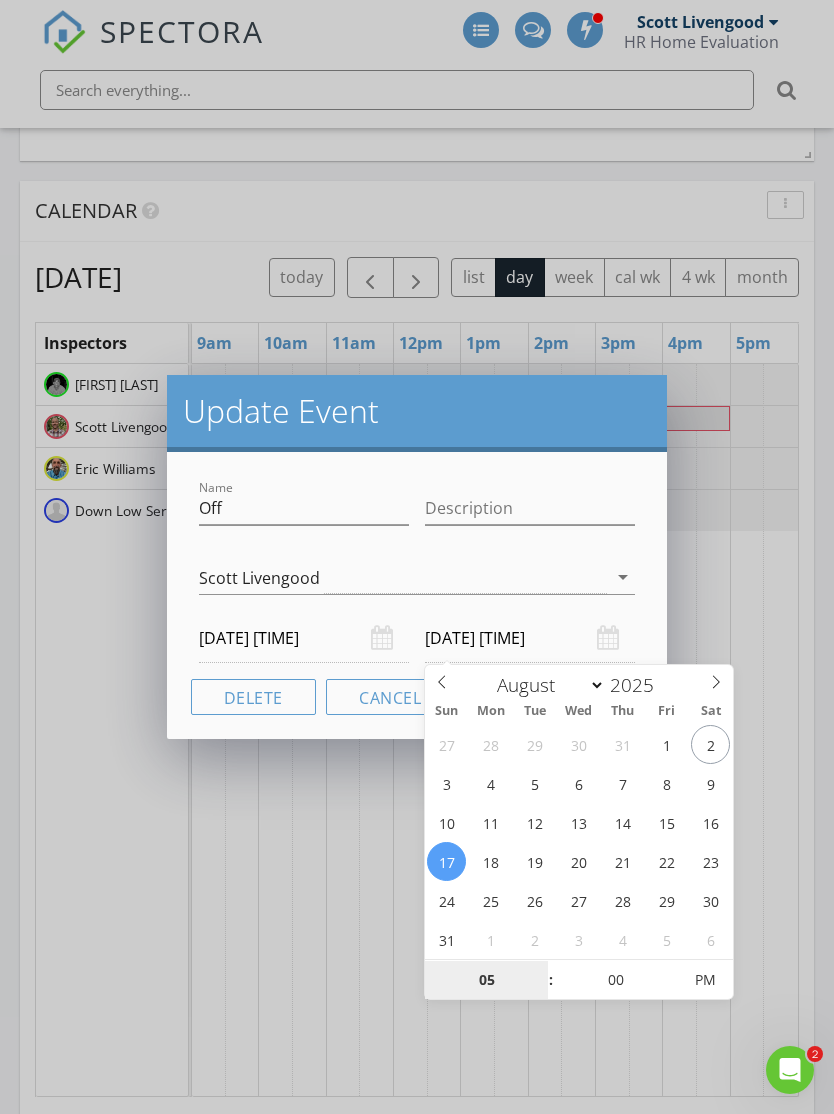type on "08/18/2025 5:00 PM" 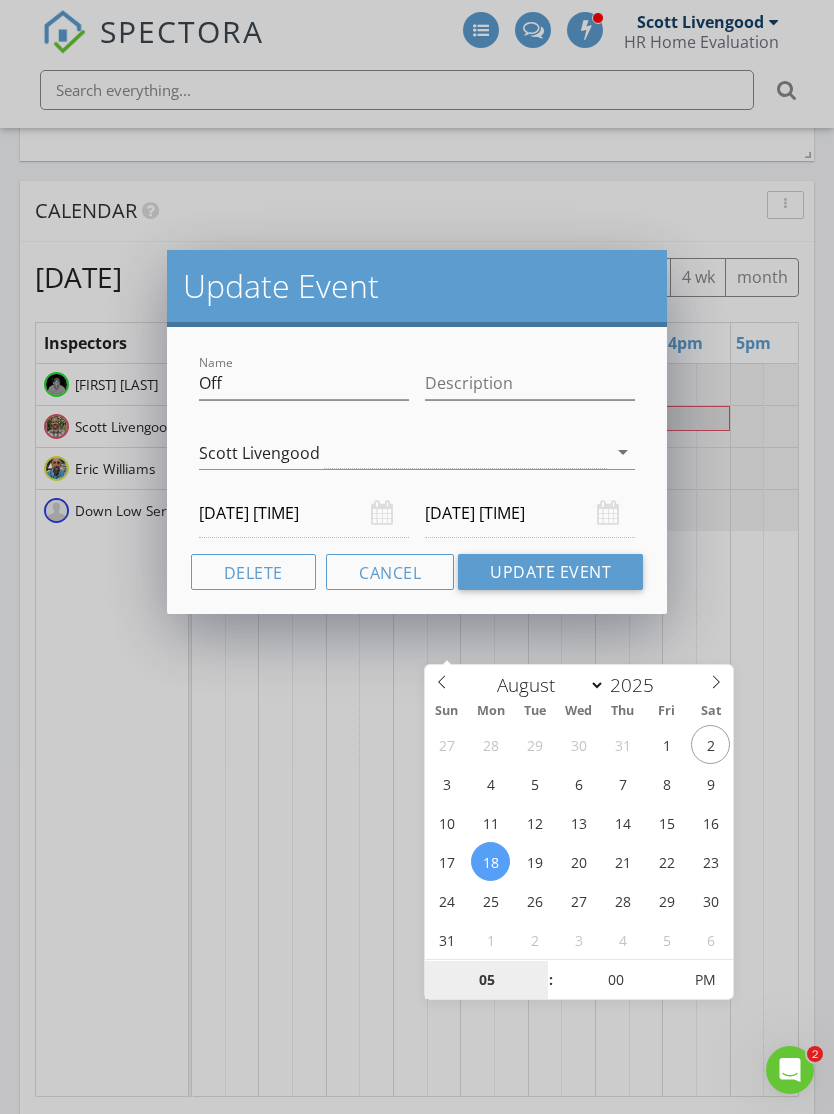 scroll, scrollTop: 2477, scrollLeft: 0, axis: vertical 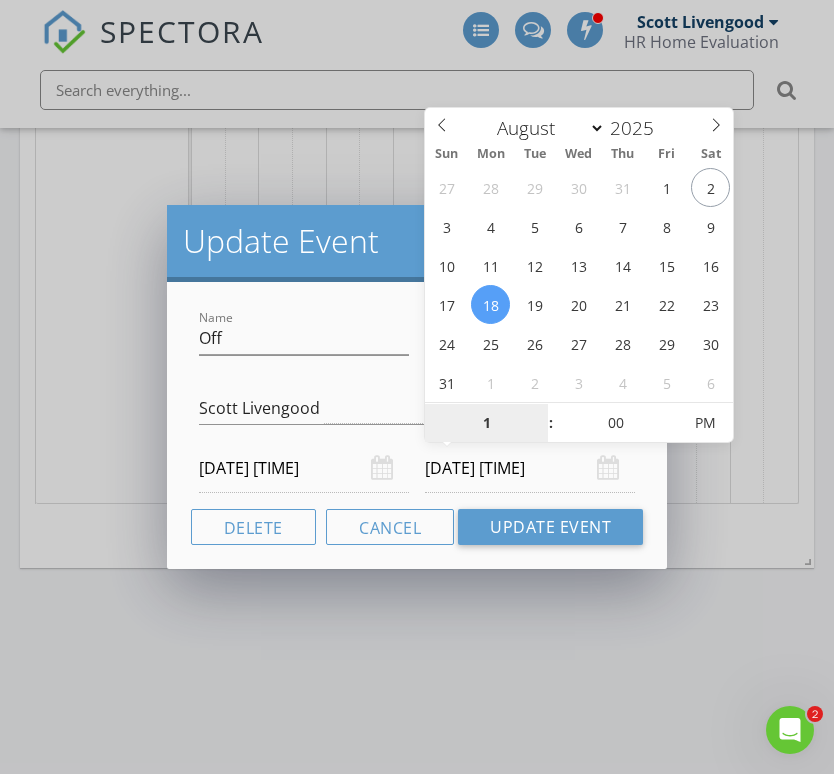 type on "10" 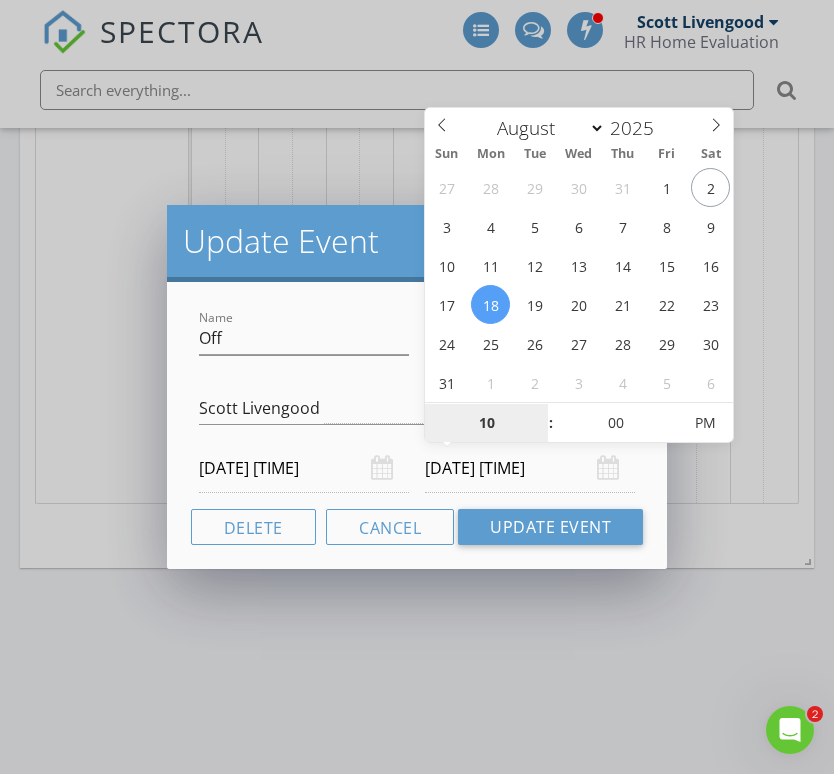 click on "PM" at bounding box center [704, 423] 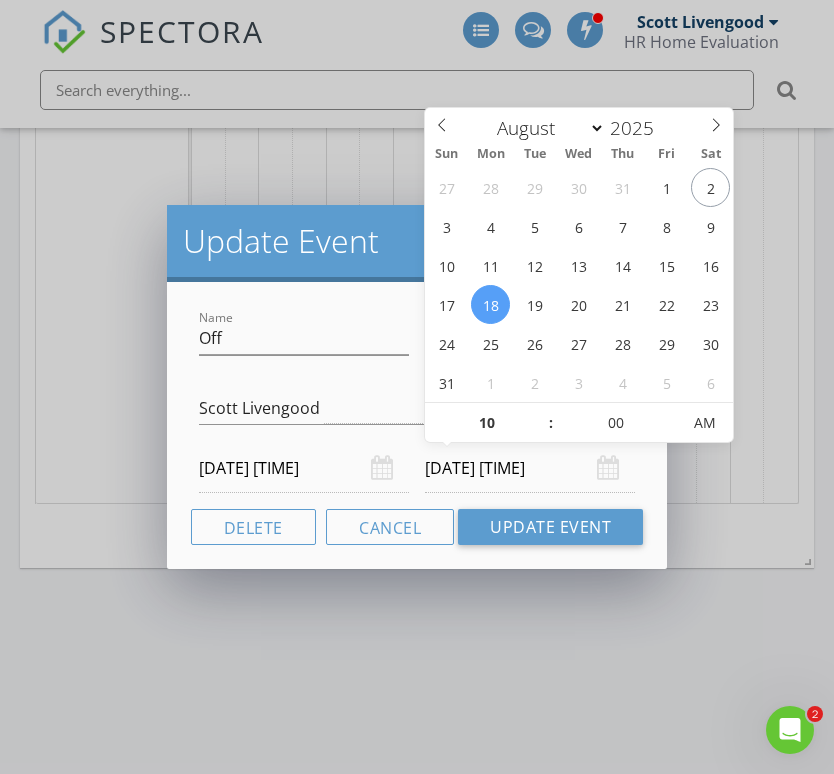 click on "Update Event" at bounding box center [550, 527] 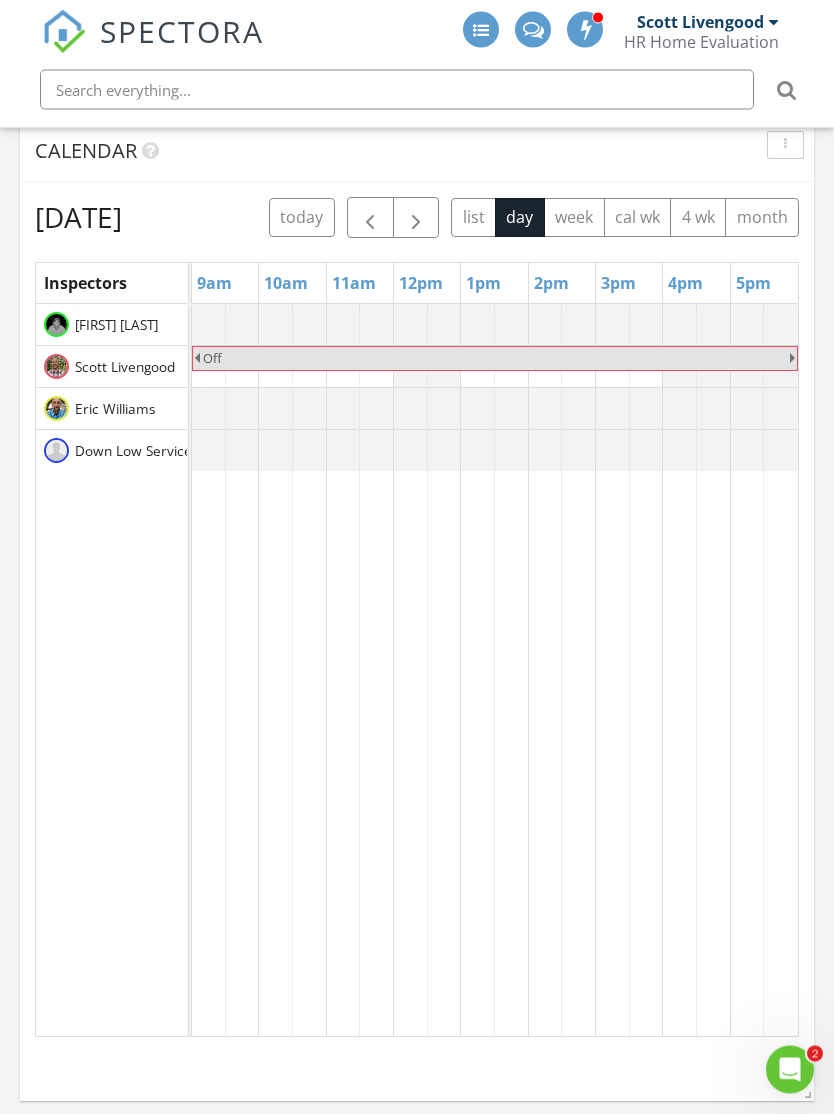 scroll, scrollTop: 1907, scrollLeft: 0, axis: vertical 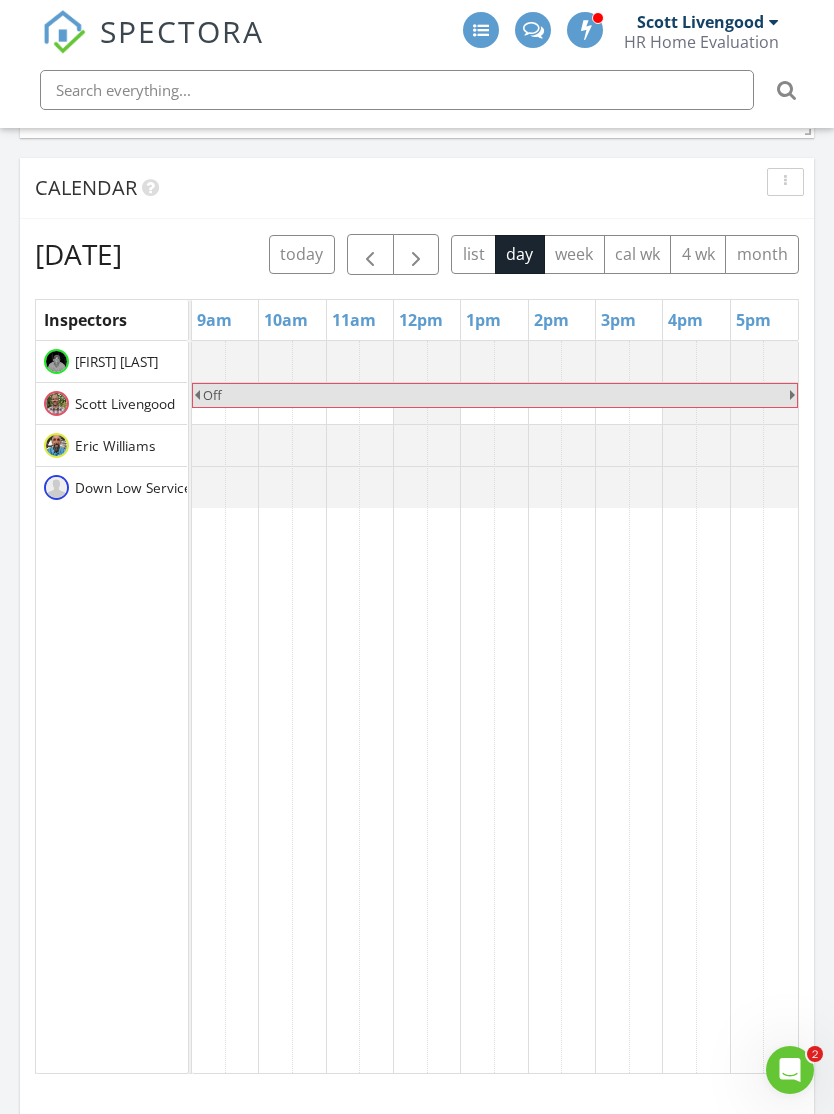 click at bounding box center [416, 255] 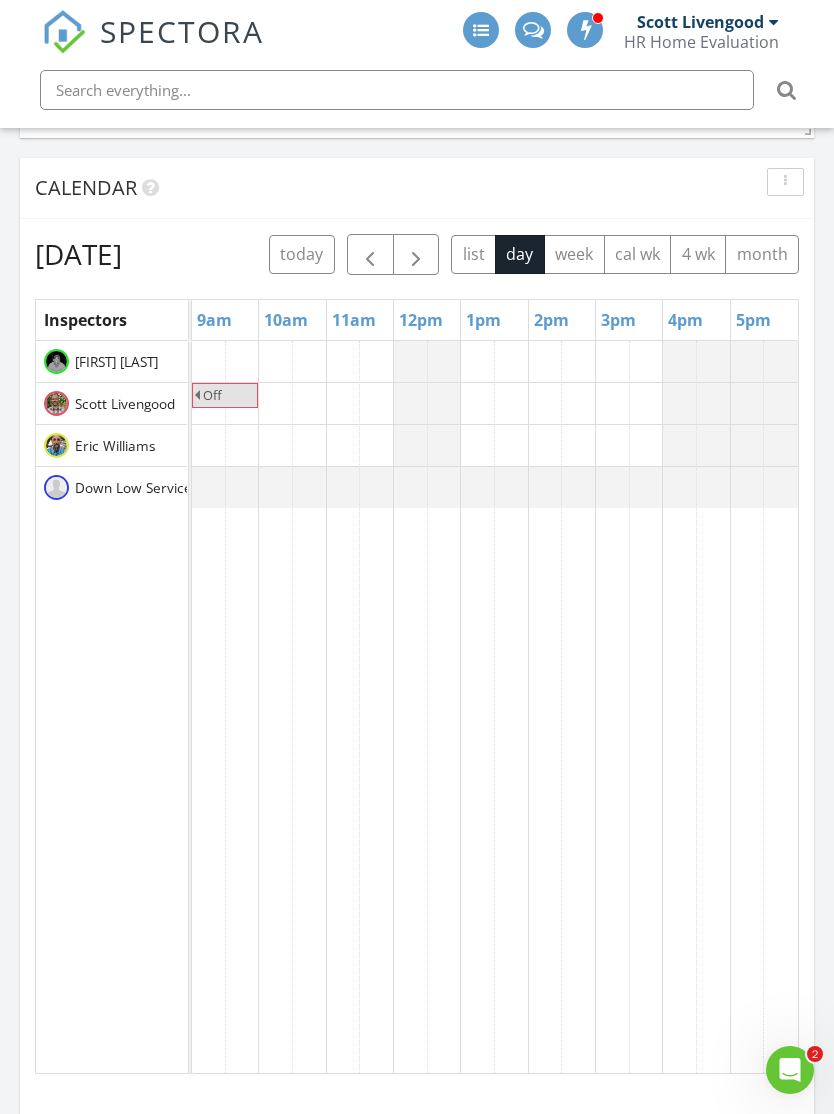 click at bounding box center (370, 254) 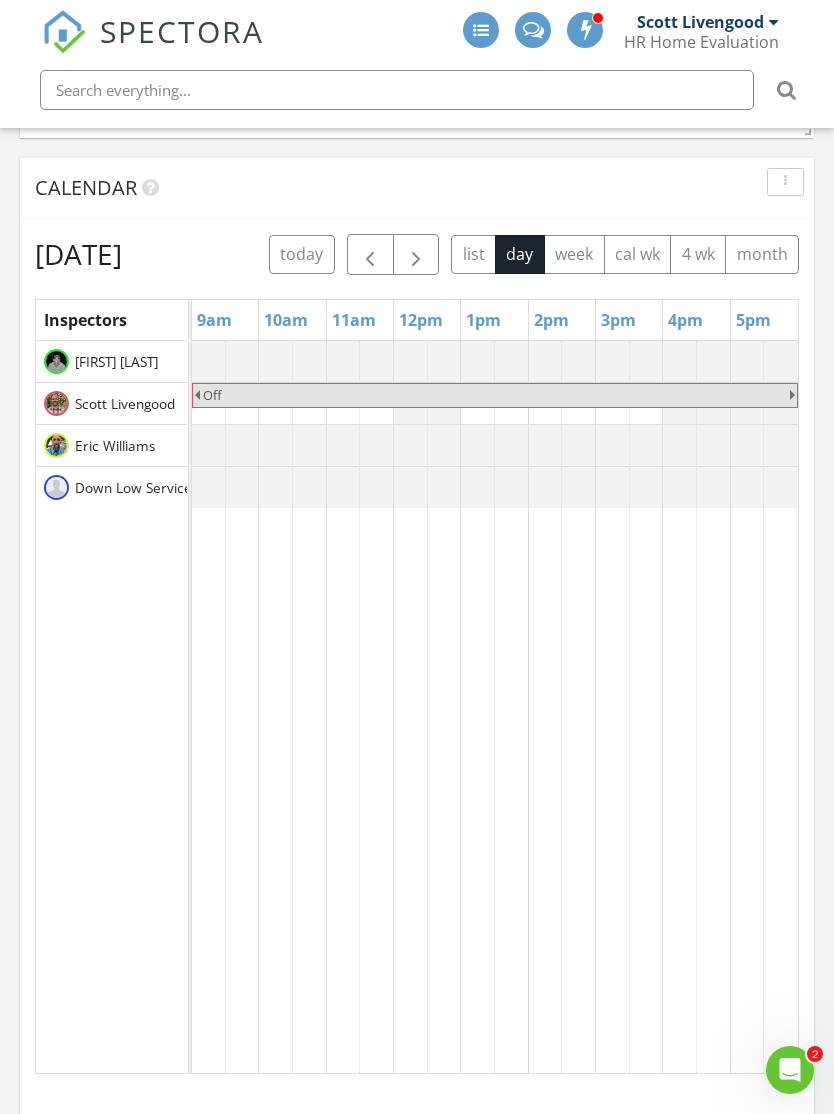 click at bounding box center [370, 255] 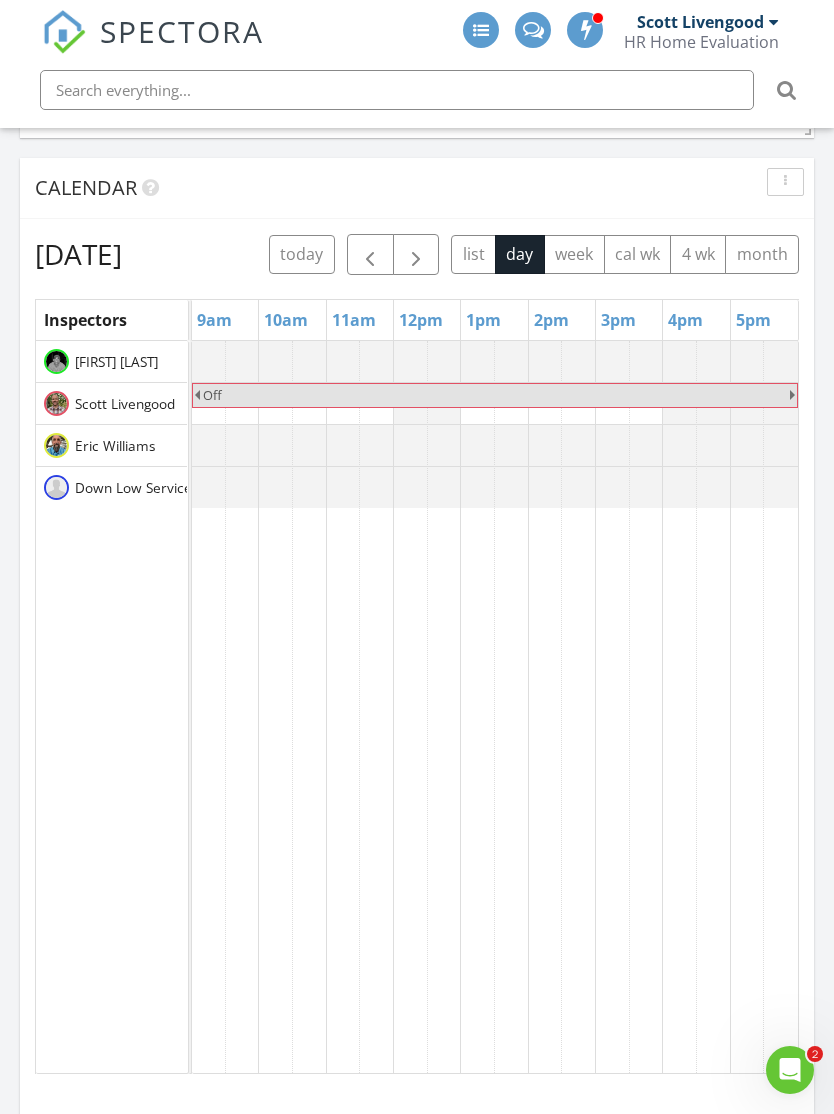 click at bounding box center (370, 255) 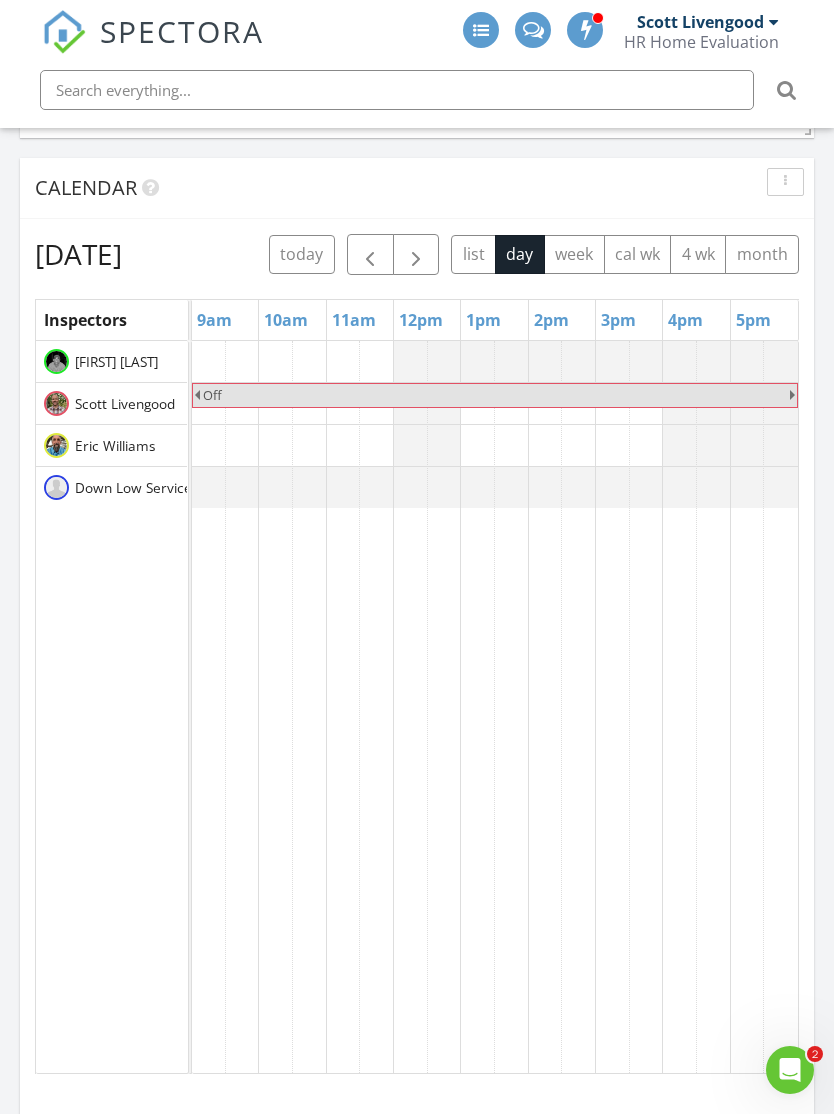 click at bounding box center (370, 255) 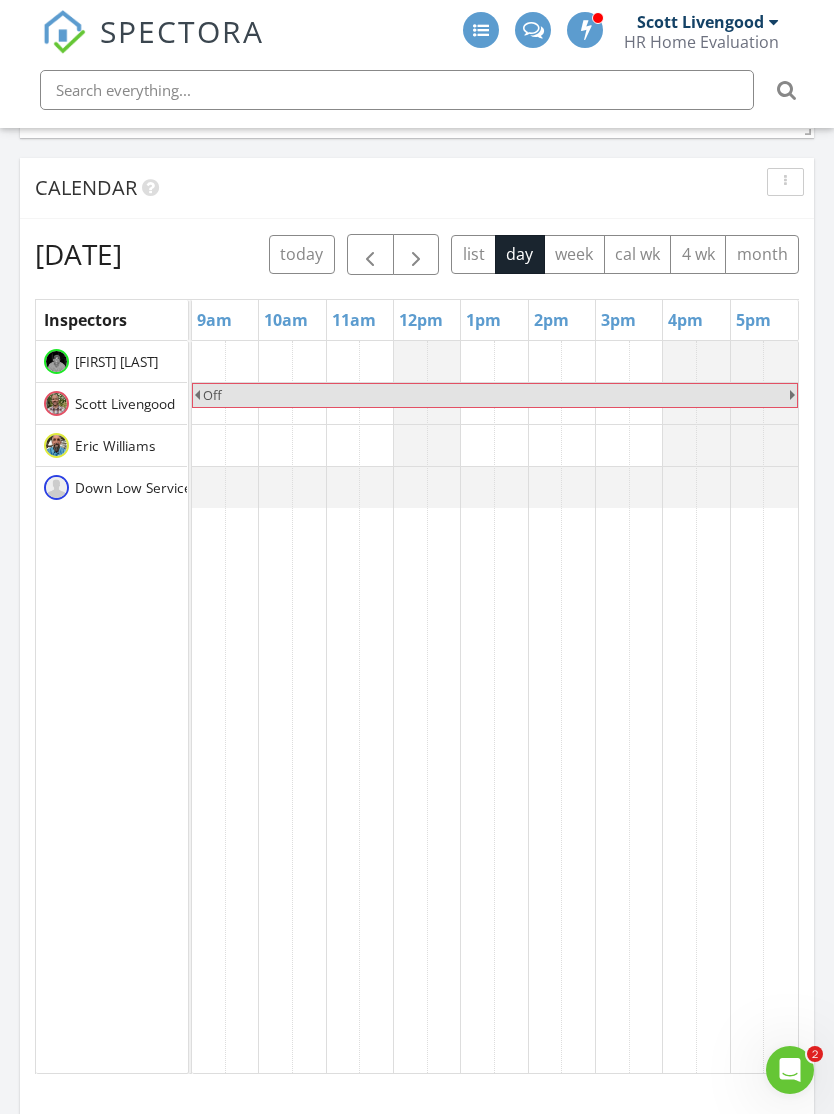 click at bounding box center [370, 255] 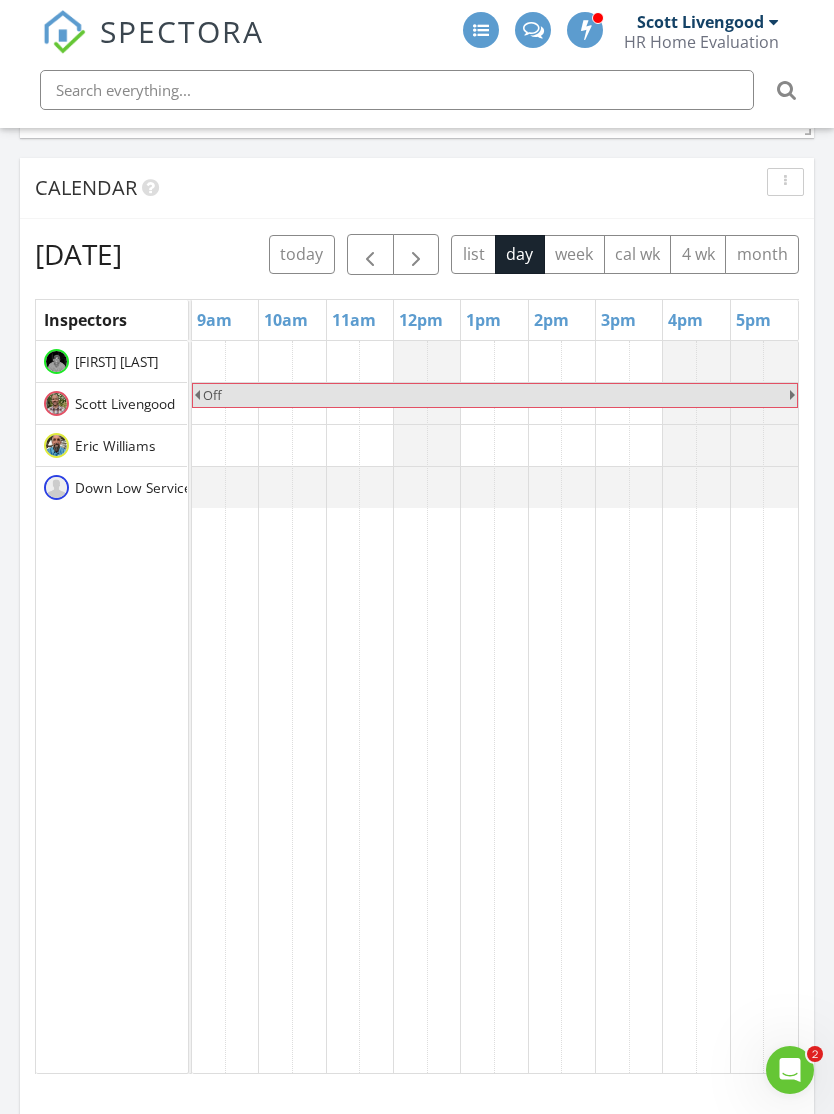 click at bounding box center (370, 254) 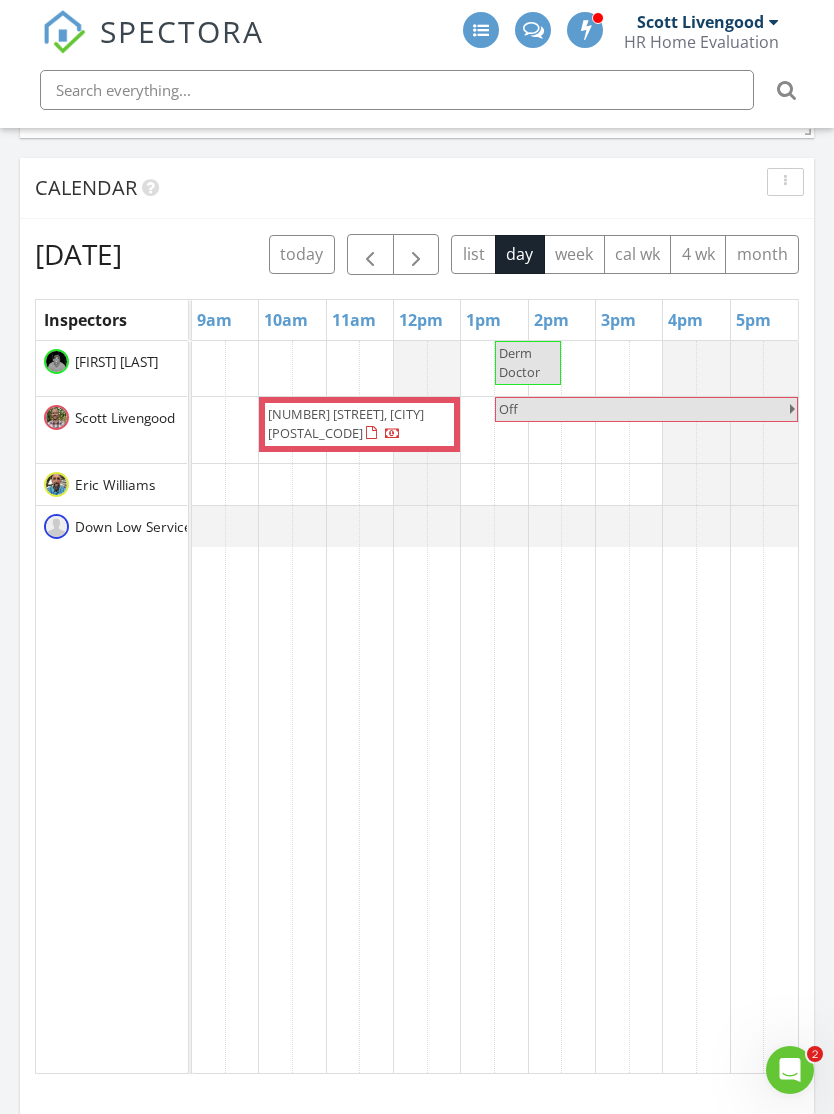 click at bounding box center (370, 255) 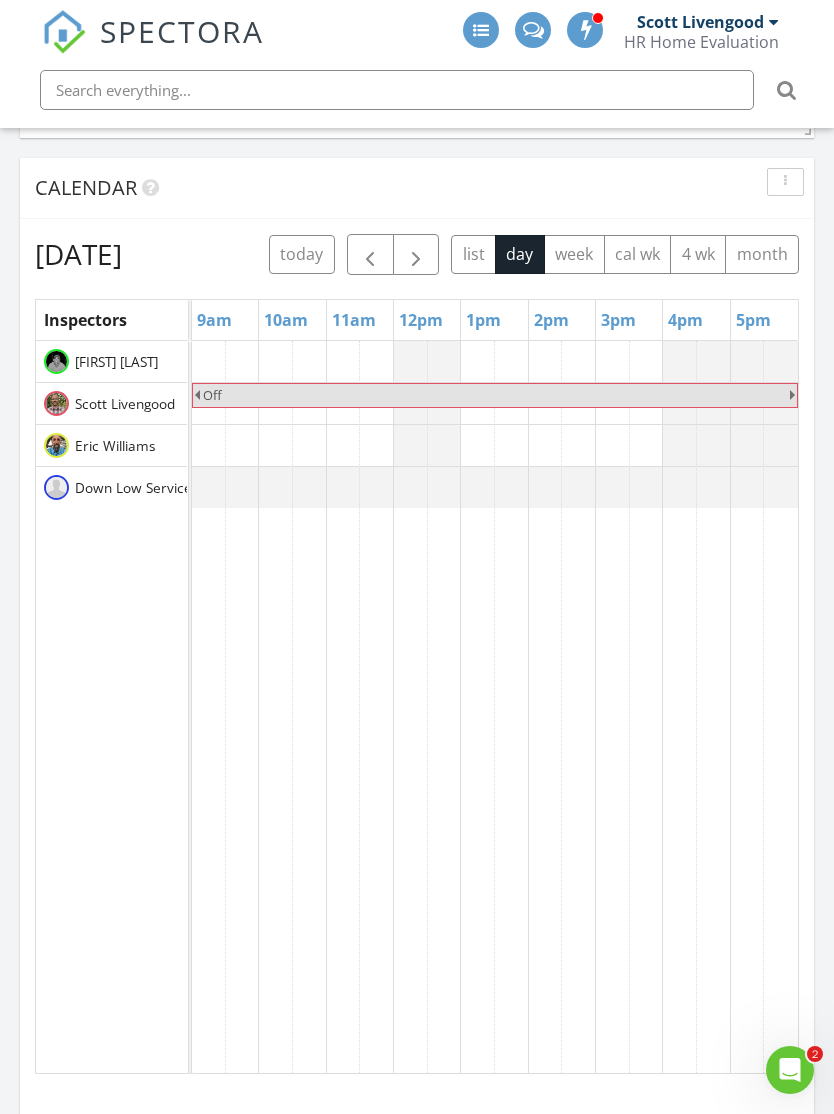 click at bounding box center [370, 255] 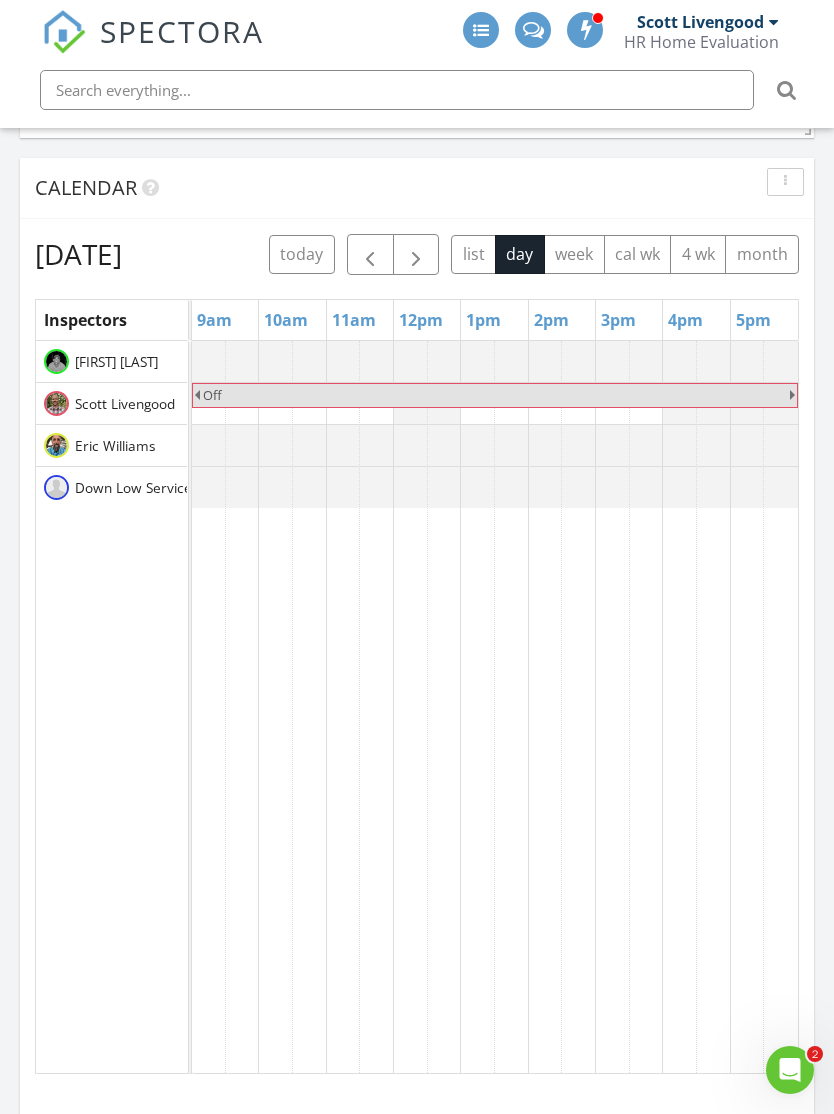 click at bounding box center (370, 255) 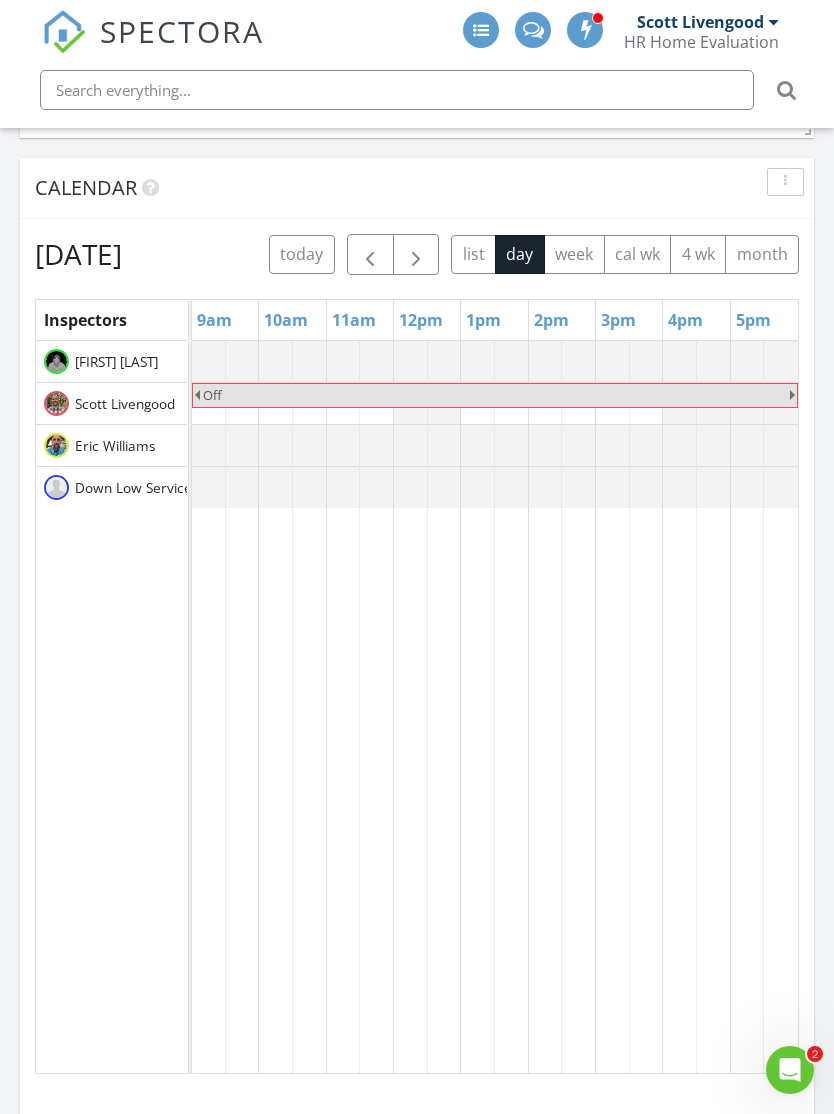 click at bounding box center [416, 255] 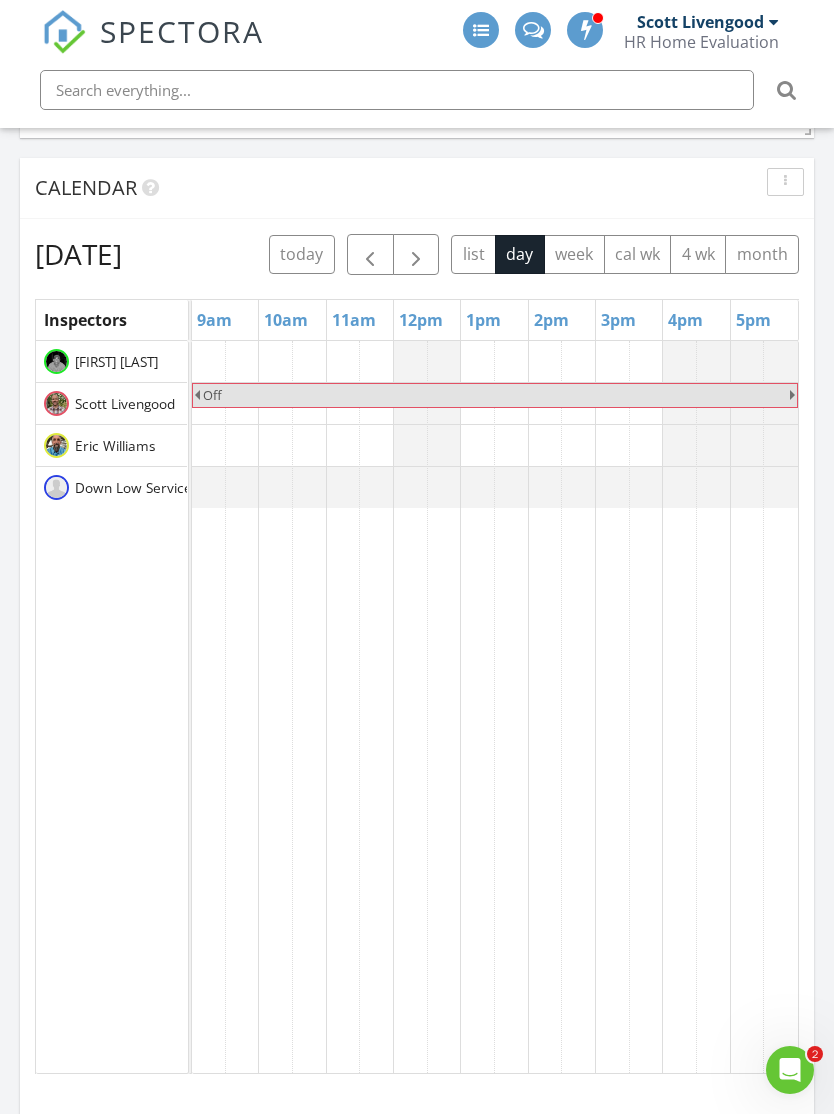 click at bounding box center [416, 255] 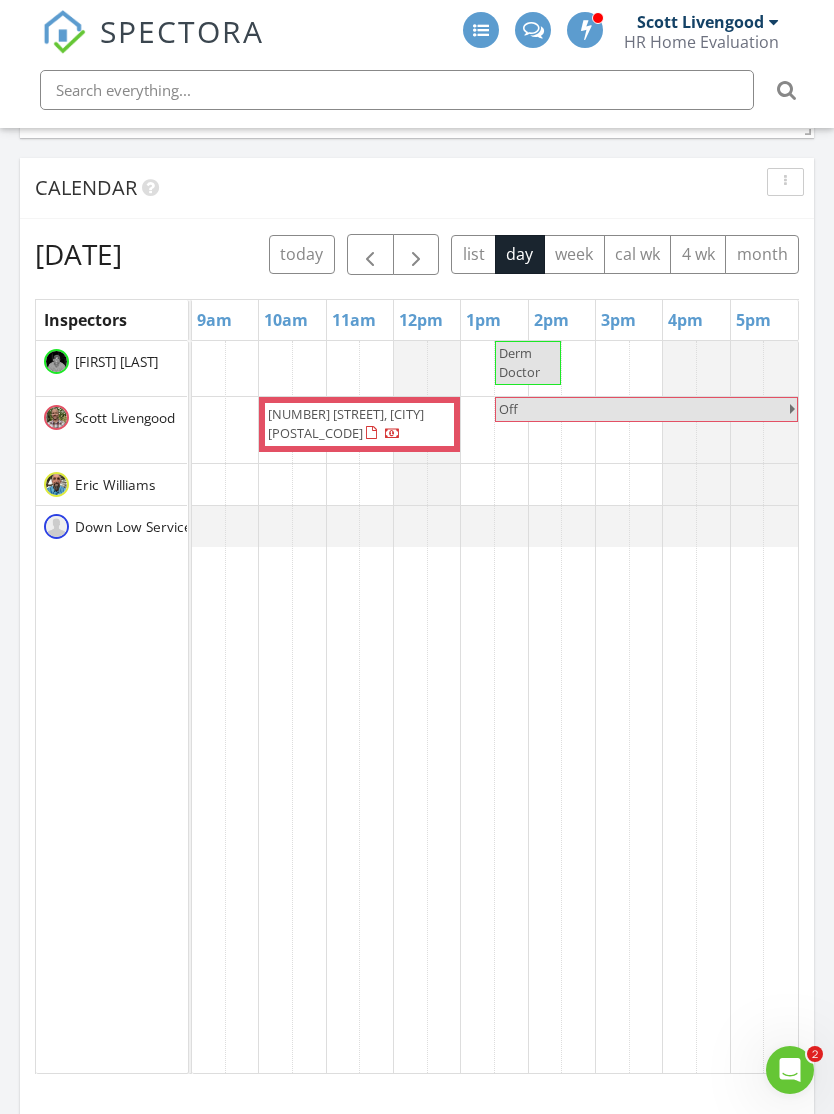 click at bounding box center (416, 255) 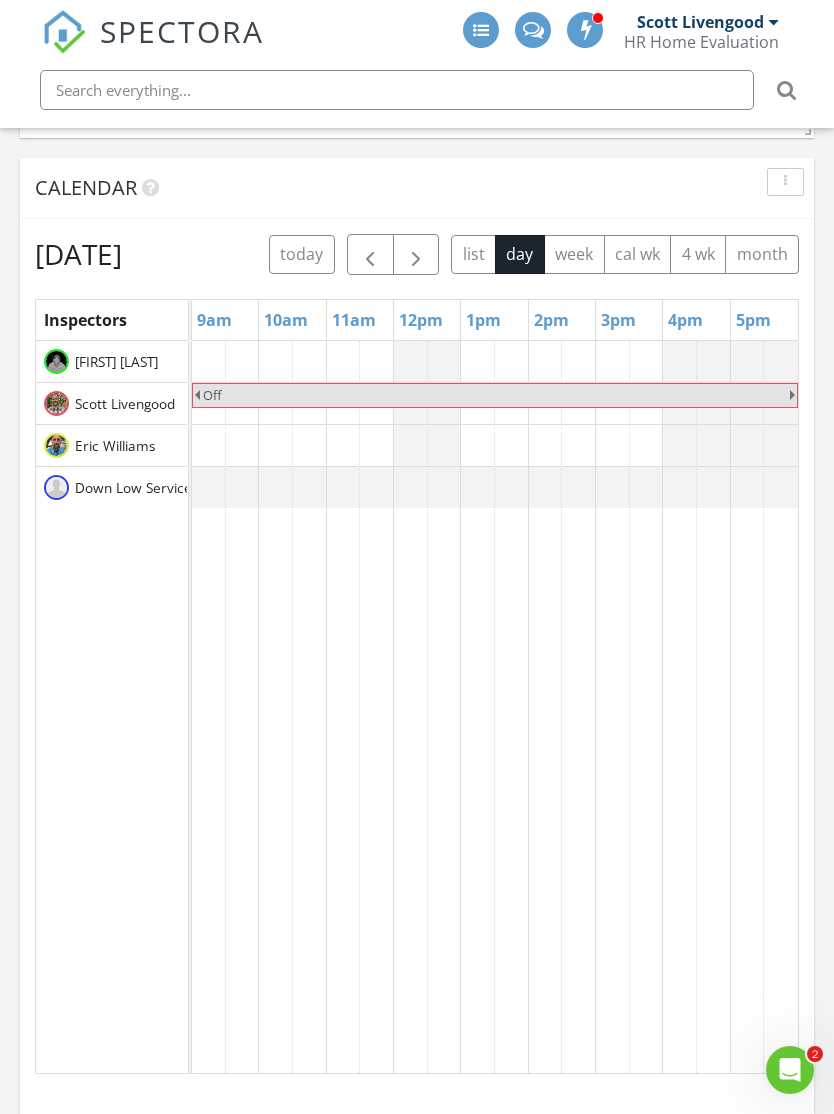 click at bounding box center [416, 255] 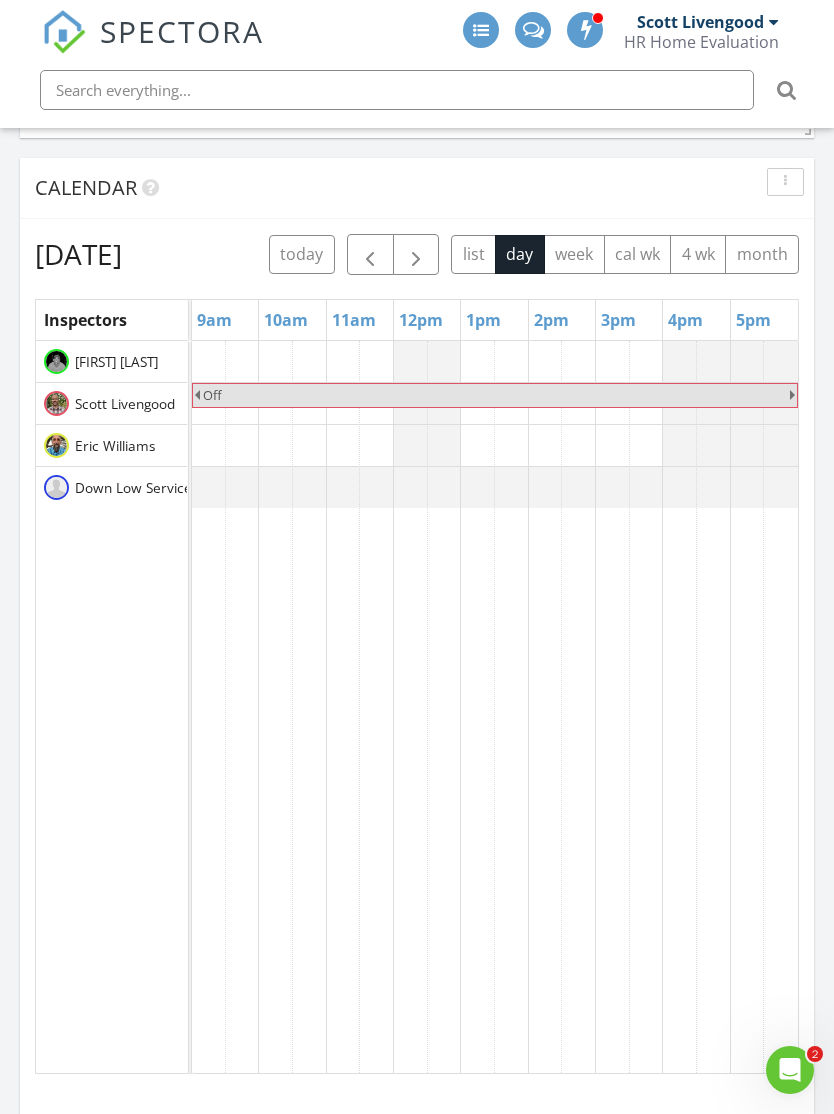 click at bounding box center (416, 255) 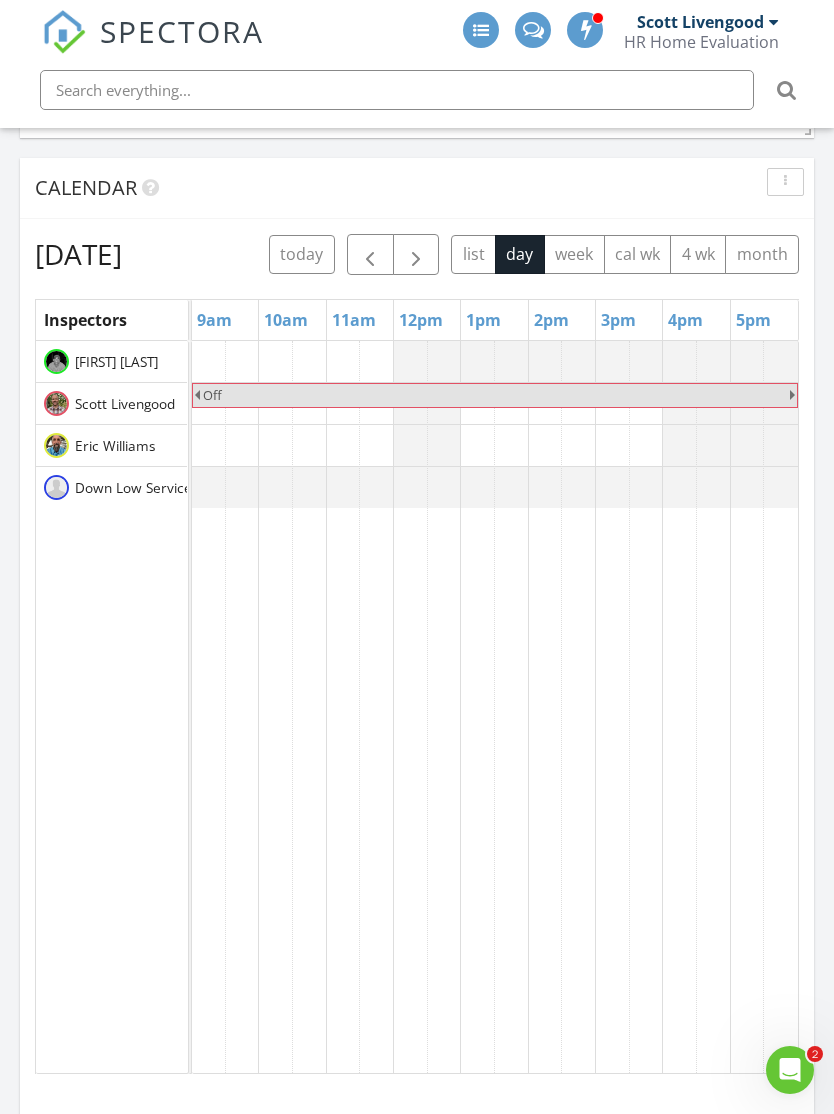 click at bounding box center (416, 255) 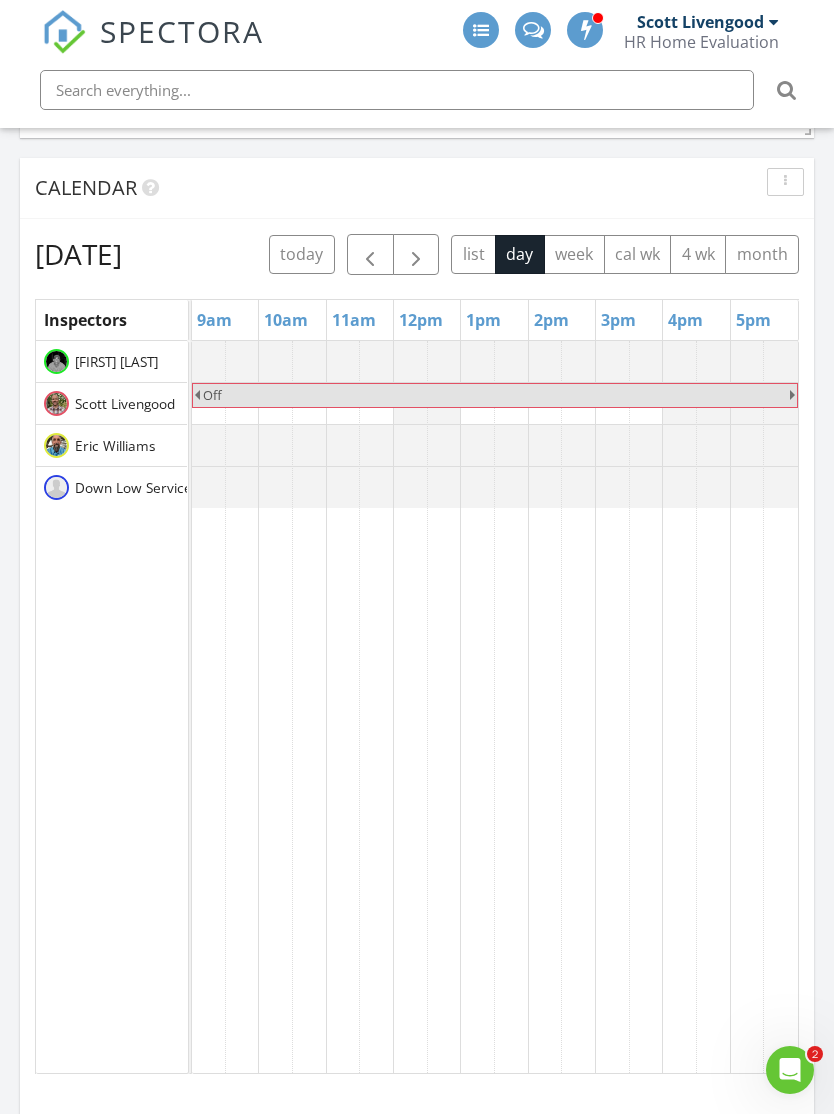 click at bounding box center [416, 255] 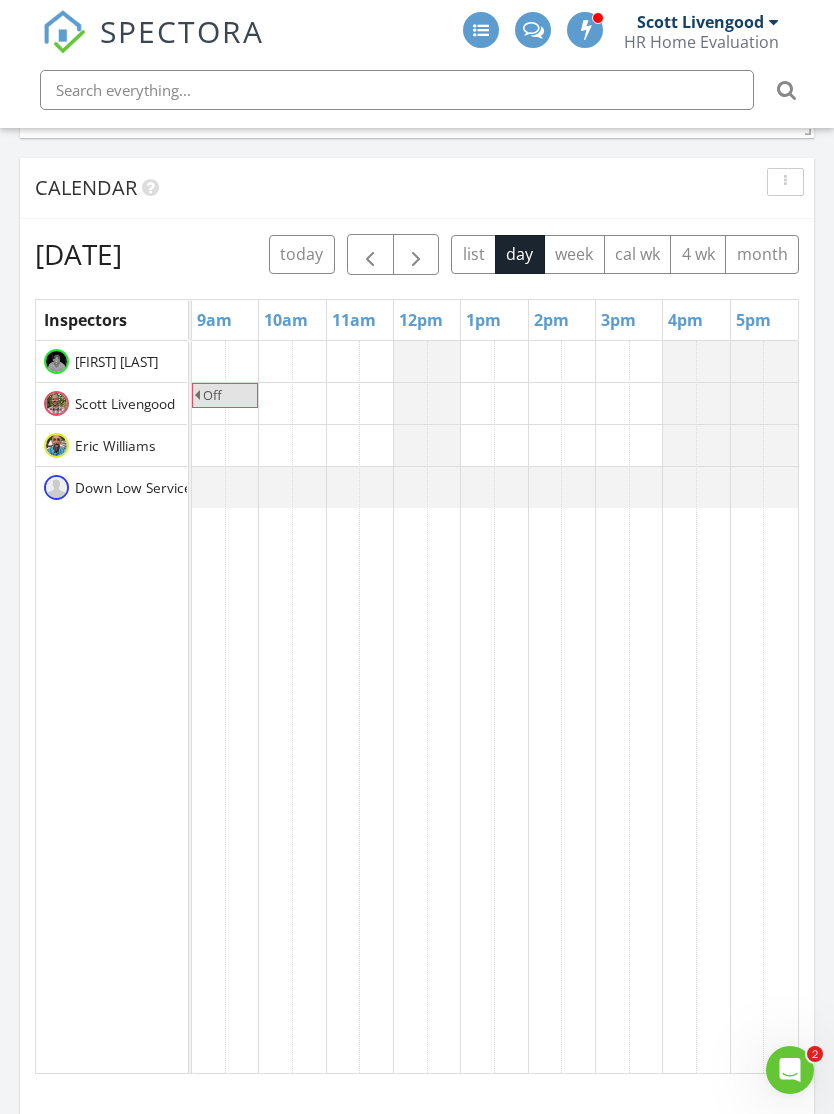 click at bounding box center (416, 254) 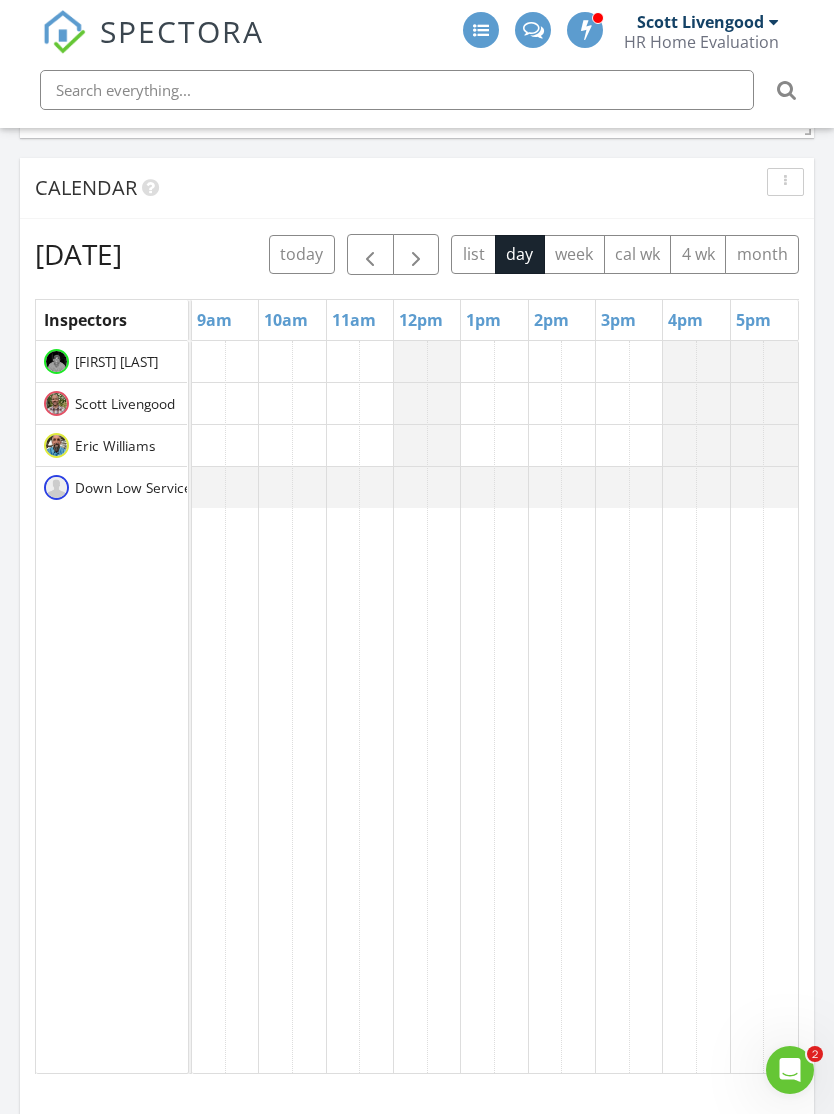click at bounding box center (416, 255) 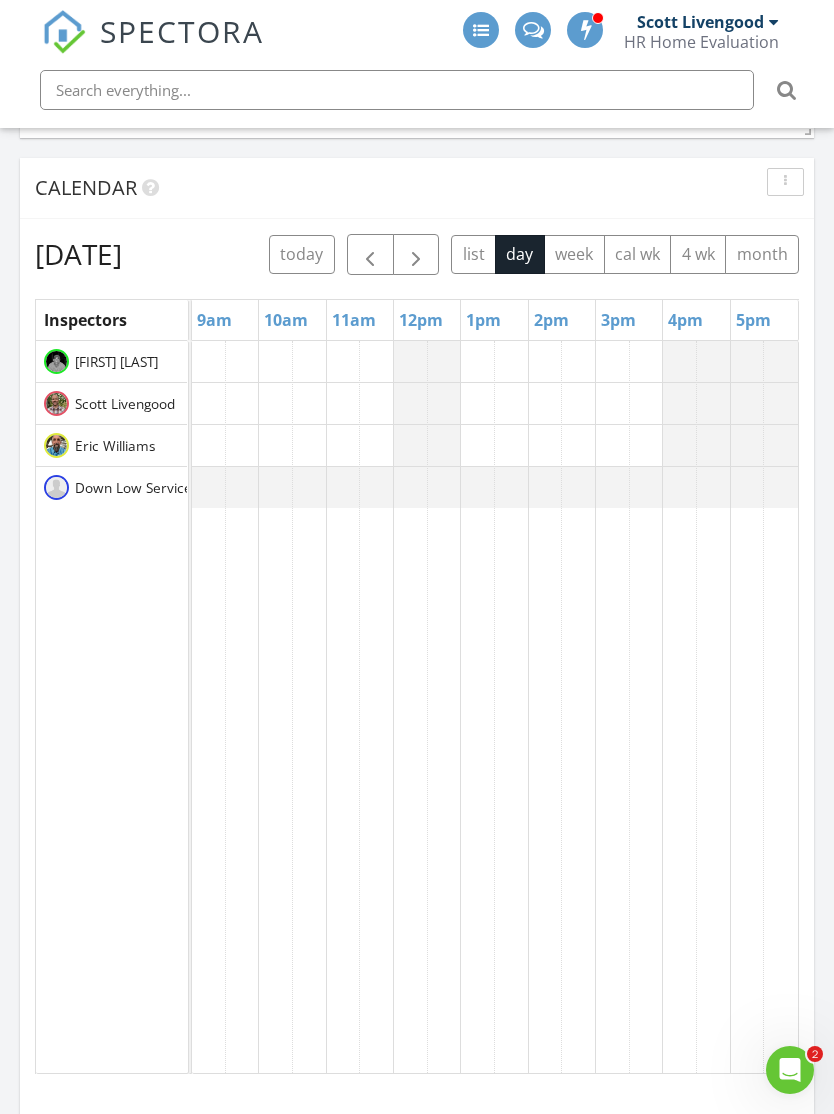 click at bounding box center [416, 255] 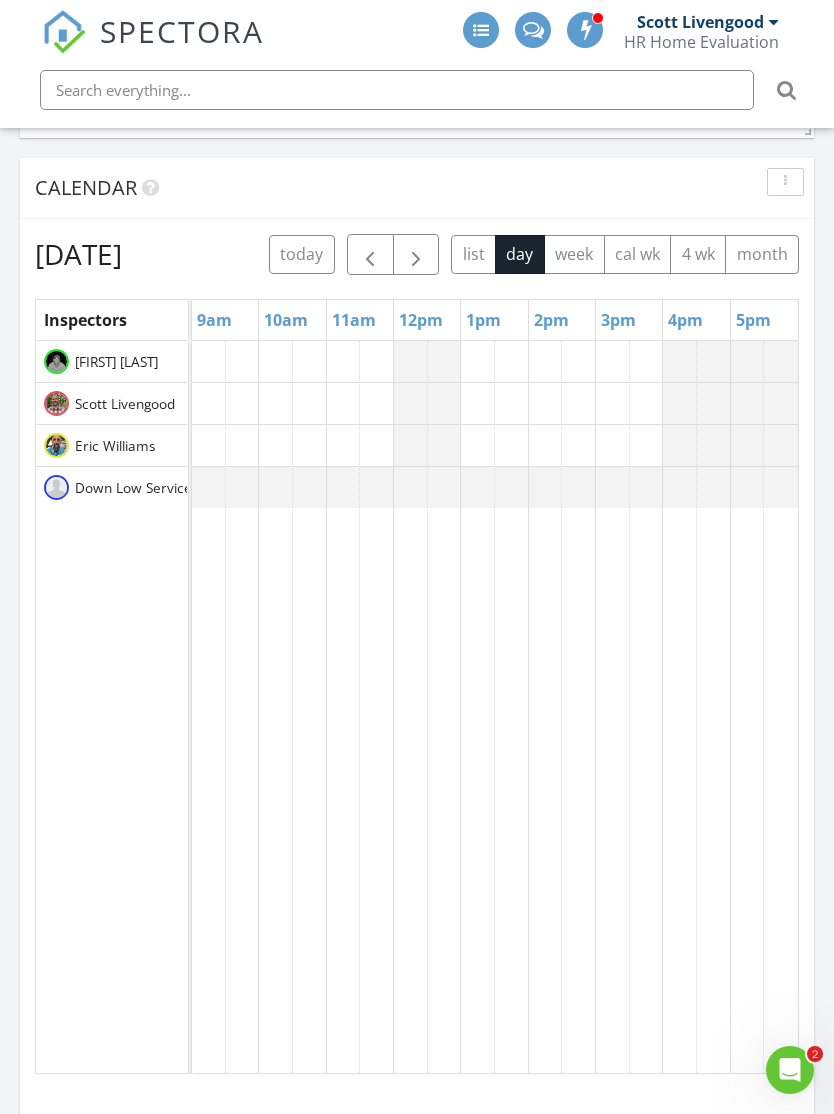 click at bounding box center (370, 255) 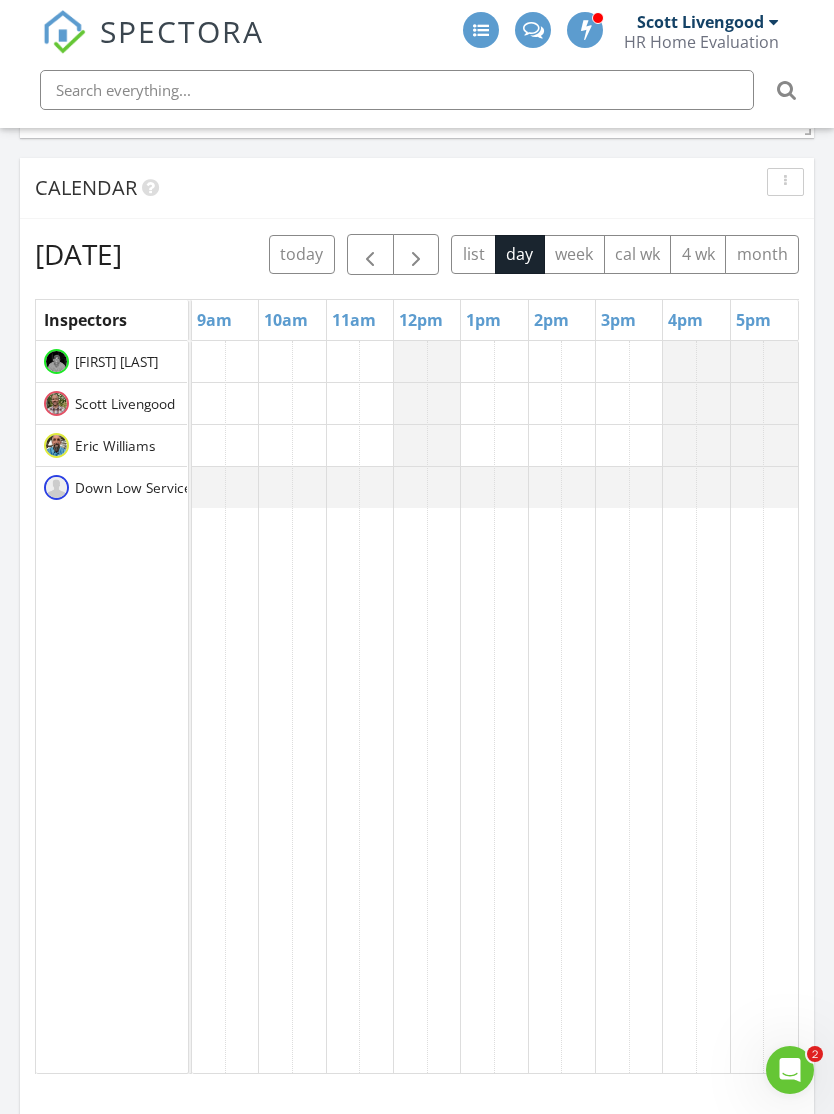 click at bounding box center [416, 255] 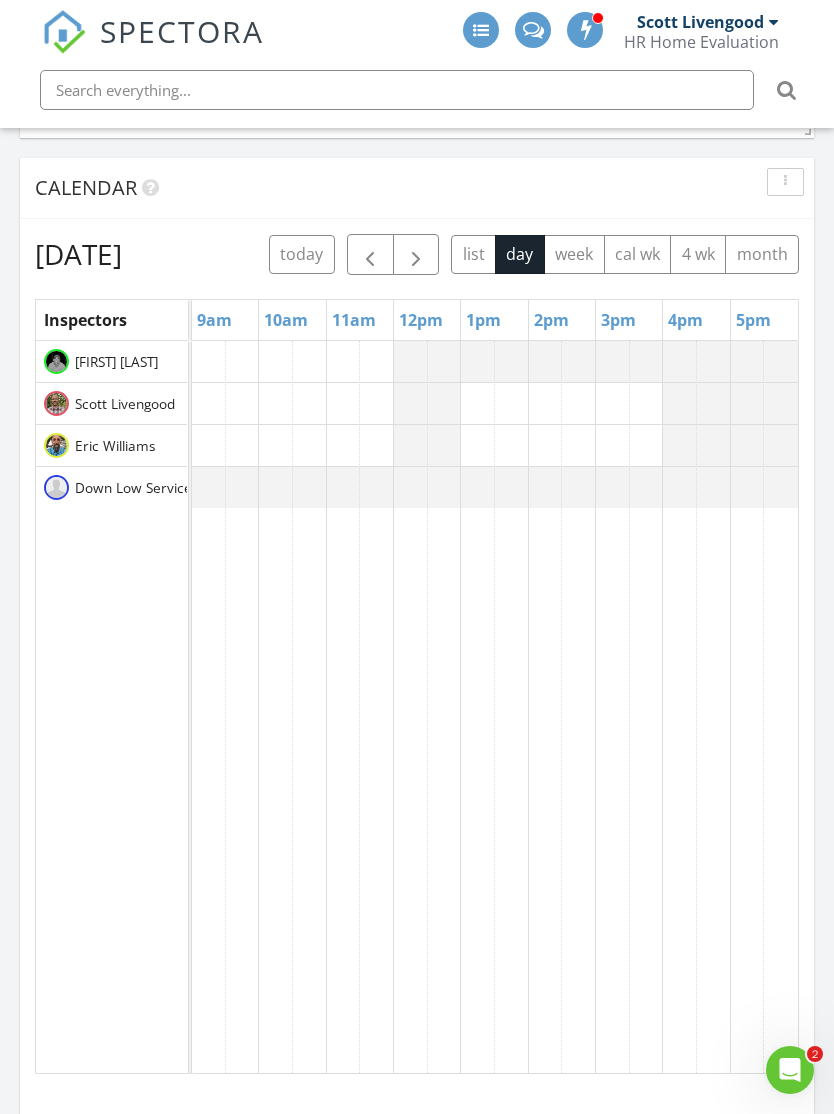 click at bounding box center (209, 707) 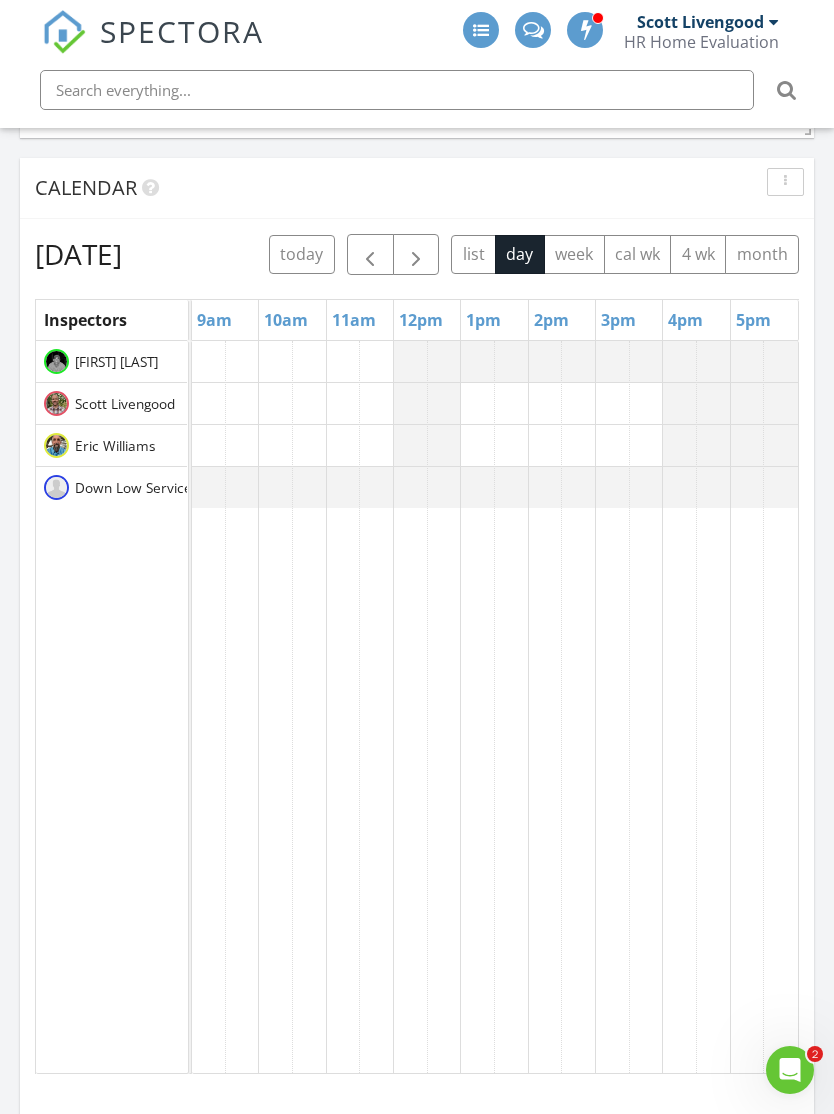 click at bounding box center (209, 707) 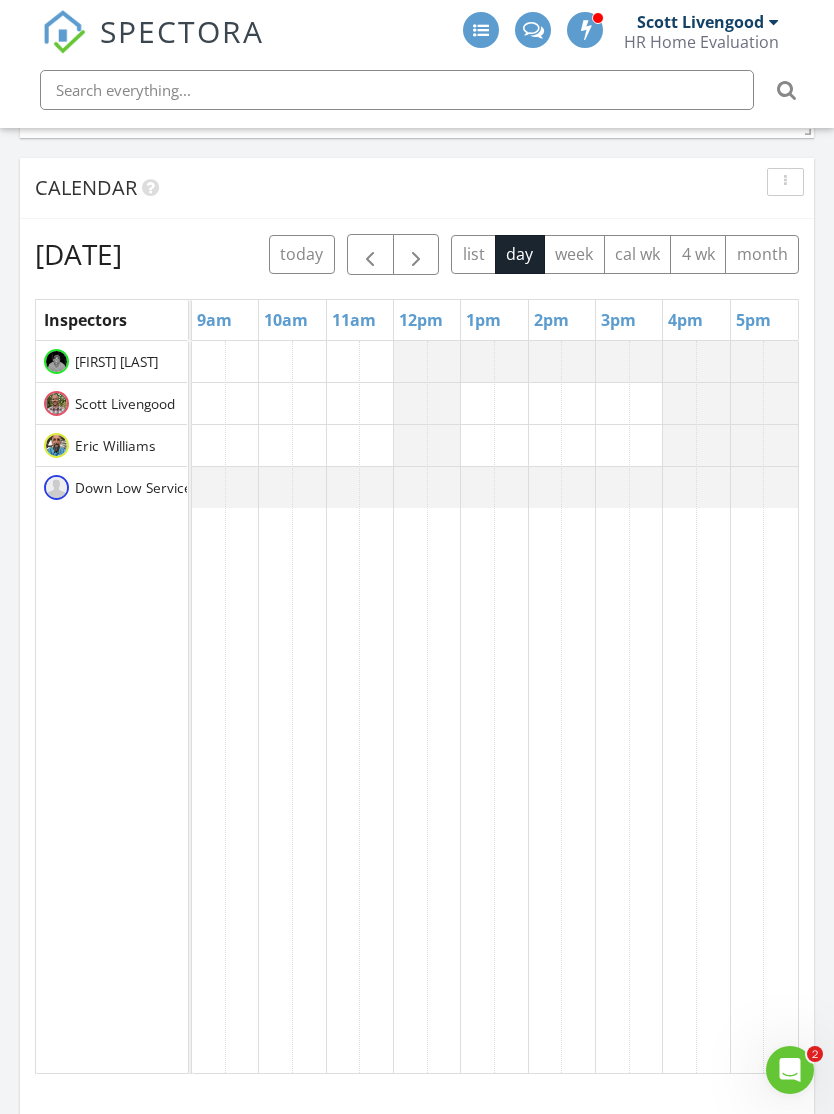 click at bounding box center [209, 707] 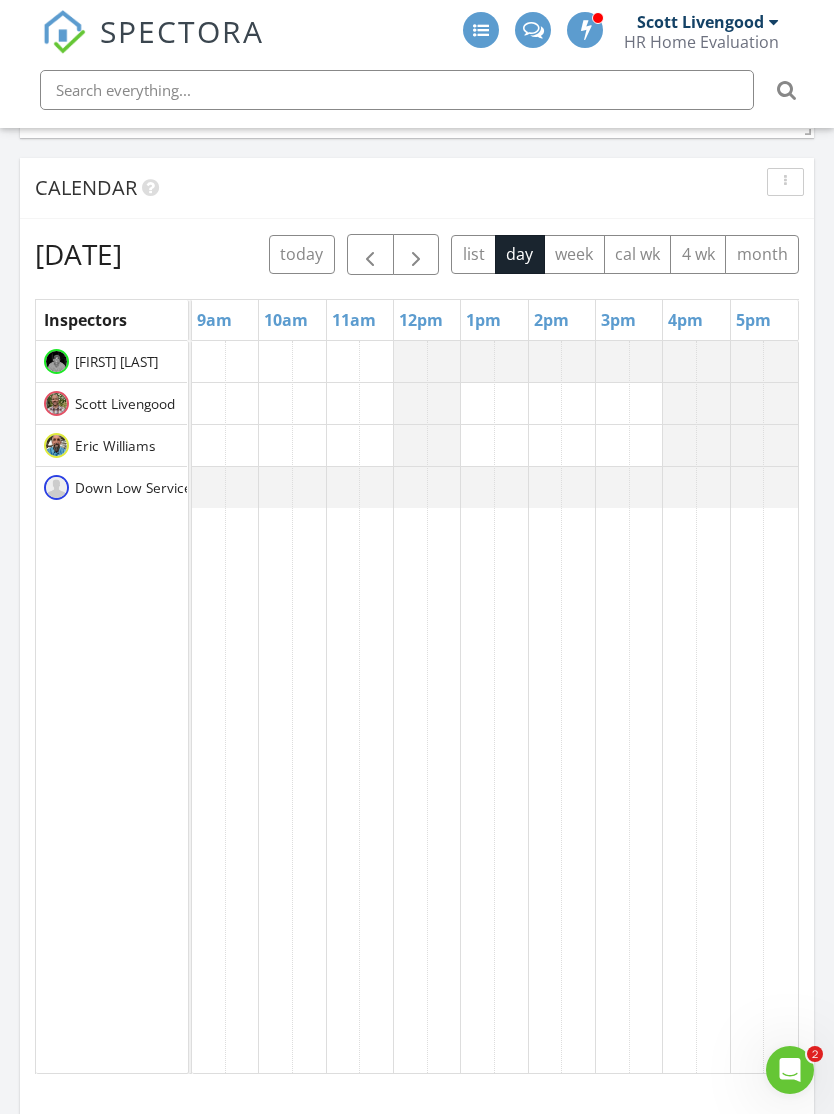 click at bounding box center (242, 707) 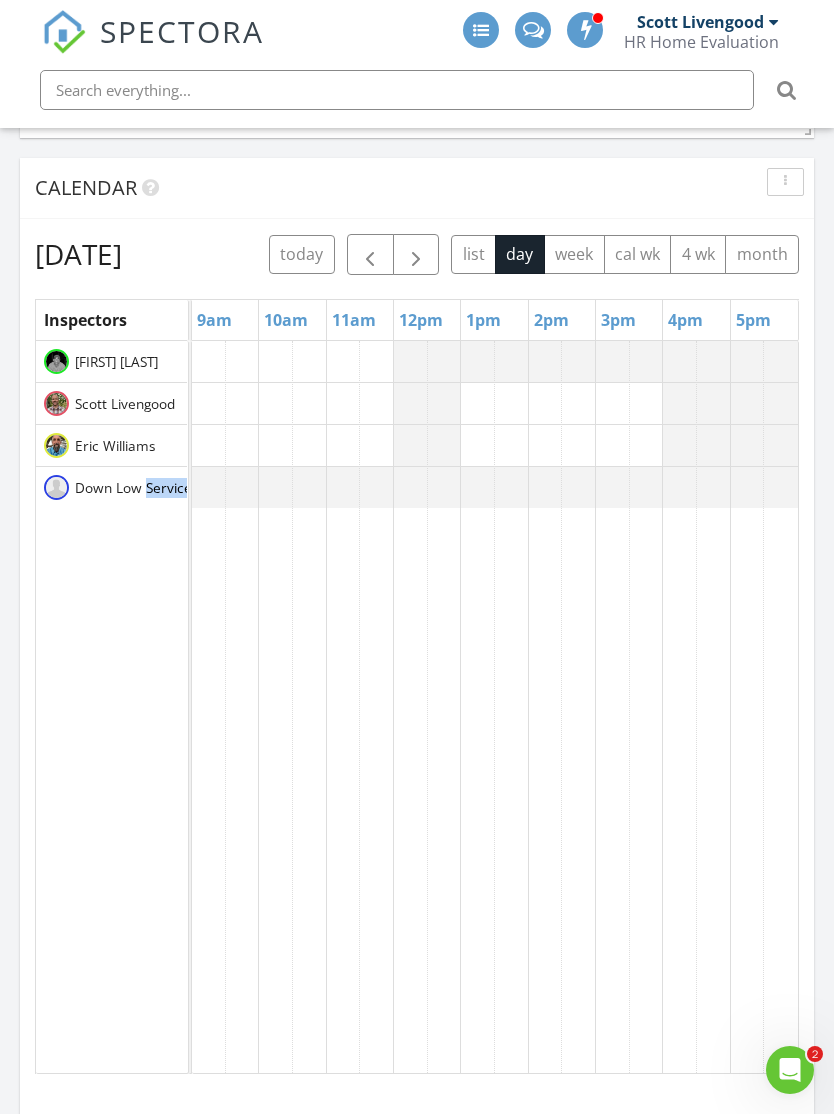 click at bounding box center [276, 707] 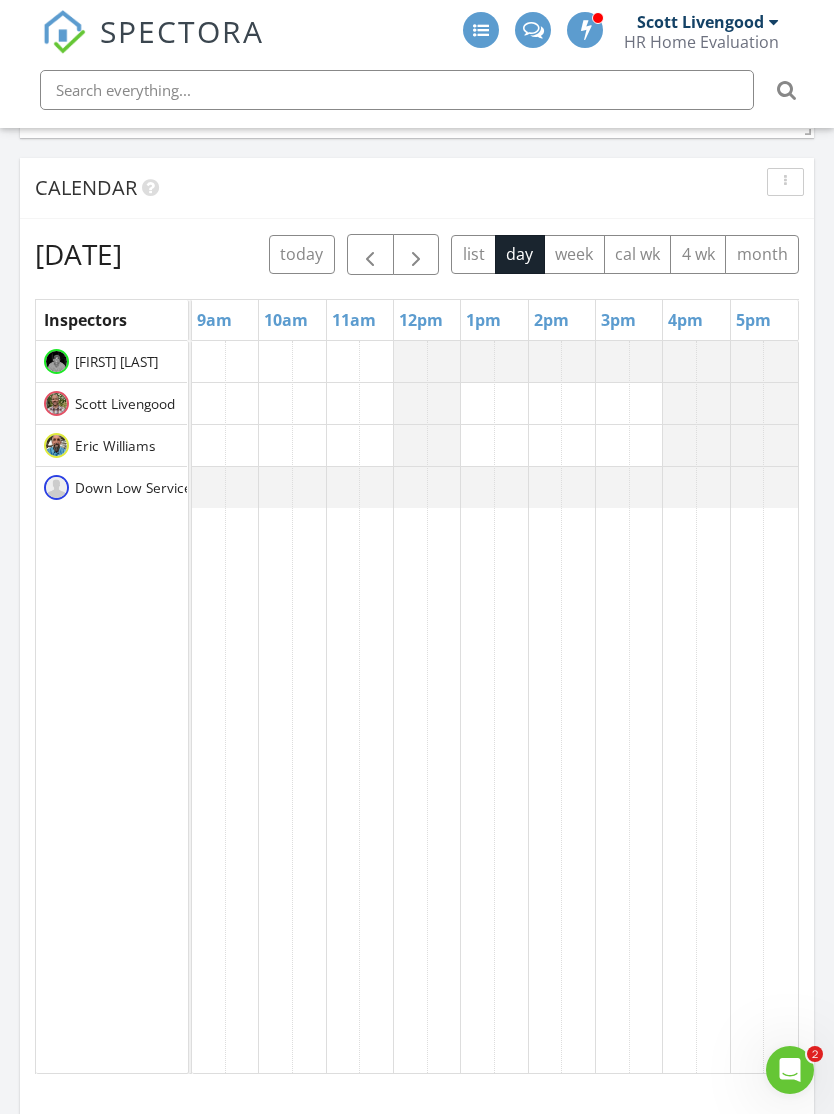 click at bounding box center [209, 707] 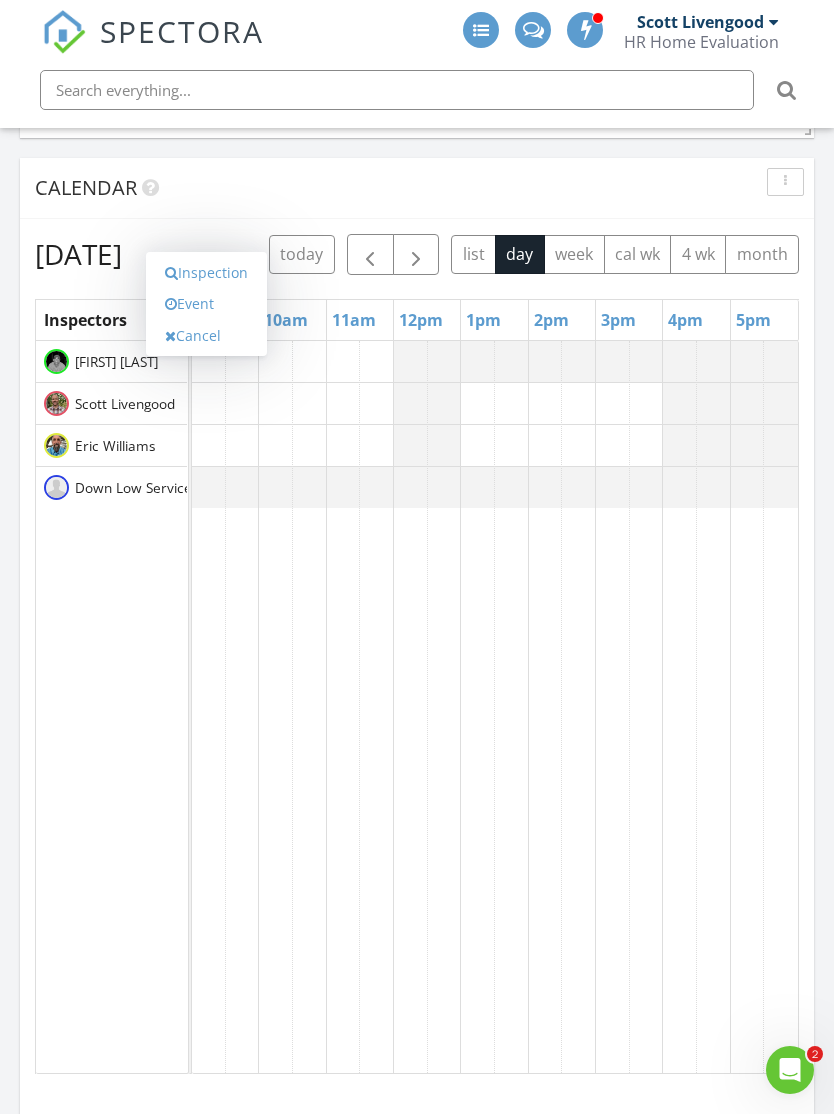 click on "Event" at bounding box center (206, 304) 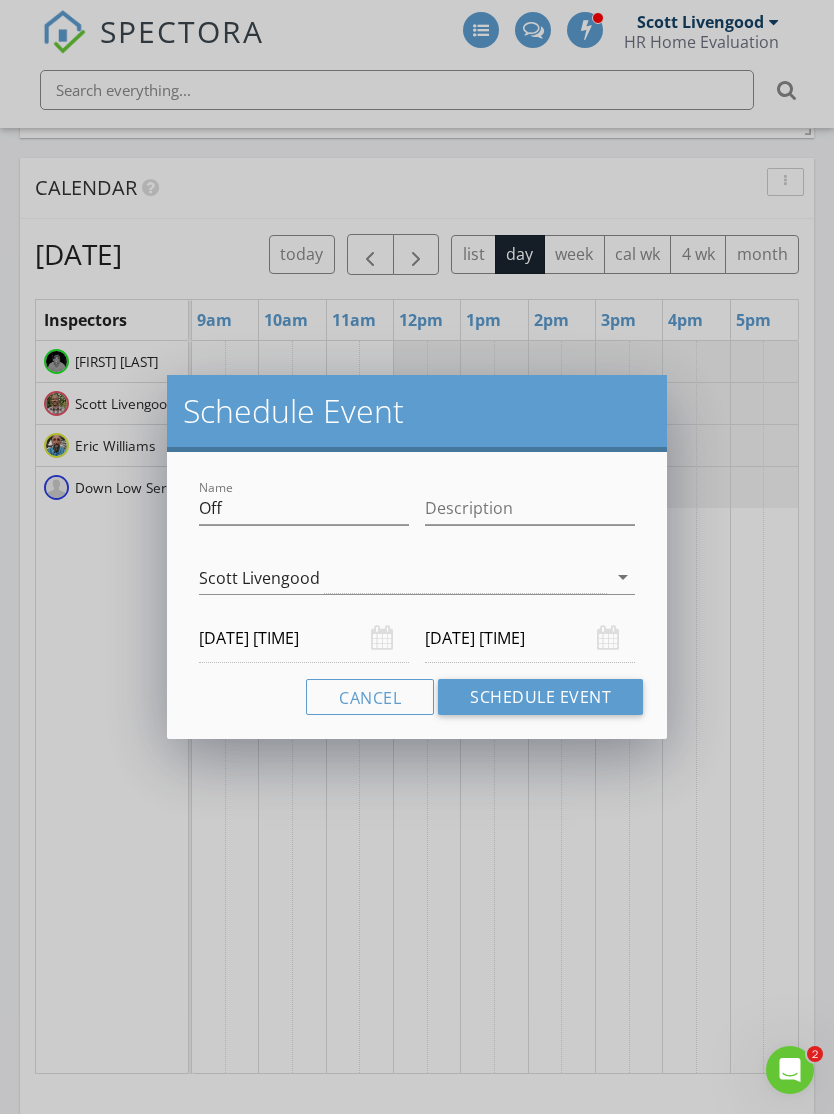 click on "08/22/2025 9:30 AM" at bounding box center (530, 638) 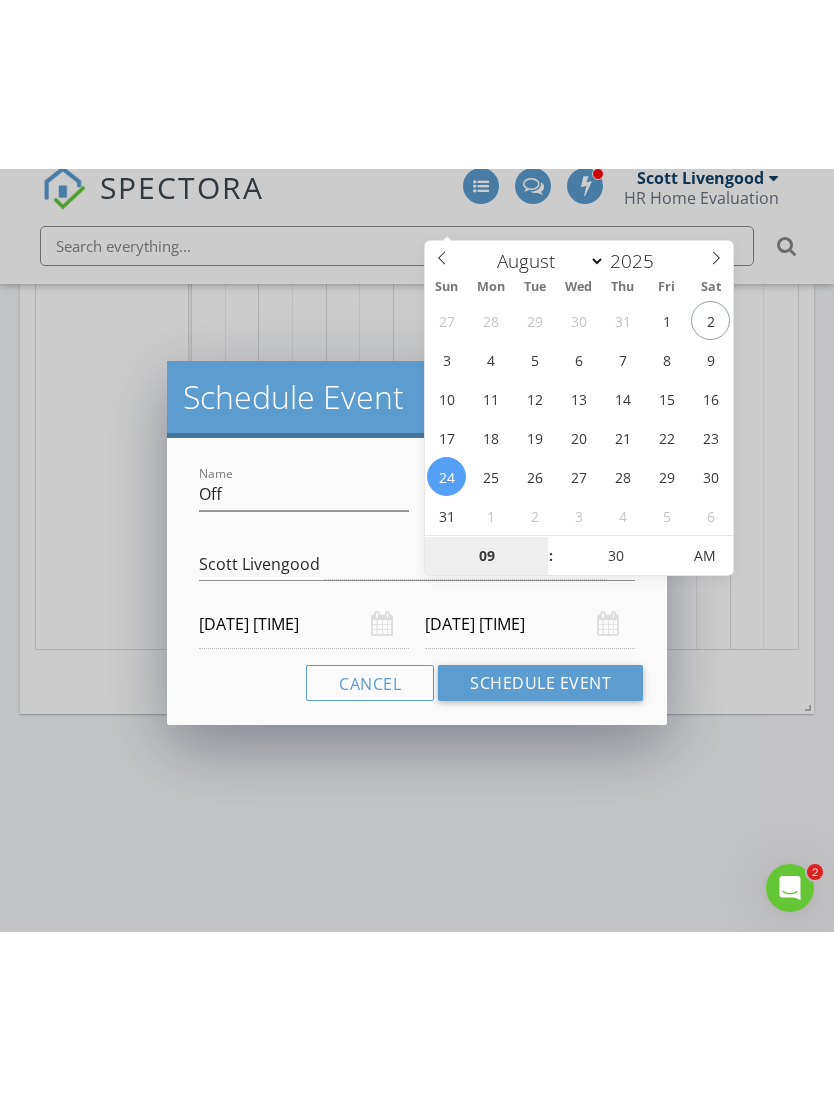 scroll, scrollTop: 2500, scrollLeft: 0, axis: vertical 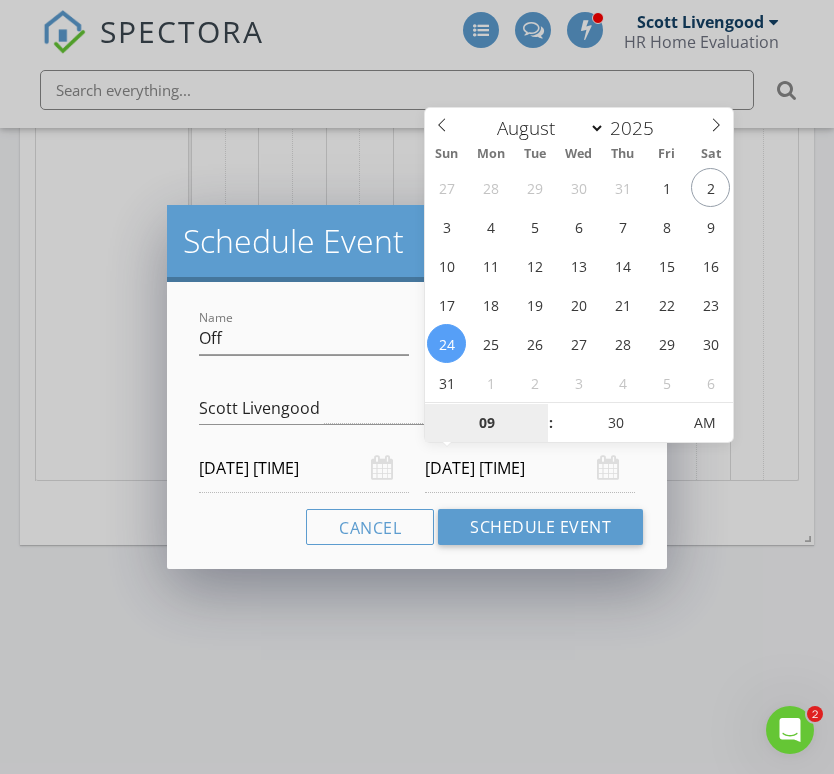 type on "08/24/2025 9:30 PM" 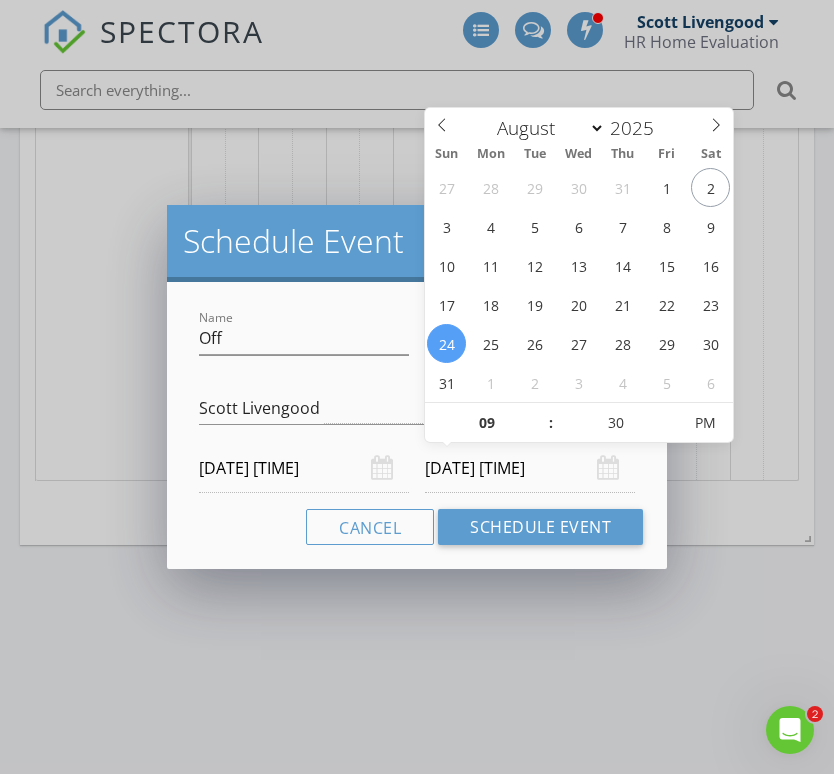click on "Schedule Event" at bounding box center [540, 527] 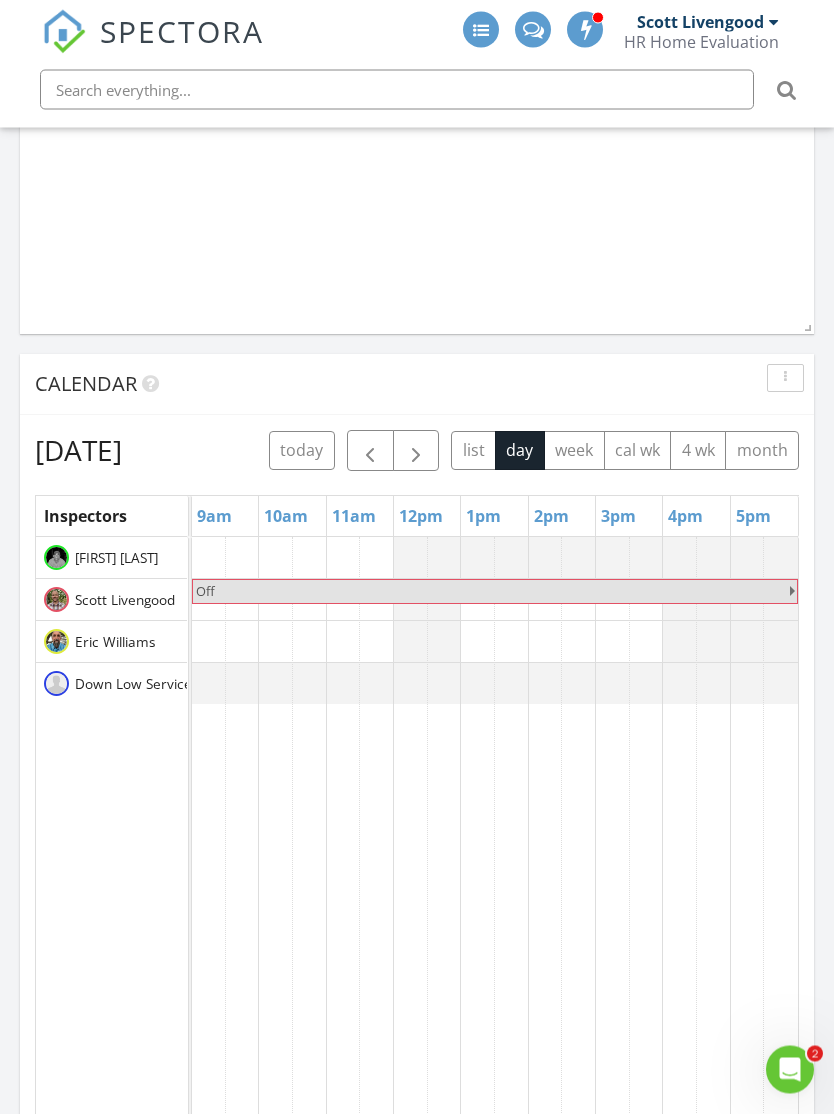 scroll, scrollTop: 1701, scrollLeft: 0, axis: vertical 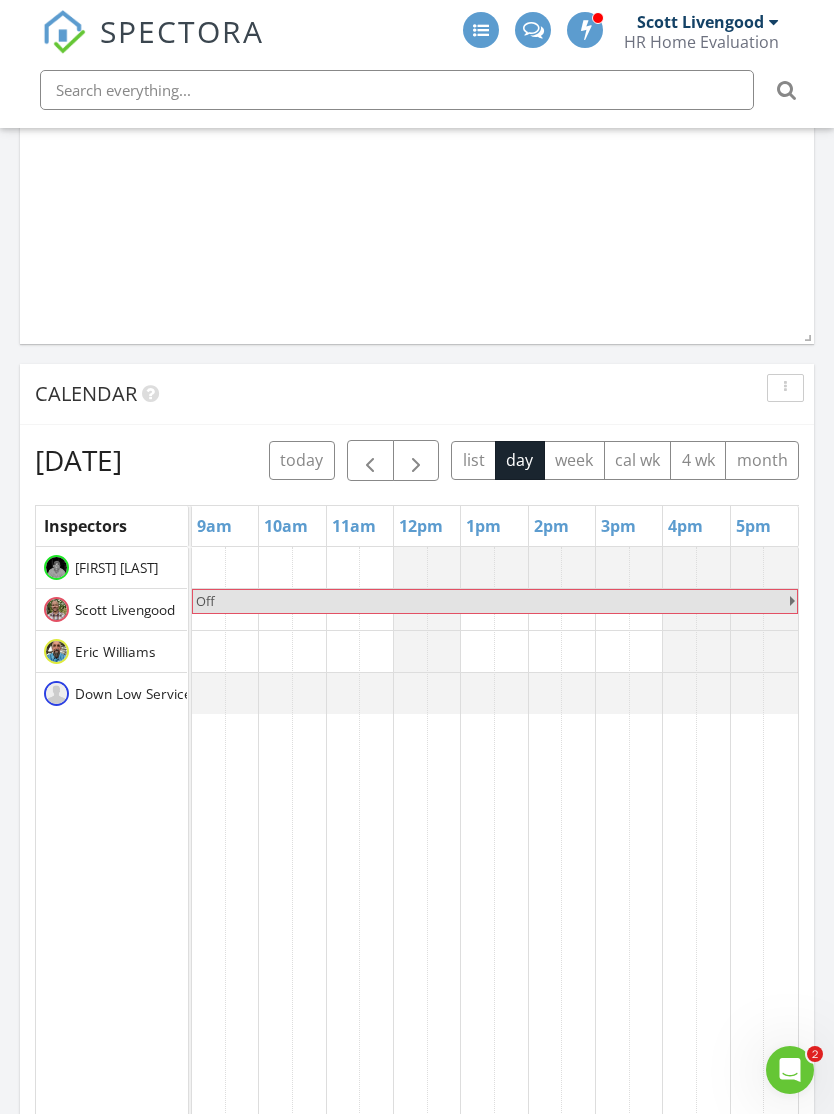 click at bounding box center (416, 461) 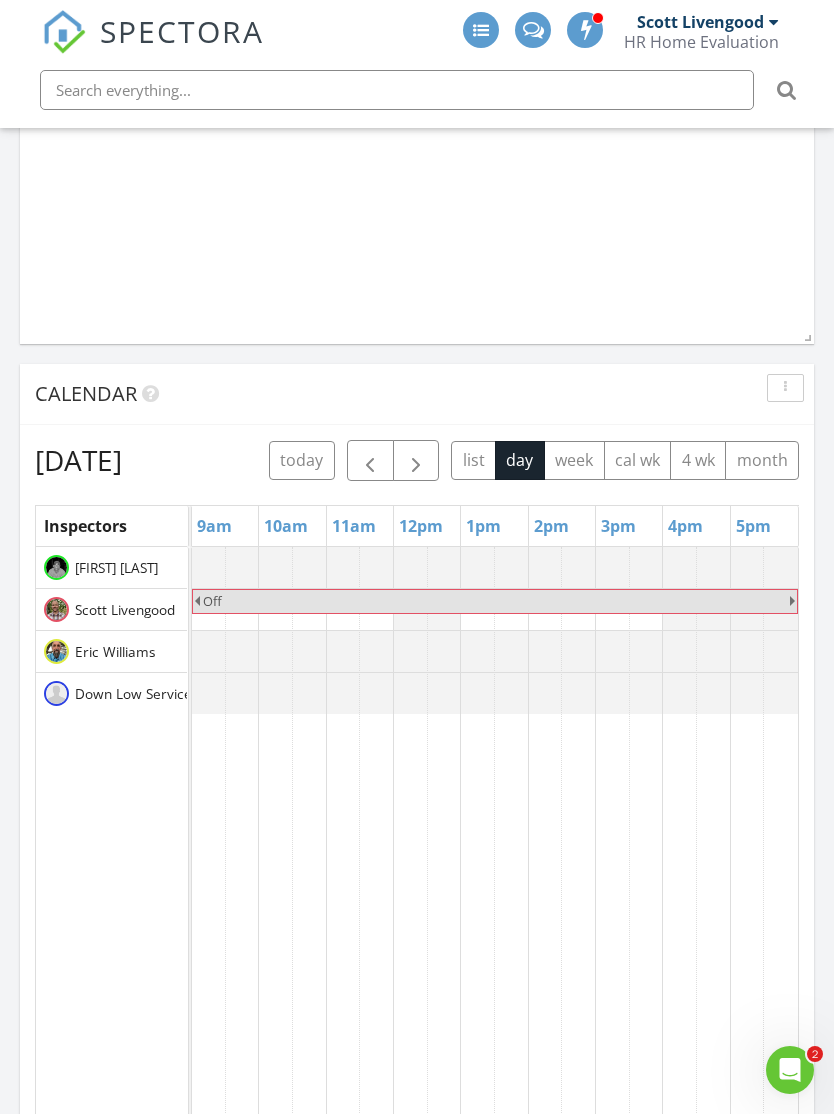 click at bounding box center (416, 461) 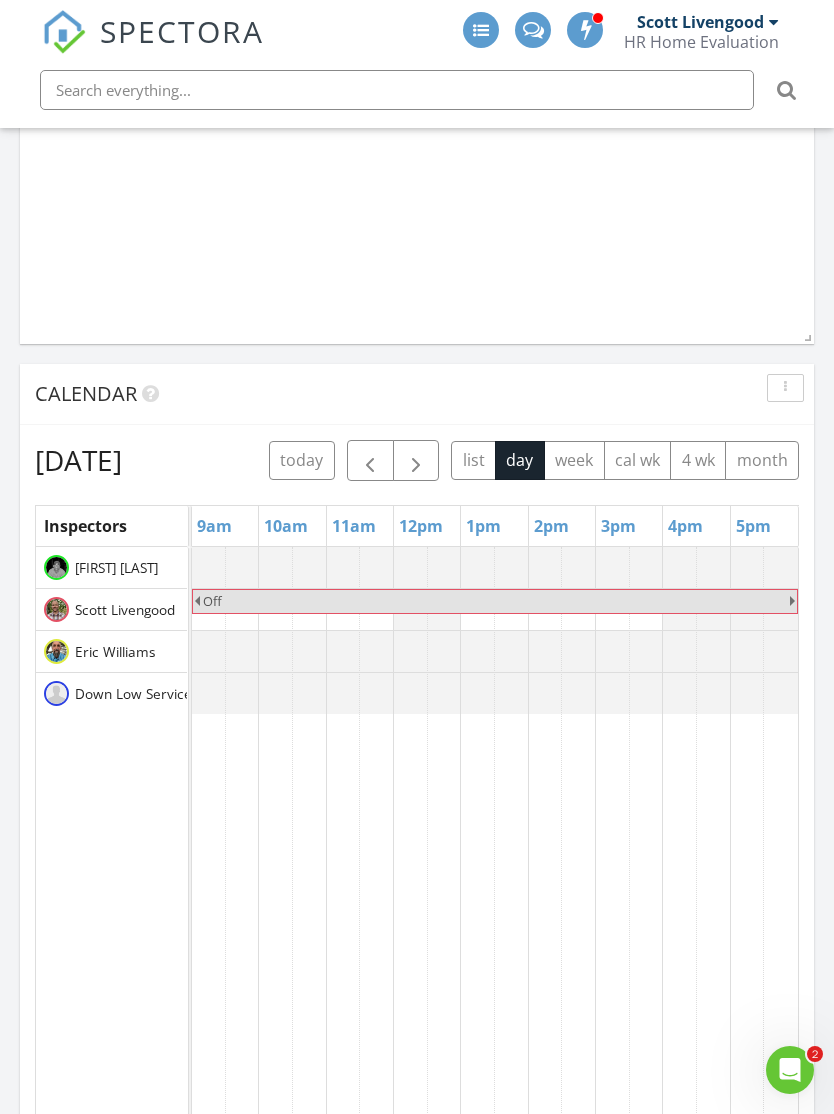 click at bounding box center (416, 461) 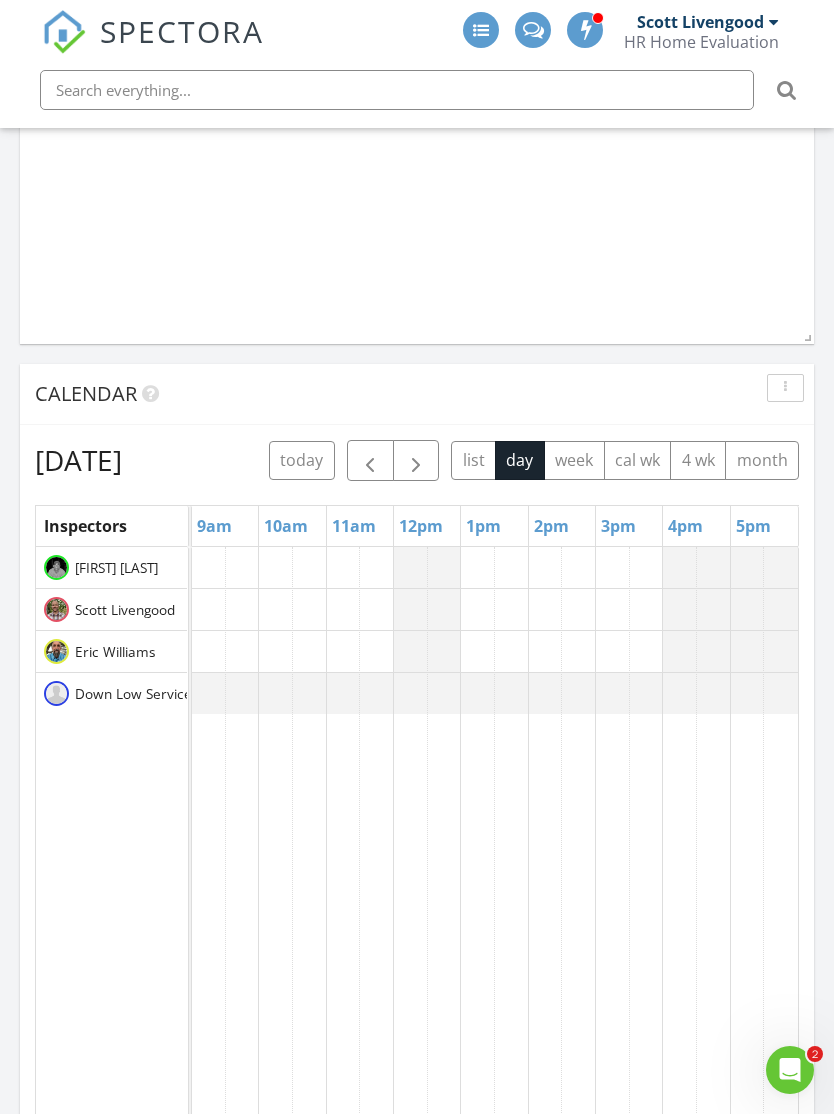 click at bounding box center [416, 461] 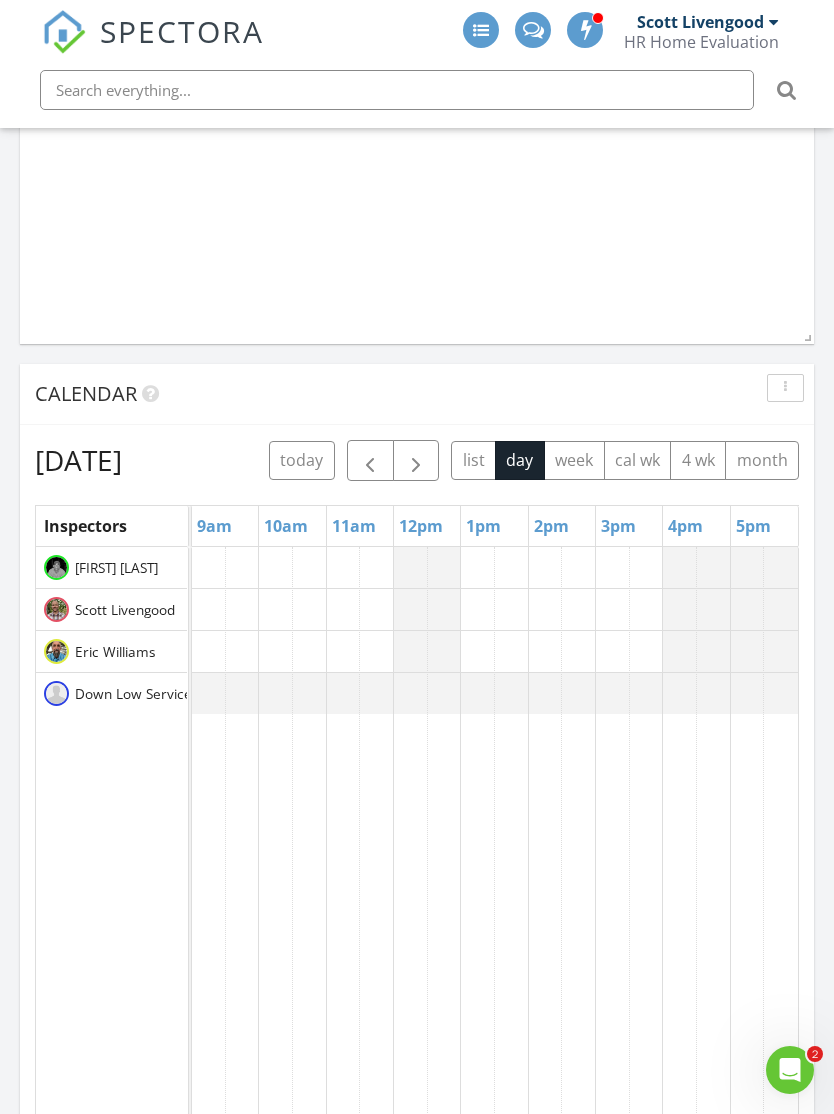 click at bounding box center (416, 461) 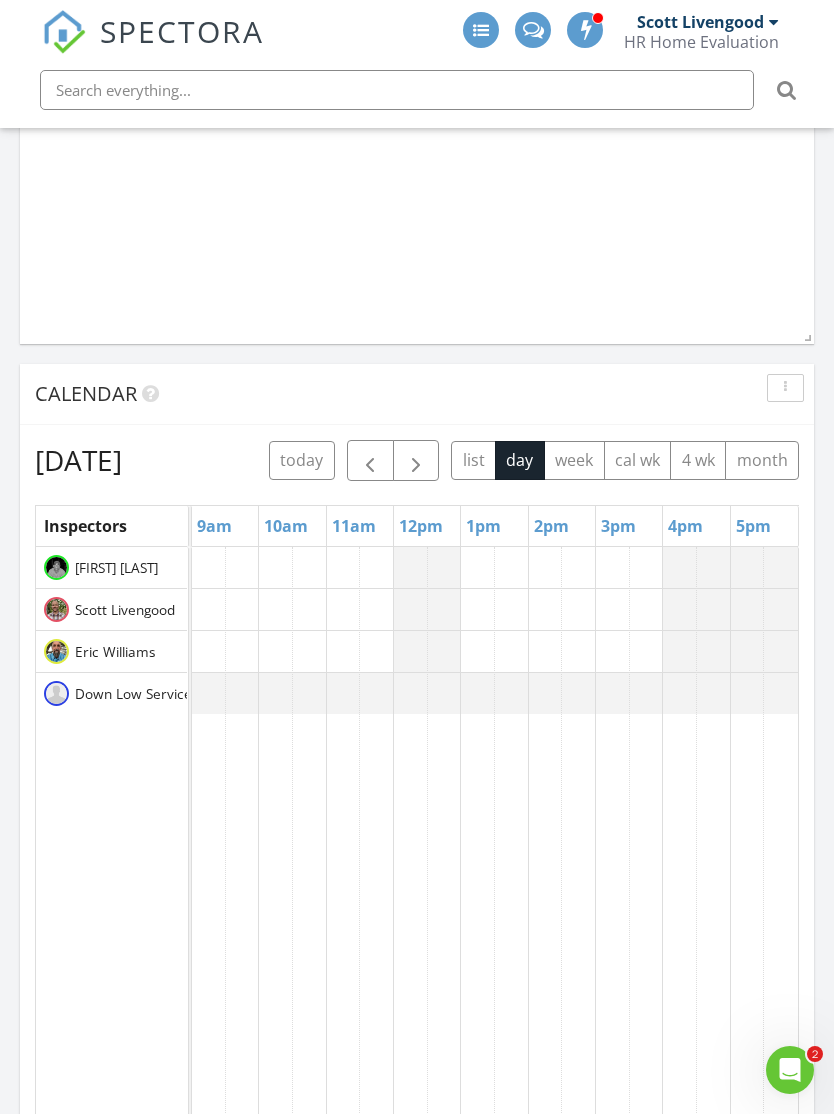 click at bounding box center (209, 913) 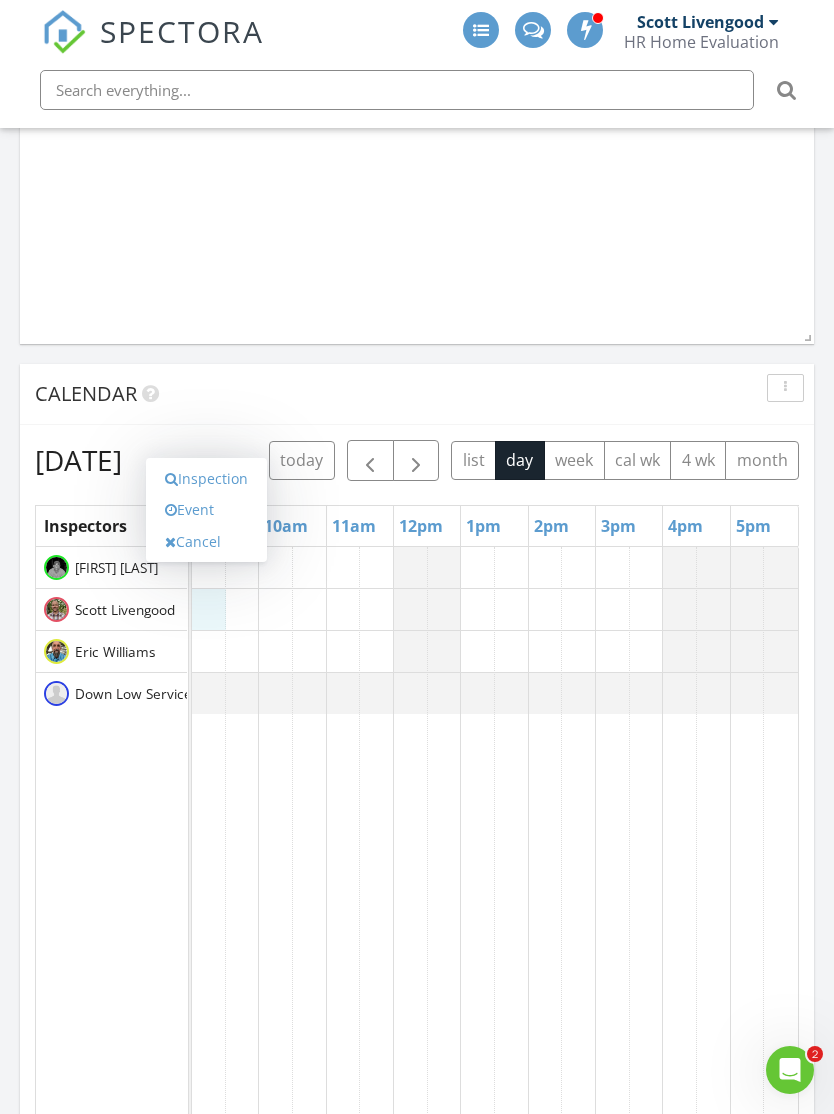 click on "Event" at bounding box center (206, 510) 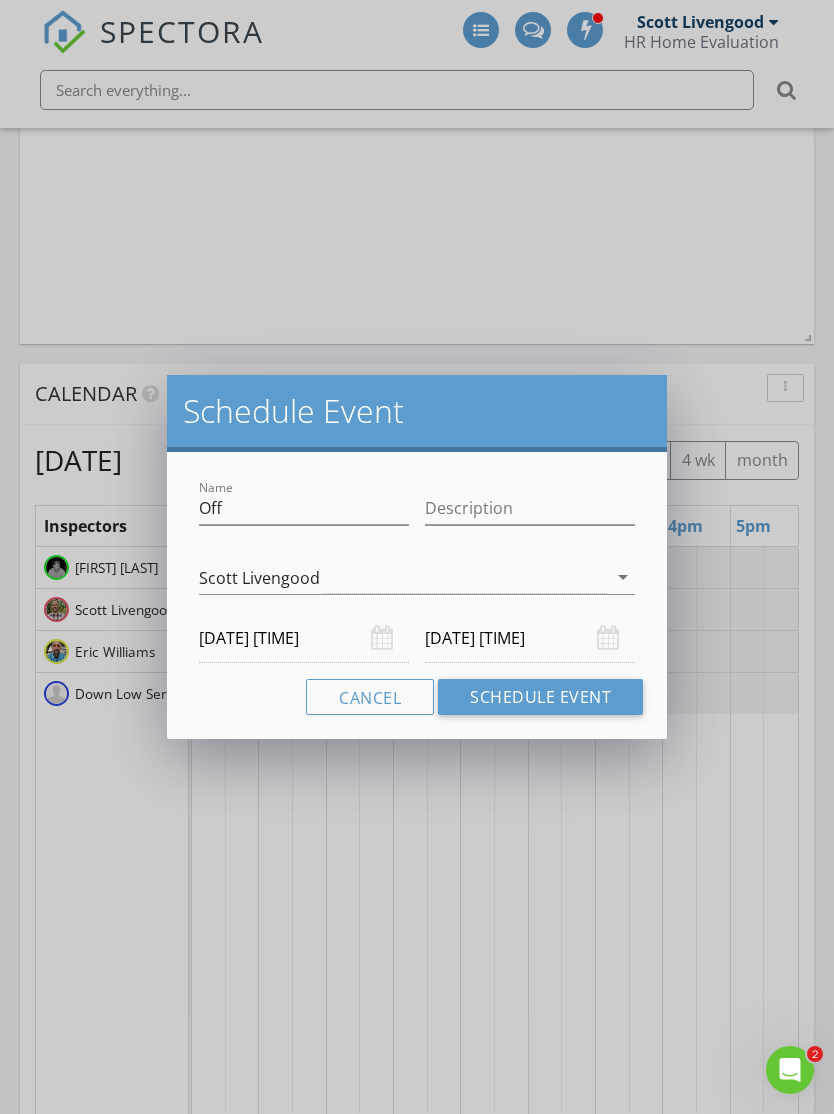 click on "Cancel" at bounding box center [370, 697] 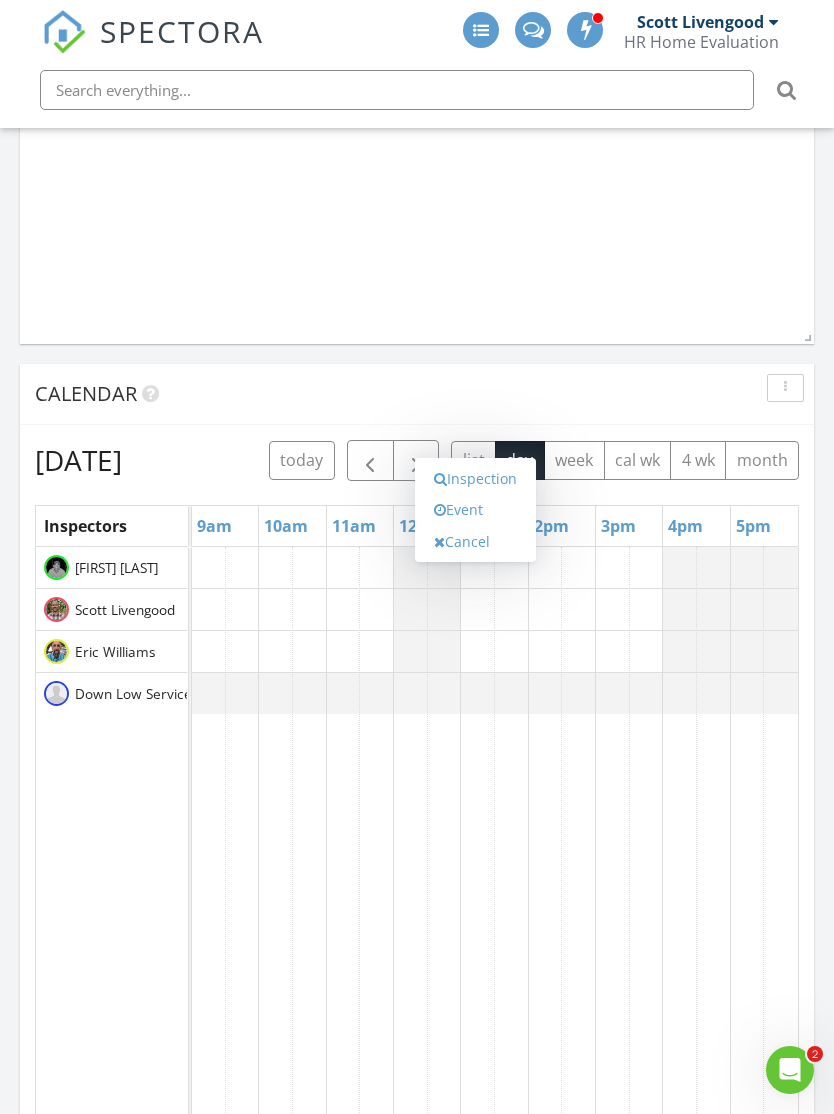 click on "Event" at bounding box center (475, 510) 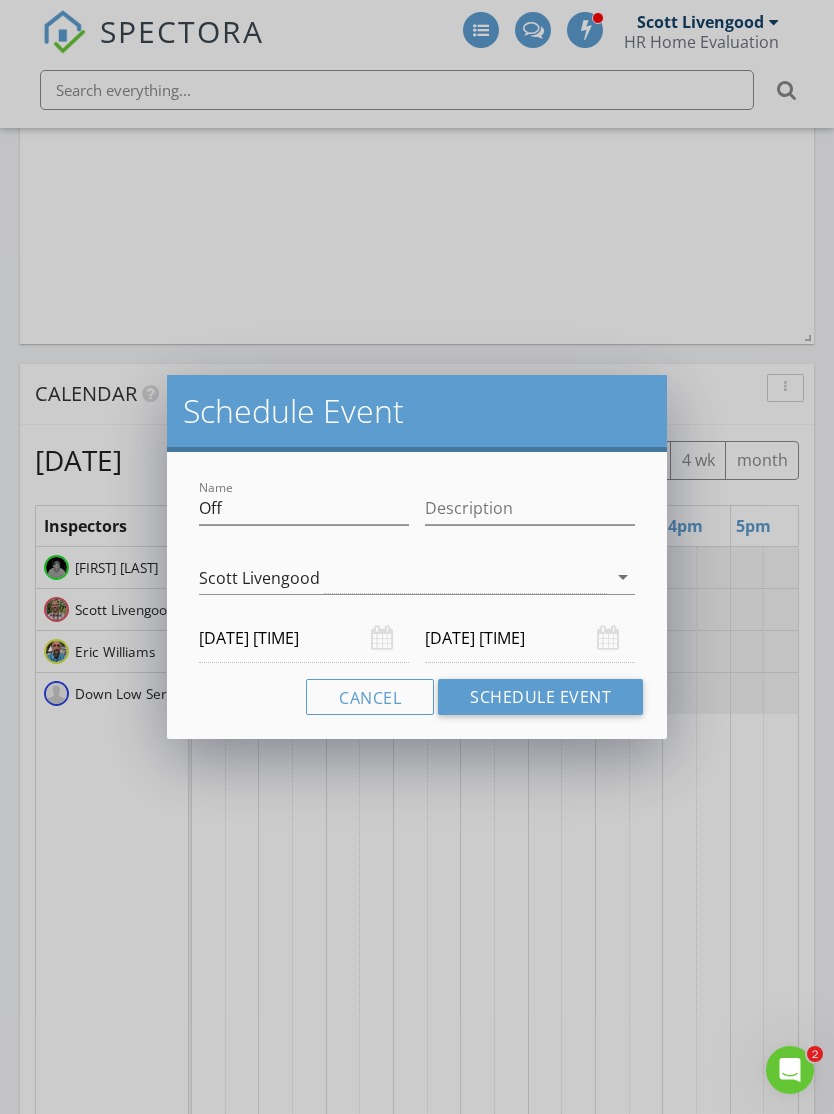 click on "08/27/2025 1:30 PM" at bounding box center (530, 638) 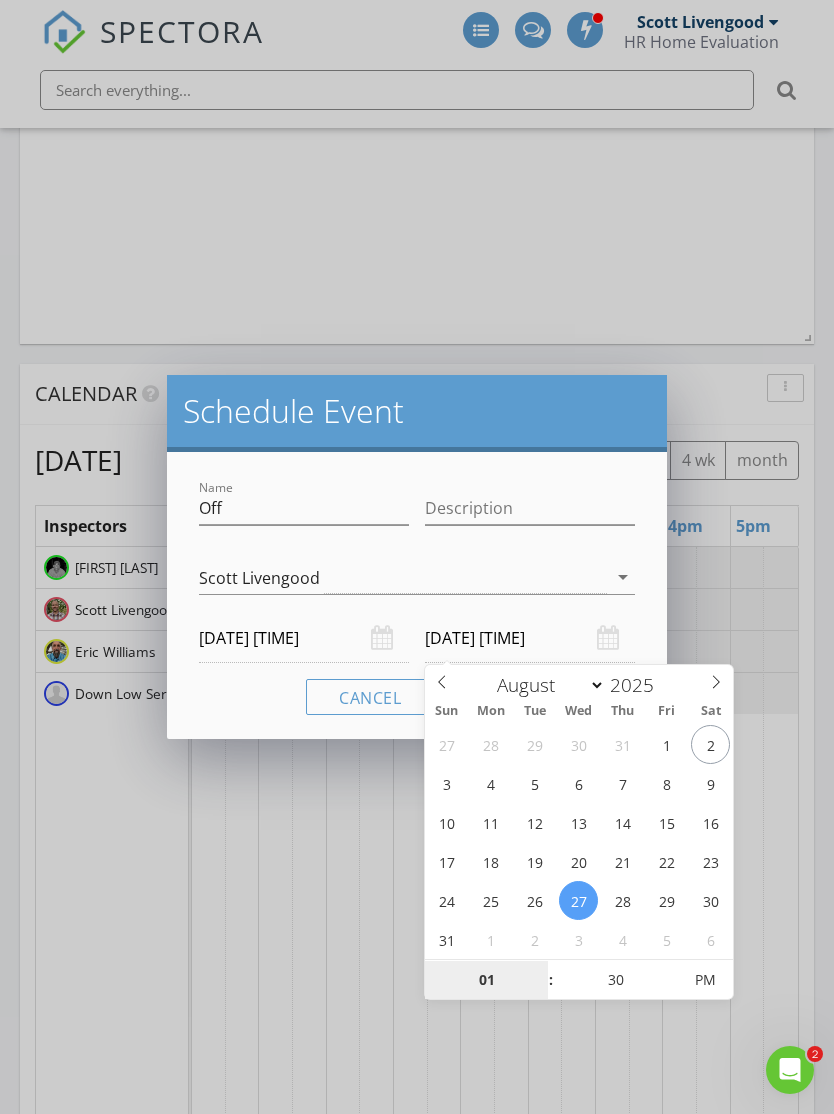 type on "08/30/2025 1:30 PM" 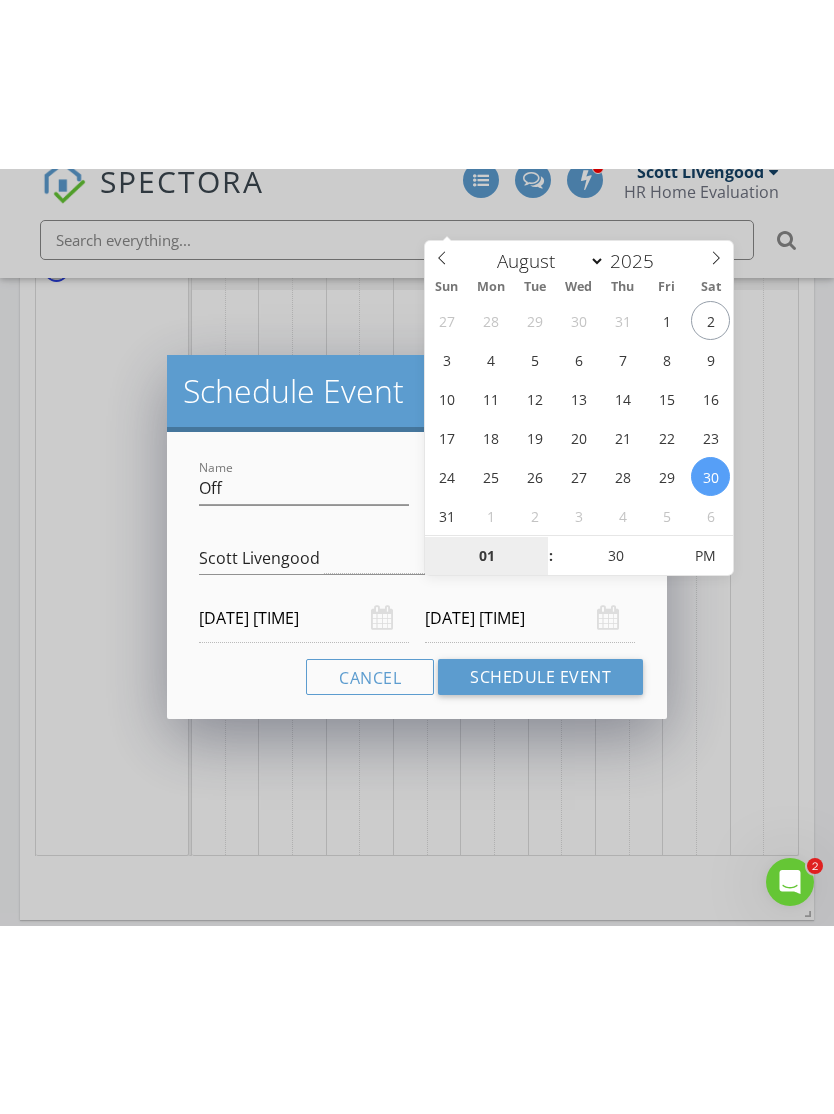 scroll, scrollTop: 2294, scrollLeft: 0, axis: vertical 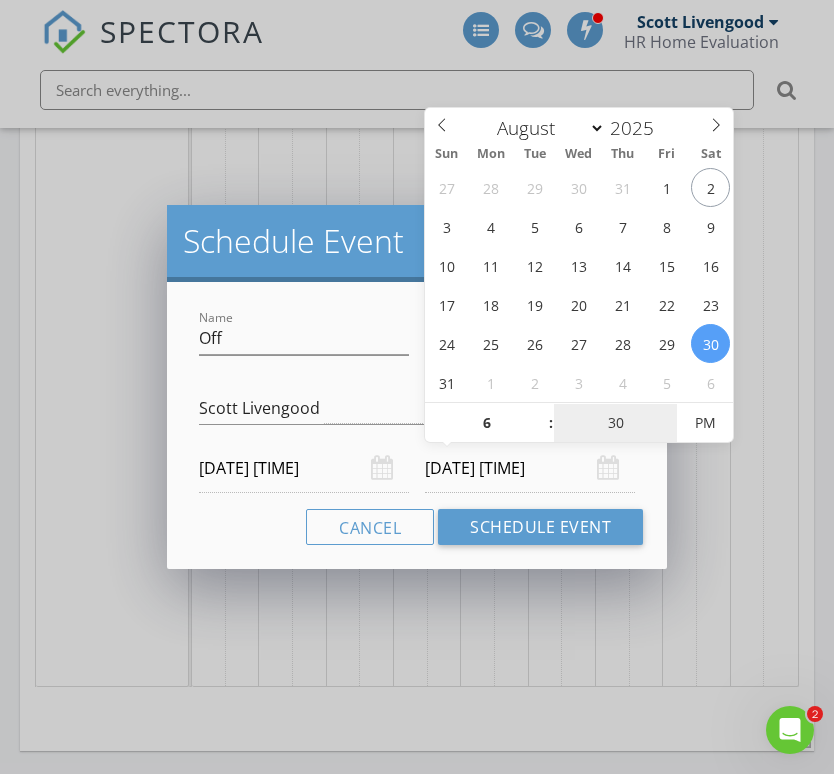click on "30" at bounding box center [615, 424] 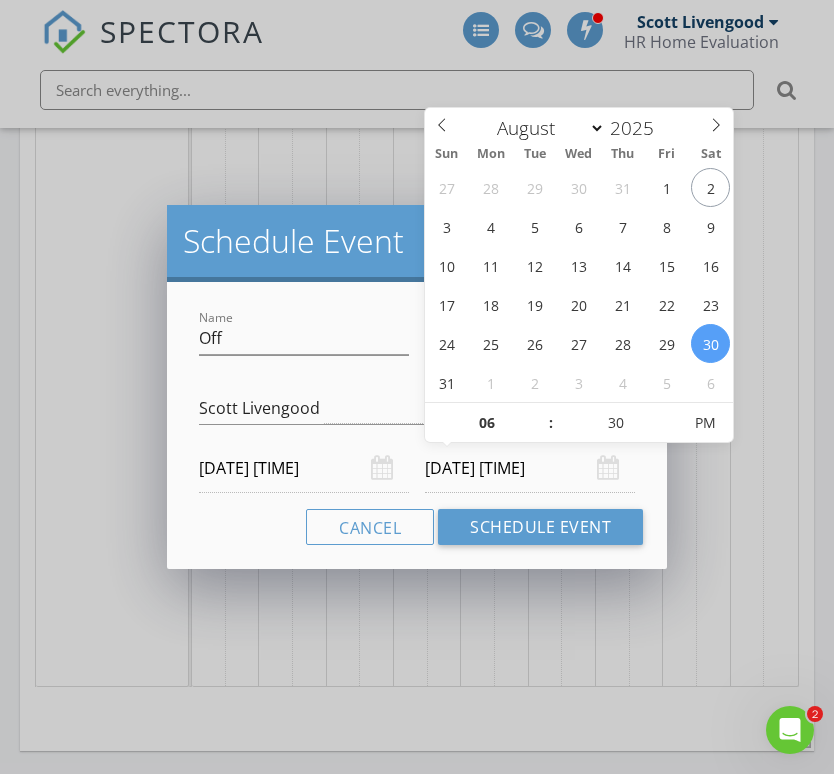 click on "Schedule Event" at bounding box center [540, 527] 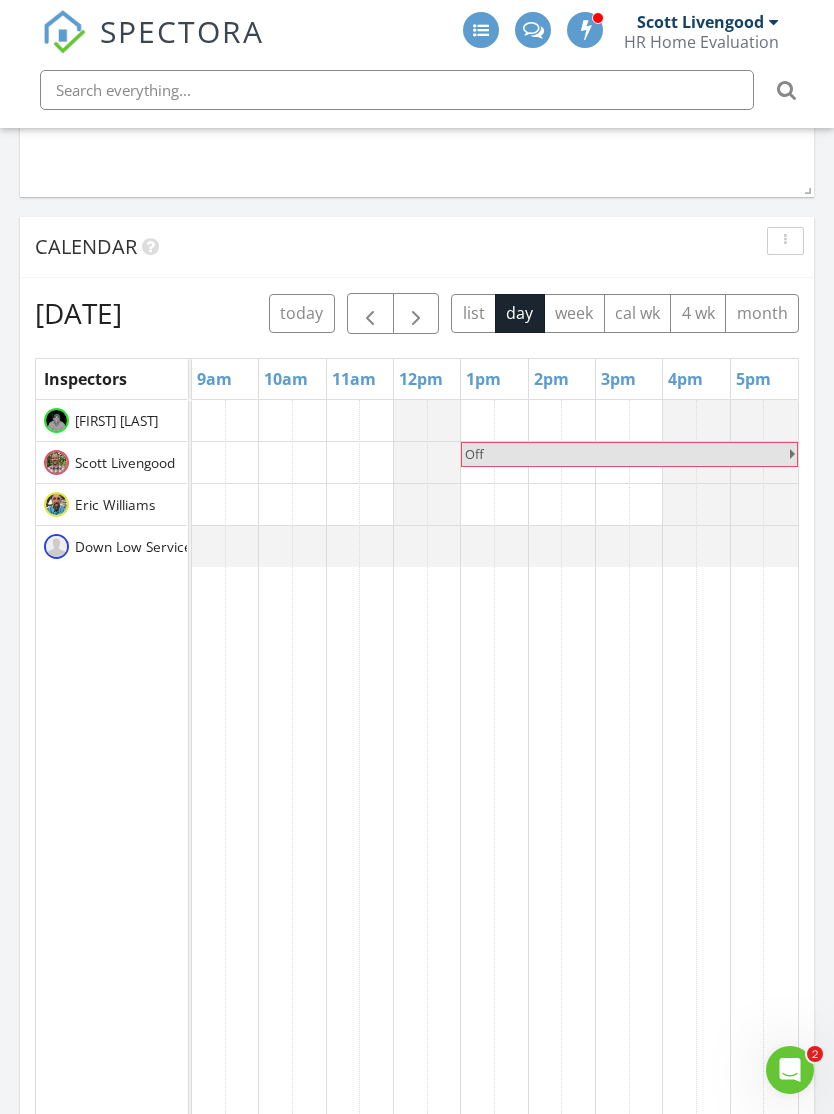 scroll, scrollTop: 1839, scrollLeft: 0, axis: vertical 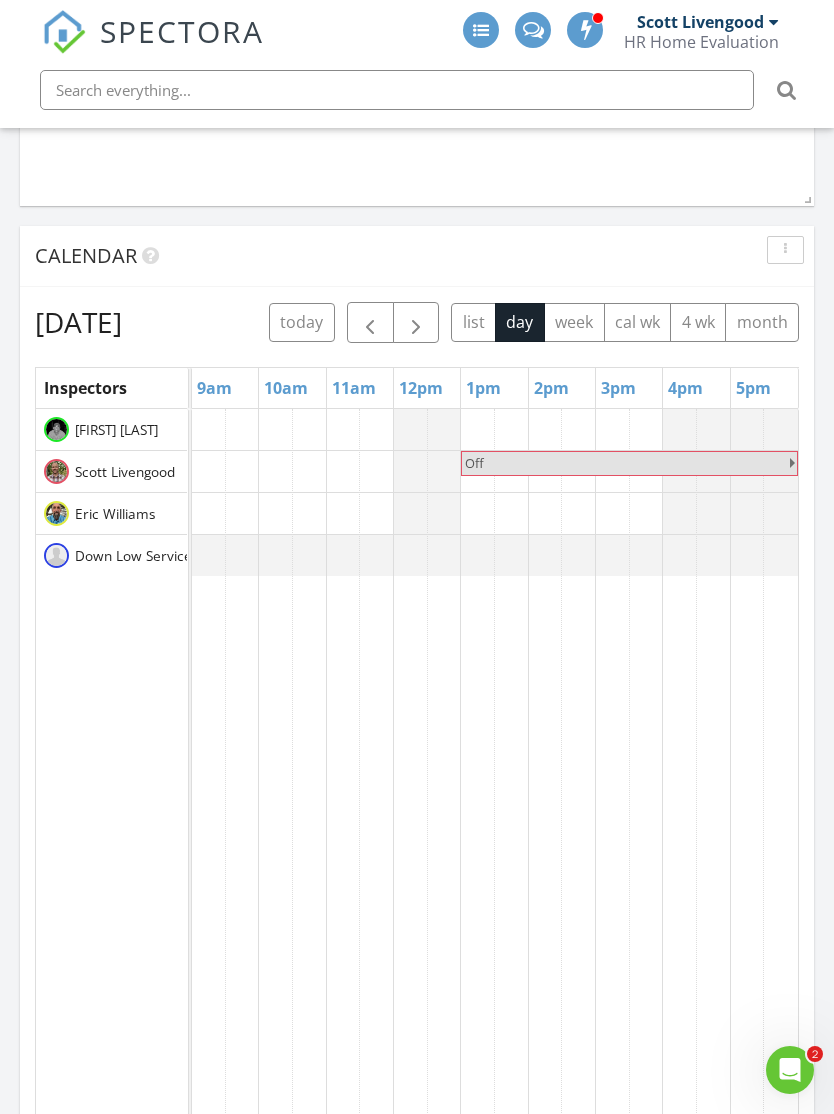 click at bounding box center (416, 322) 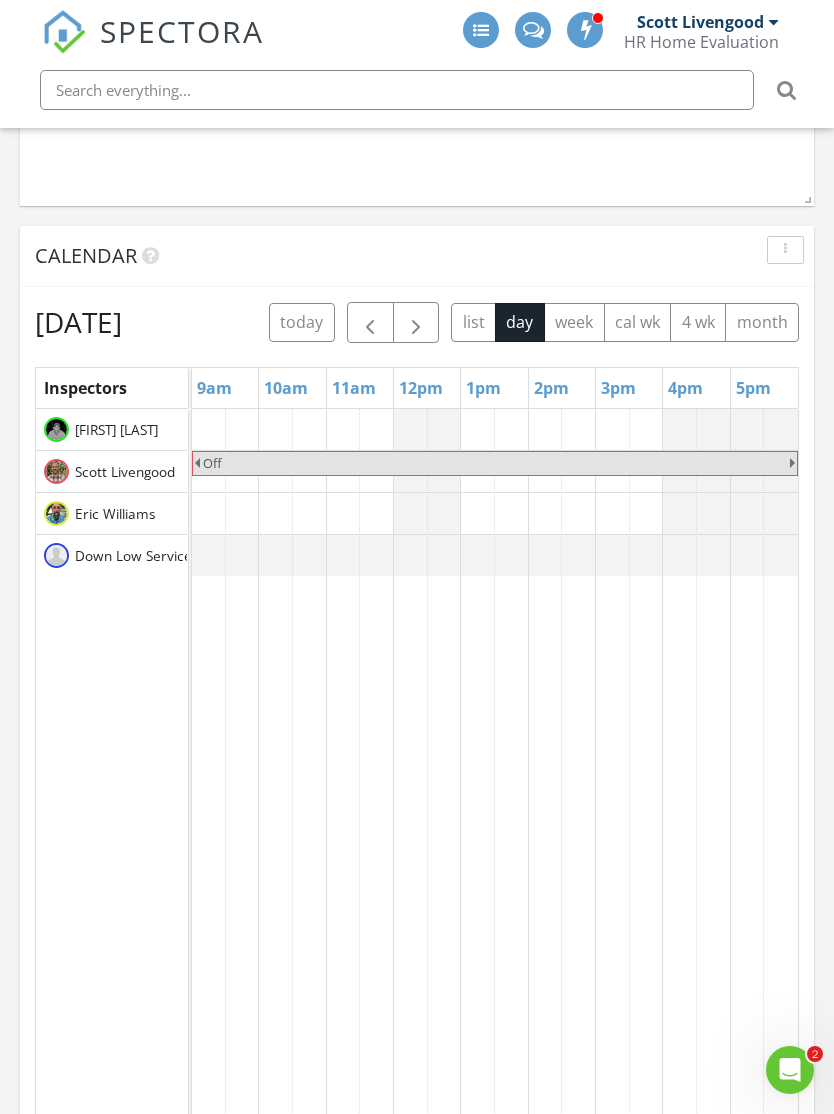 click at bounding box center [416, 323] 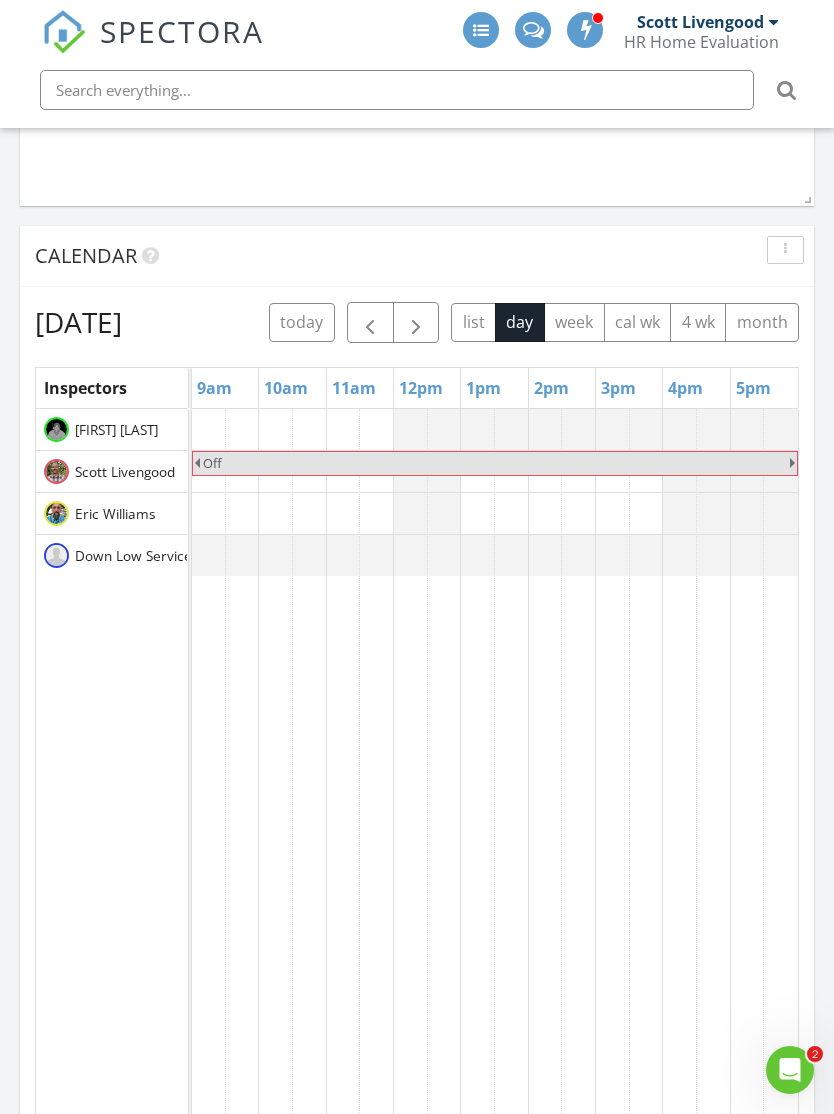 click at bounding box center (416, 323) 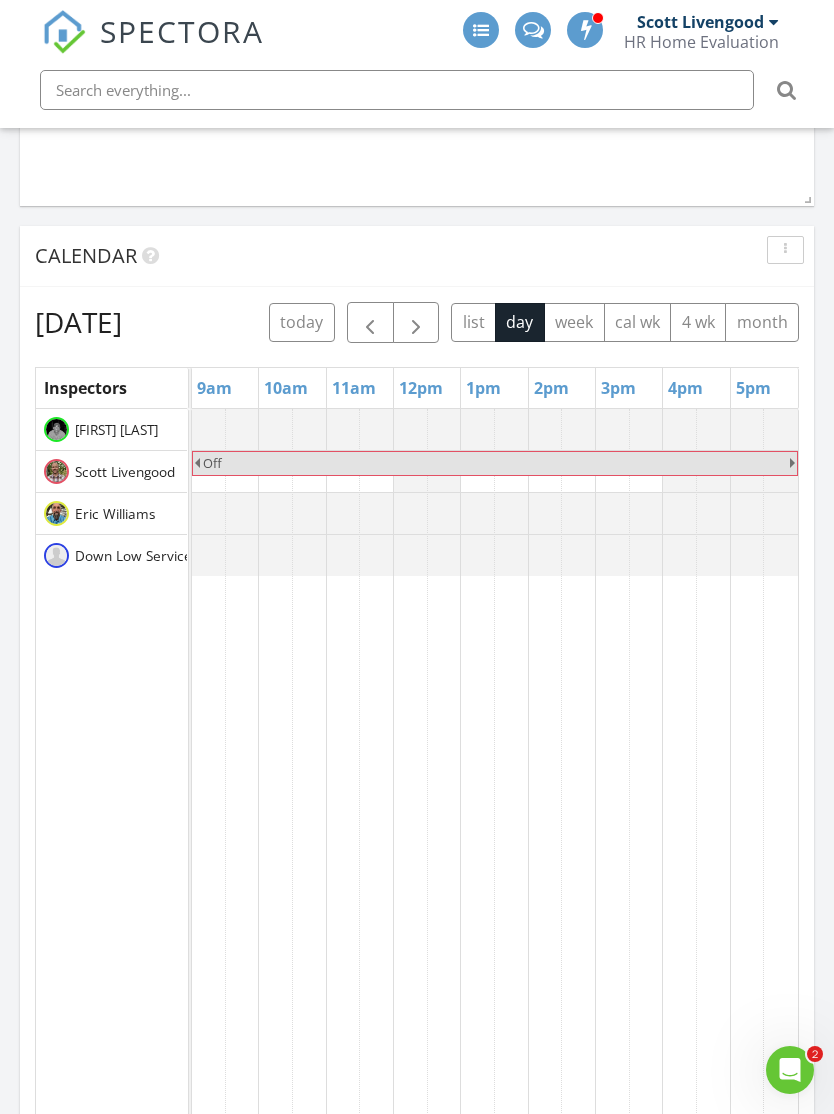 click at bounding box center [416, 323] 